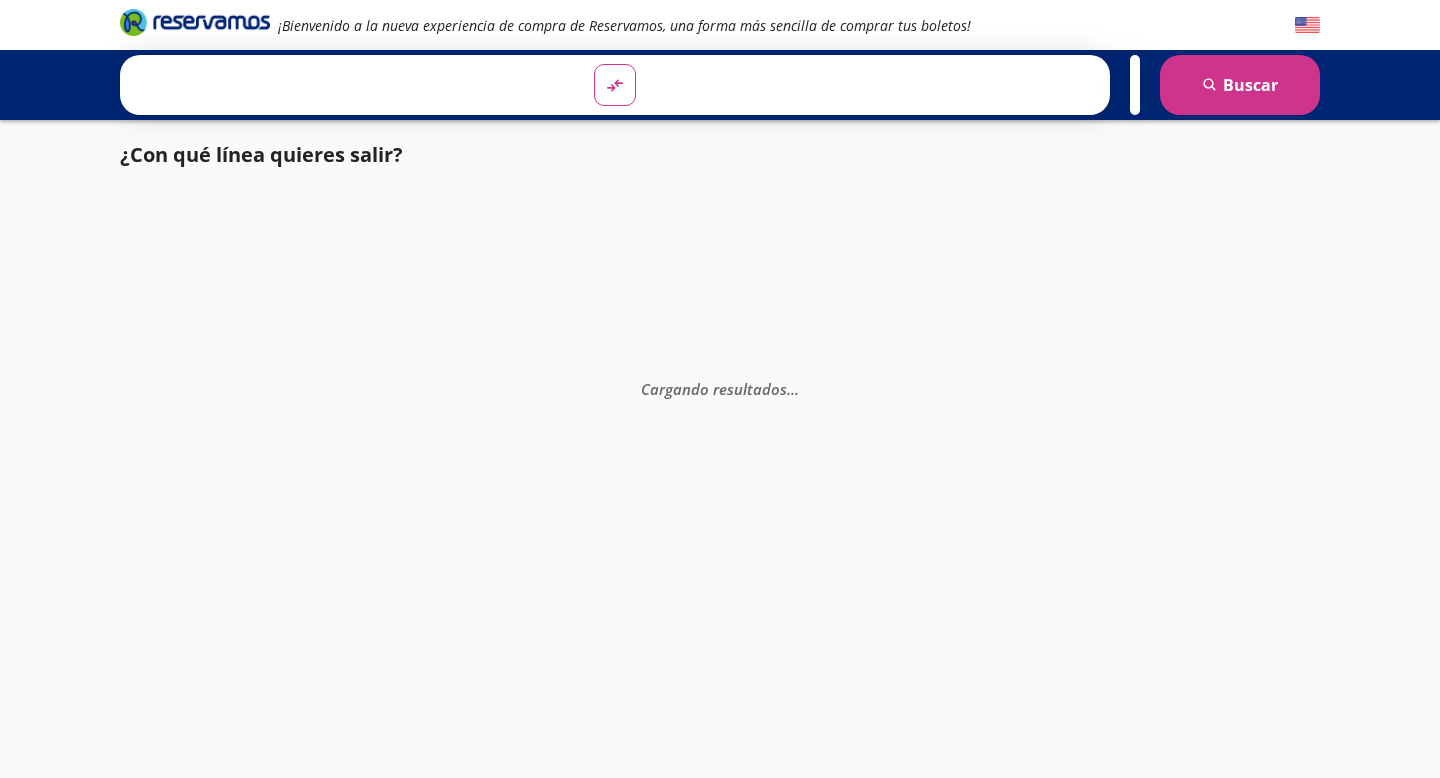 scroll, scrollTop: 0, scrollLeft: 0, axis: both 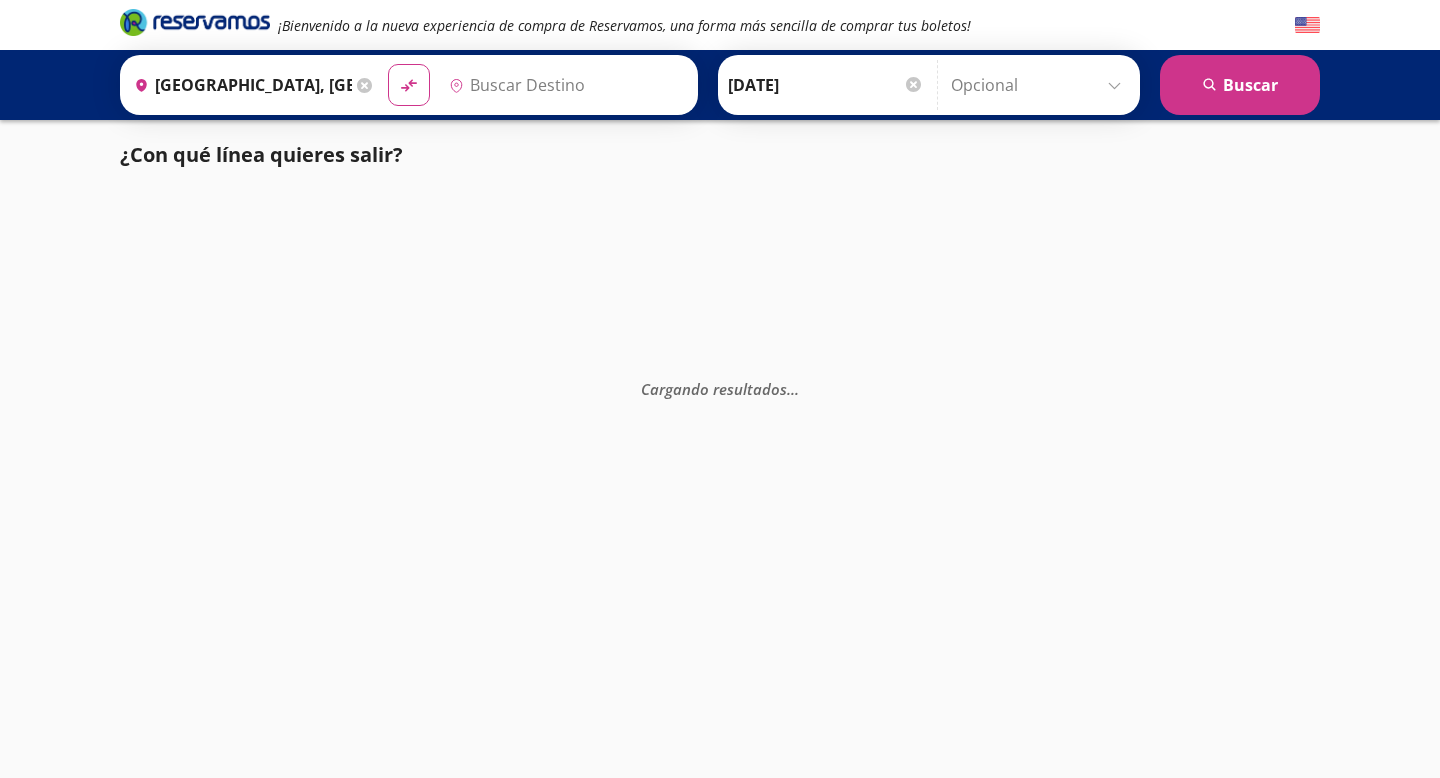 type on "[GEOGRAPHIC_DATA], [GEOGRAPHIC_DATA]" 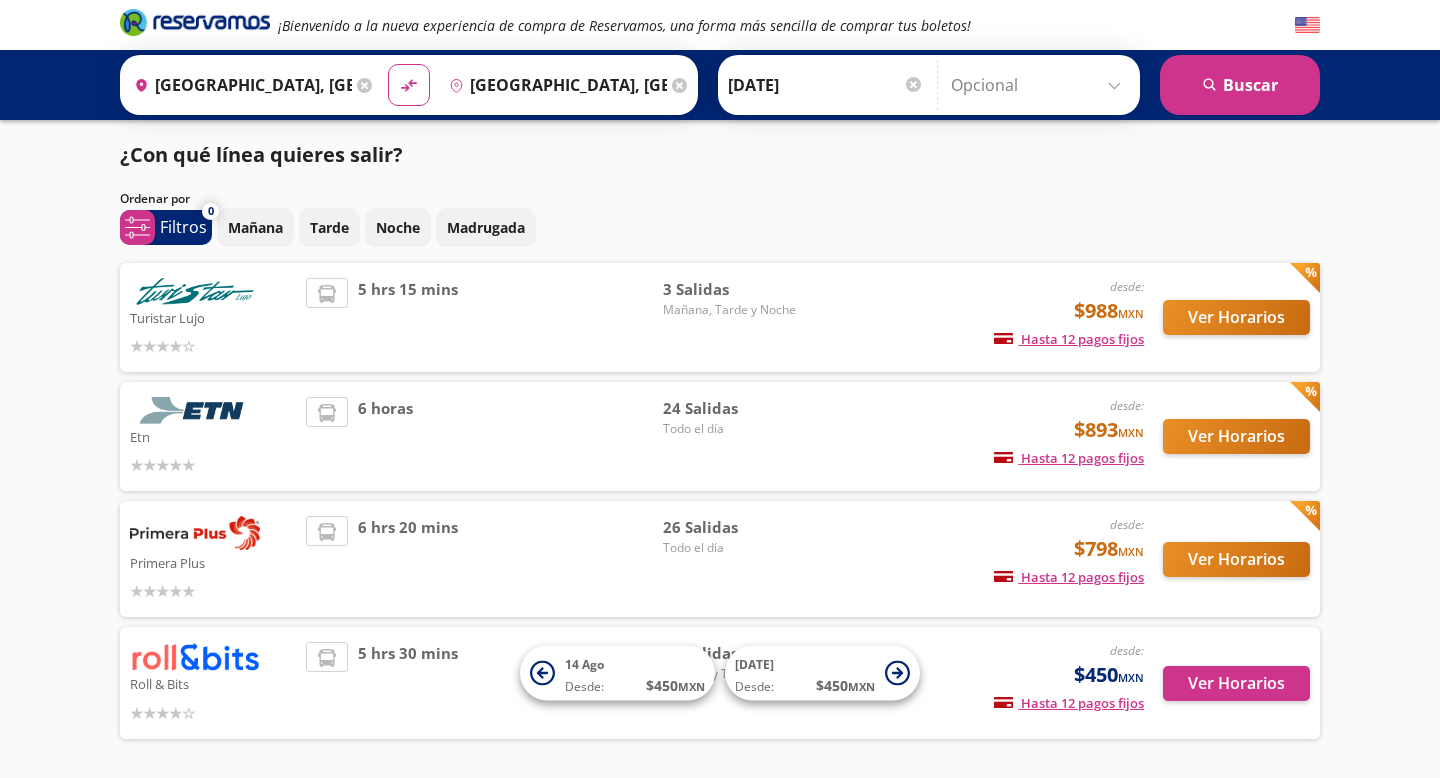 scroll, scrollTop: 73, scrollLeft: 0, axis: vertical 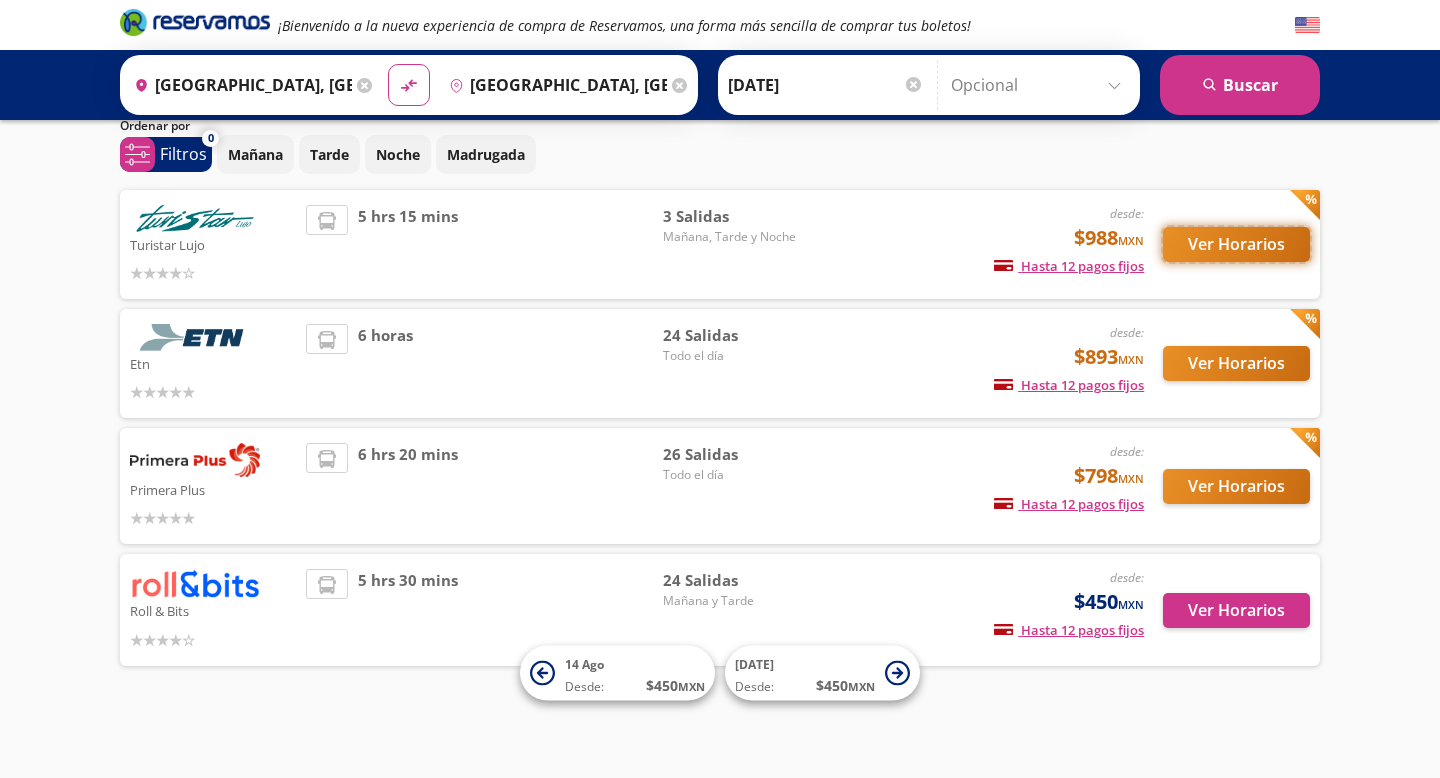 click on "Ver Horarios" at bounding box center (1236, 244) 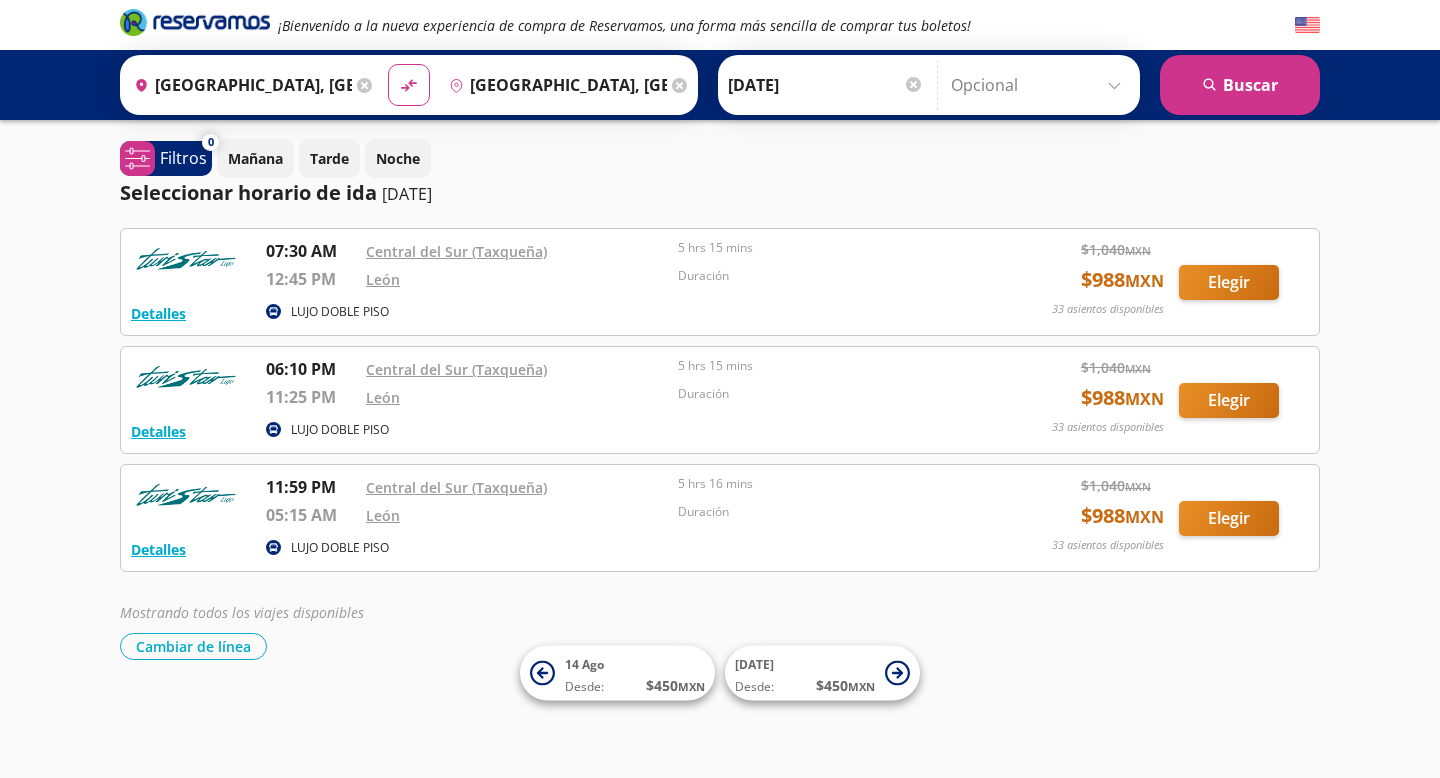 scroll, scrollTop: 0, scrollLeft: 0, axis: both 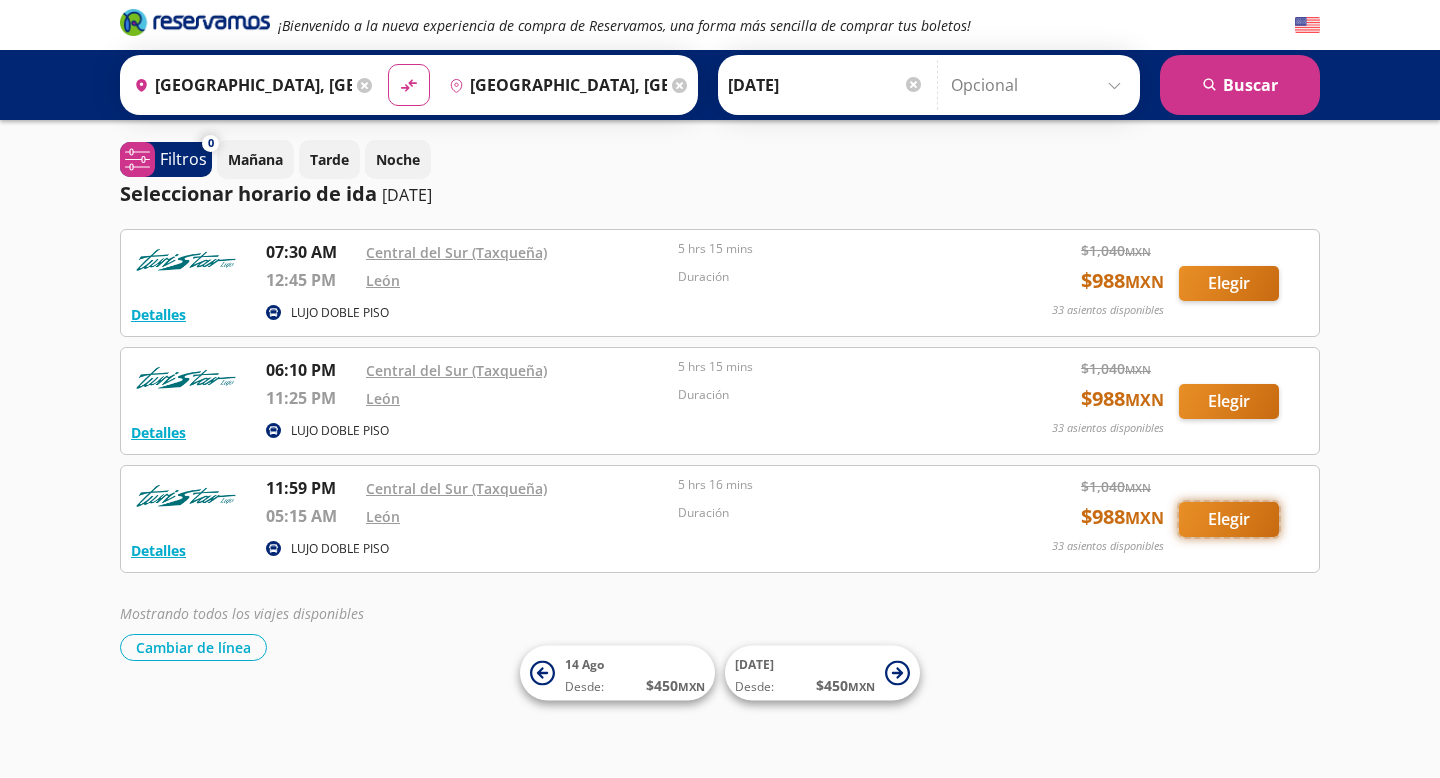 click on "Elegir" at bounding box center [1229, 519] 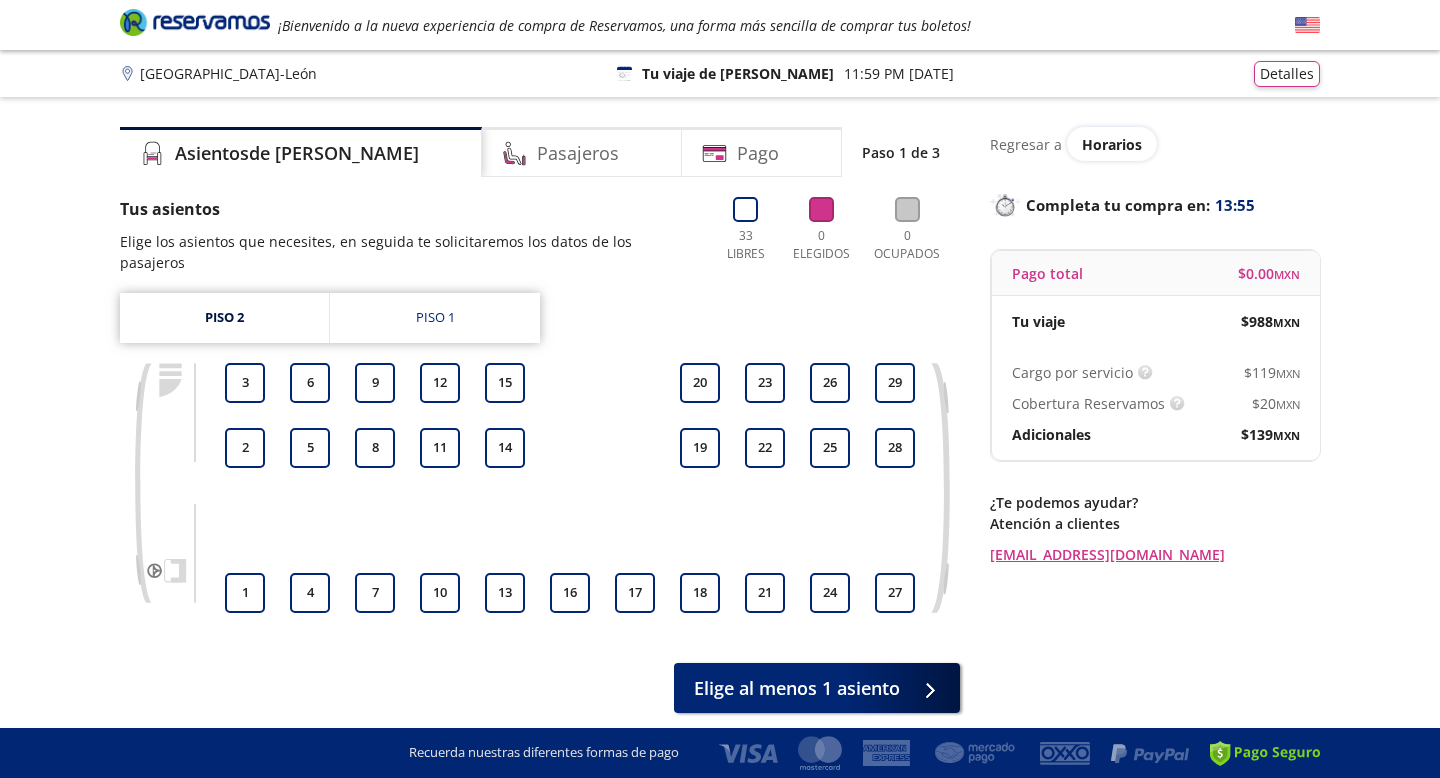 scroll, scrollTop: 55, scrollLeft: 0, axis: vertical 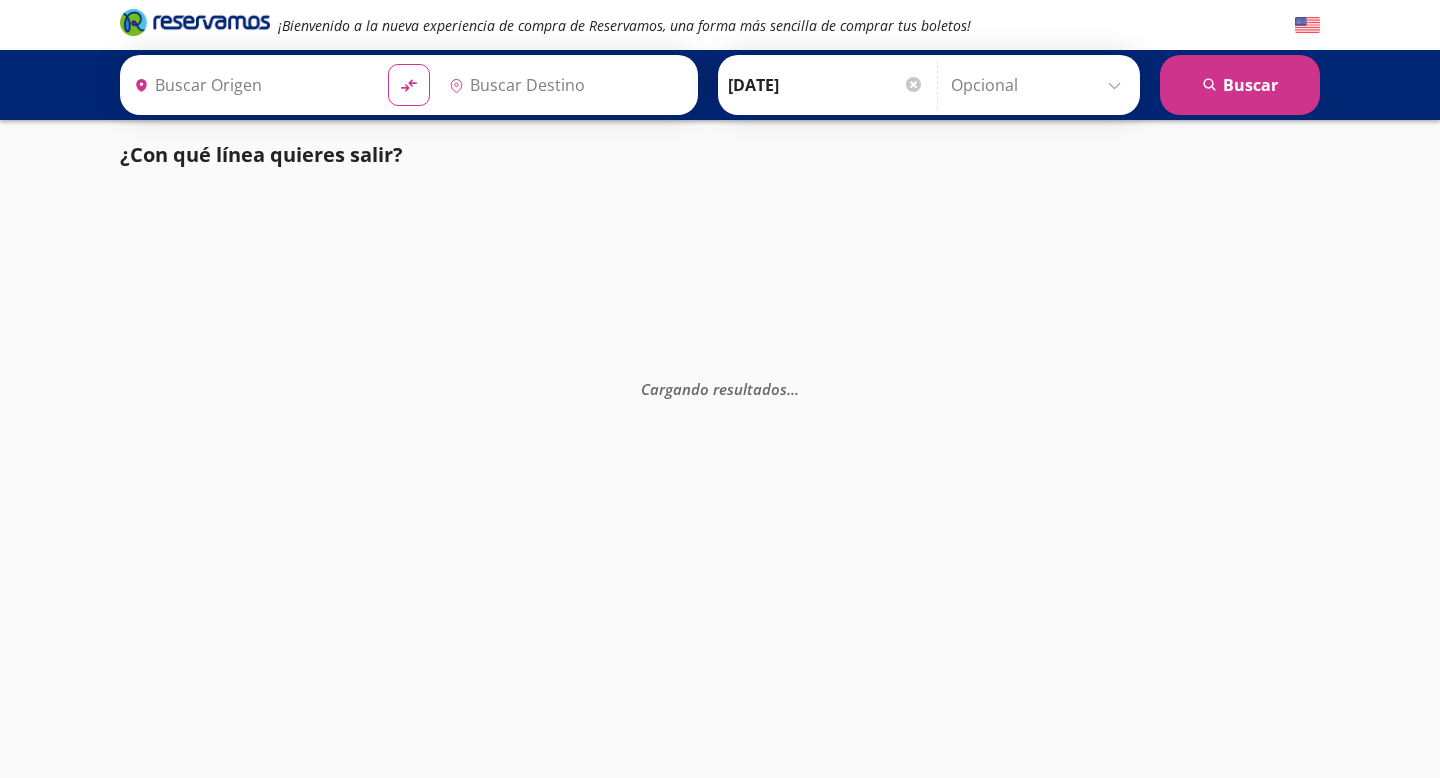 type on "[GEOGRAPHIC_DATA], [GEOGRAPHIC_DATA]" 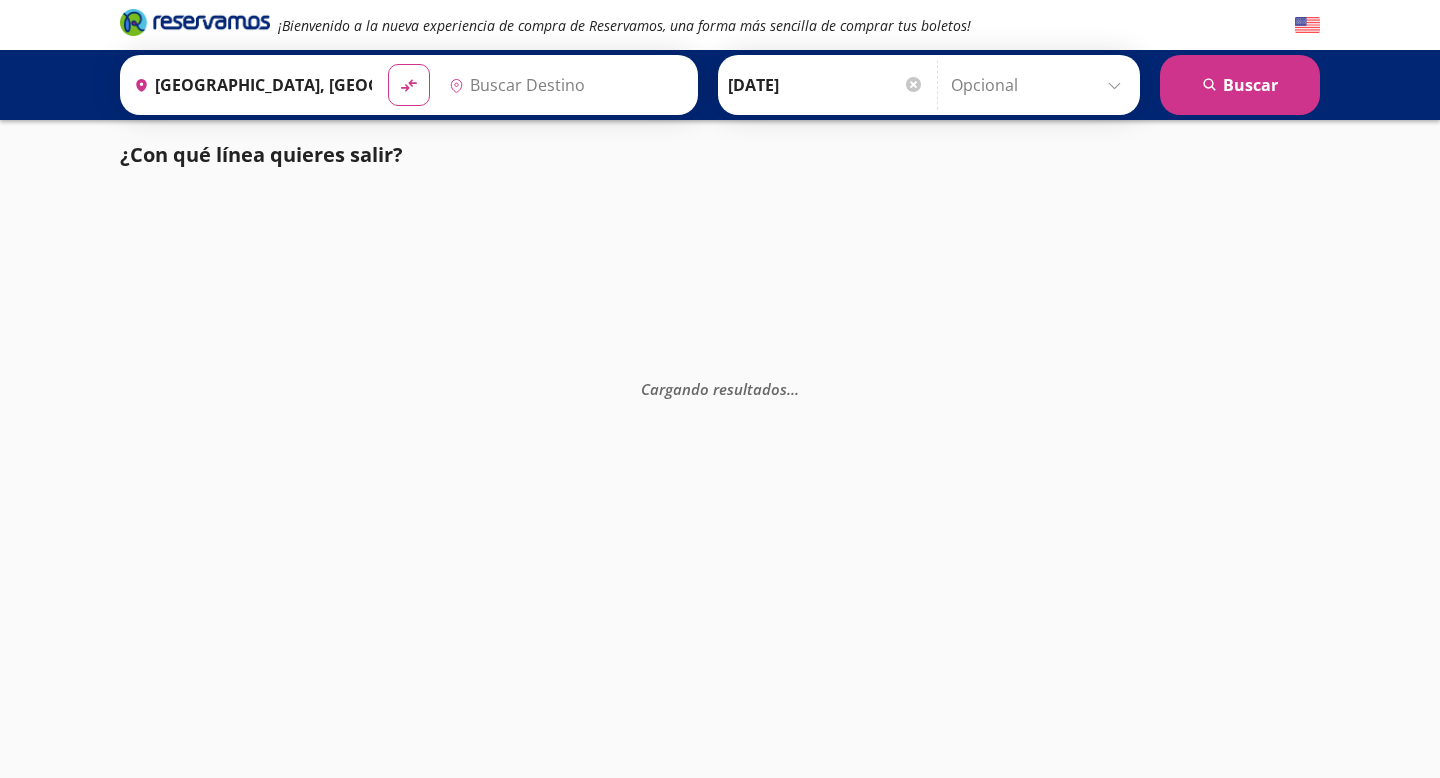 type on "[GEOGRAPHIC_DATA], [GEOGRAPHIC_DATA]" 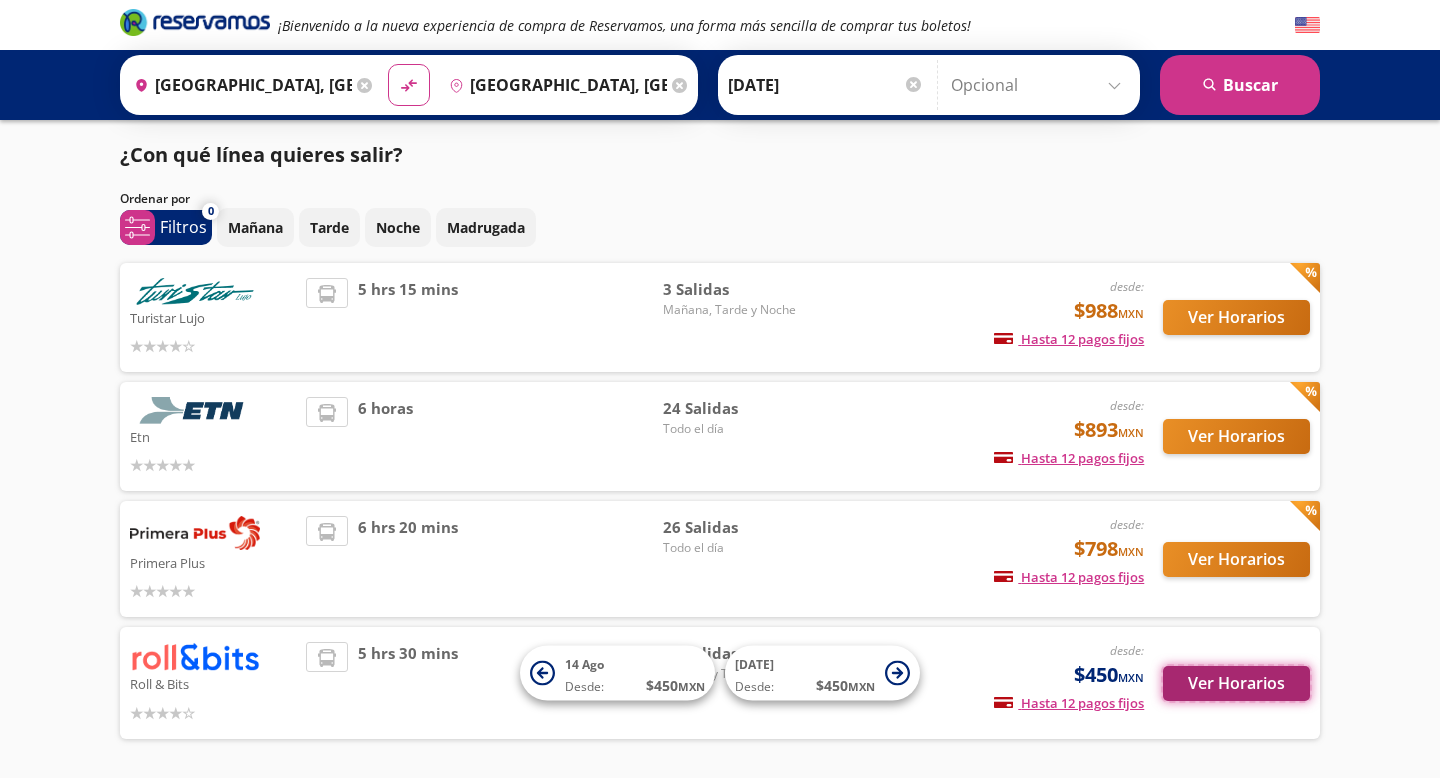 click on "Ver Horarios" at bounding box center [1236, 683] 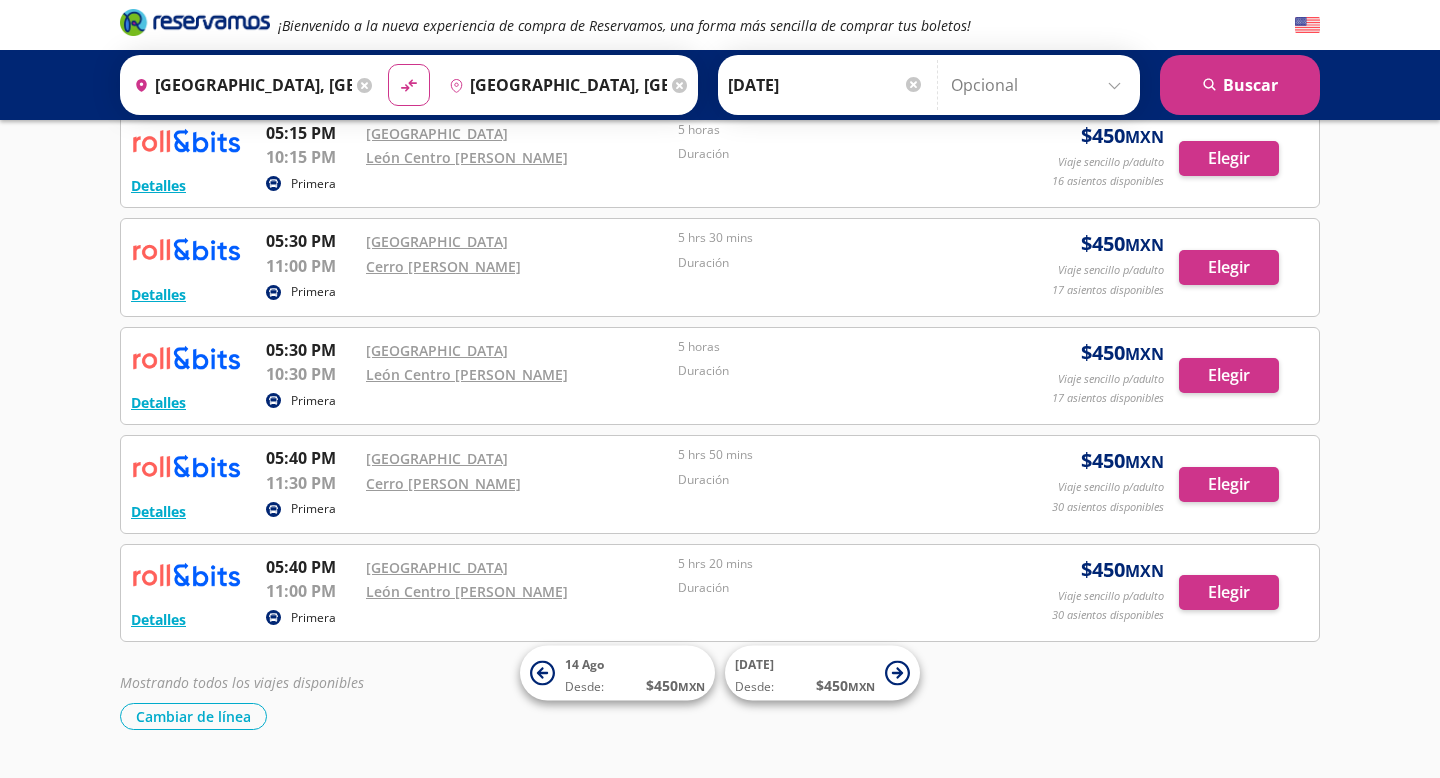 scroll, scrollTop: 2233, scrollLeft: 0, axis: vertical 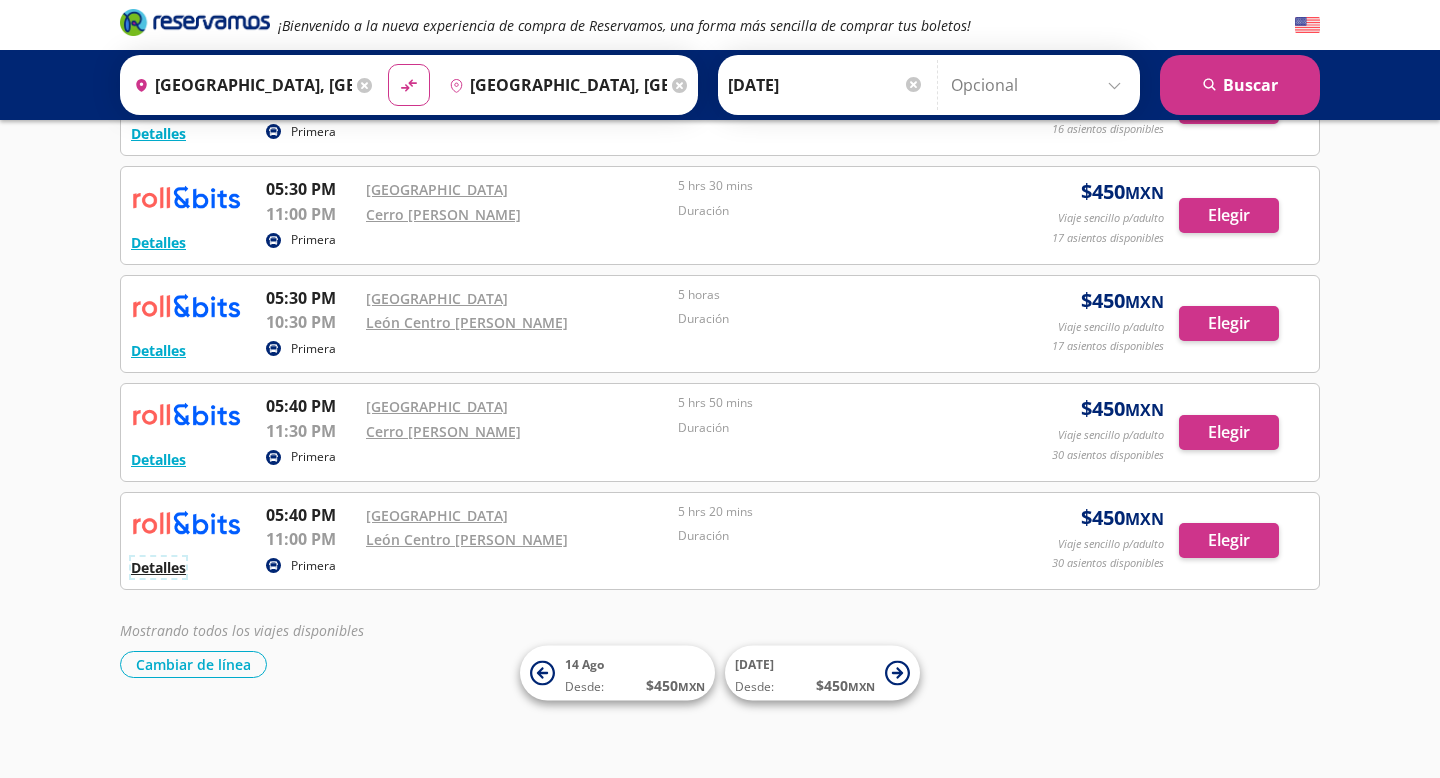click on "Detalles" at bounding box center [158, 567] 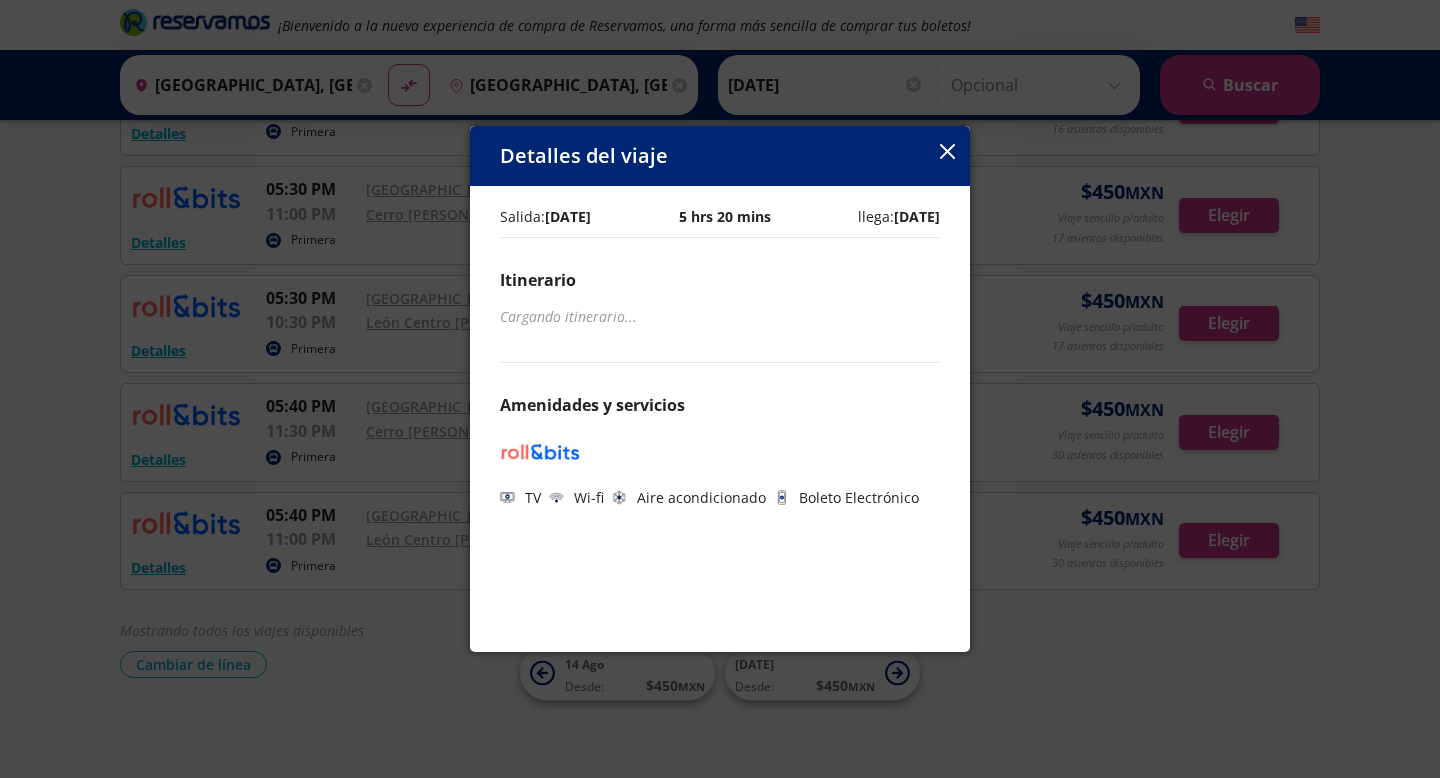 click 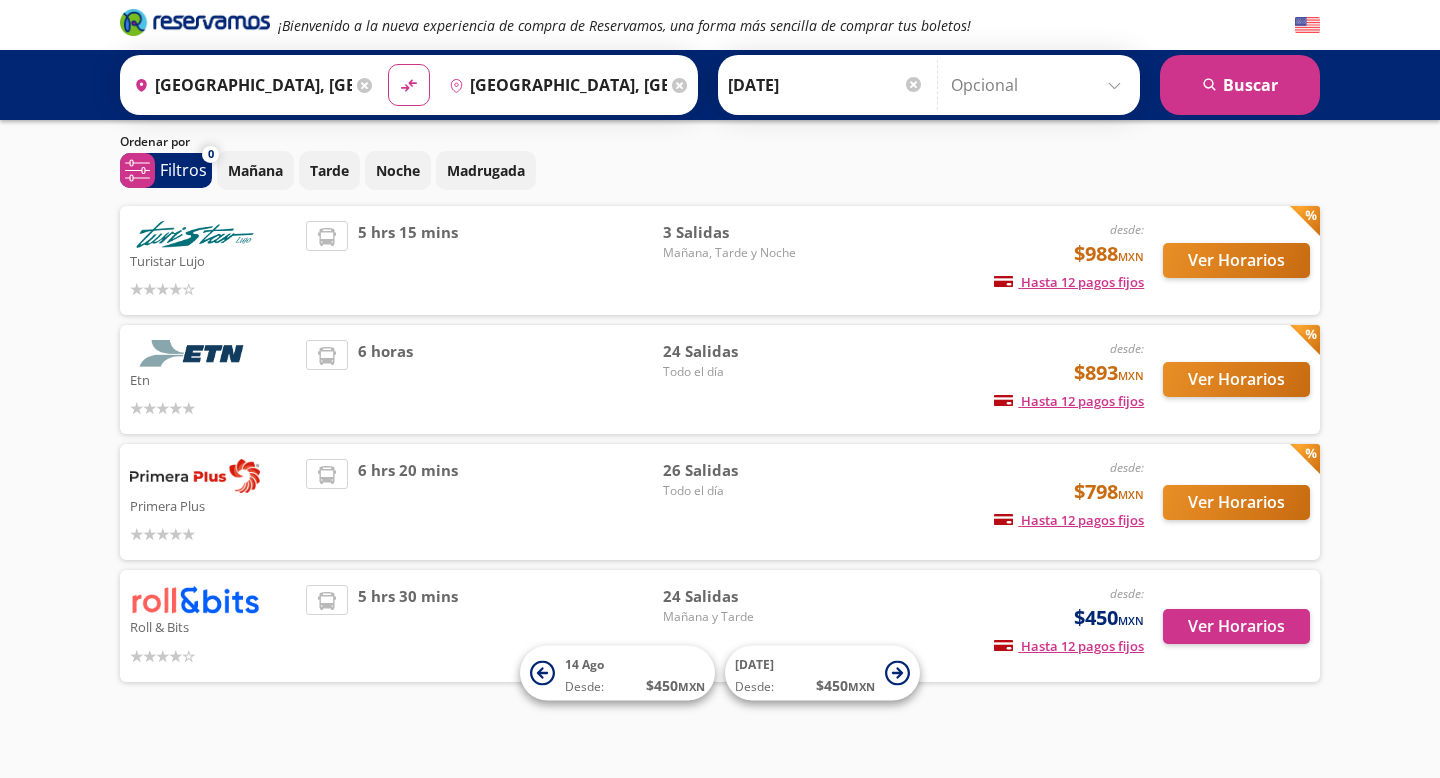 scroll, scrollTop: 73, scrollLeft: 0, axis: vertical 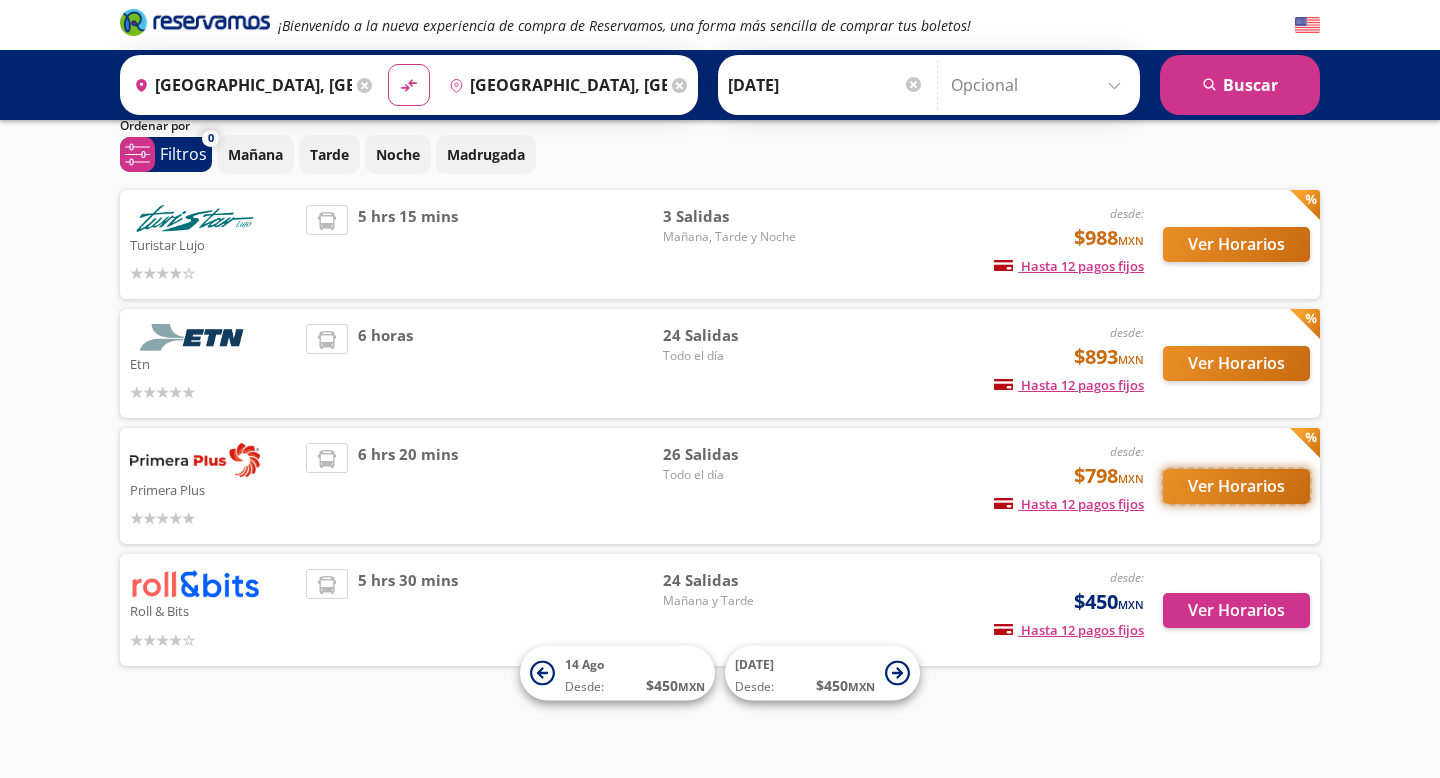click on "Ver Horarios" at bounding box center [1236, 486] 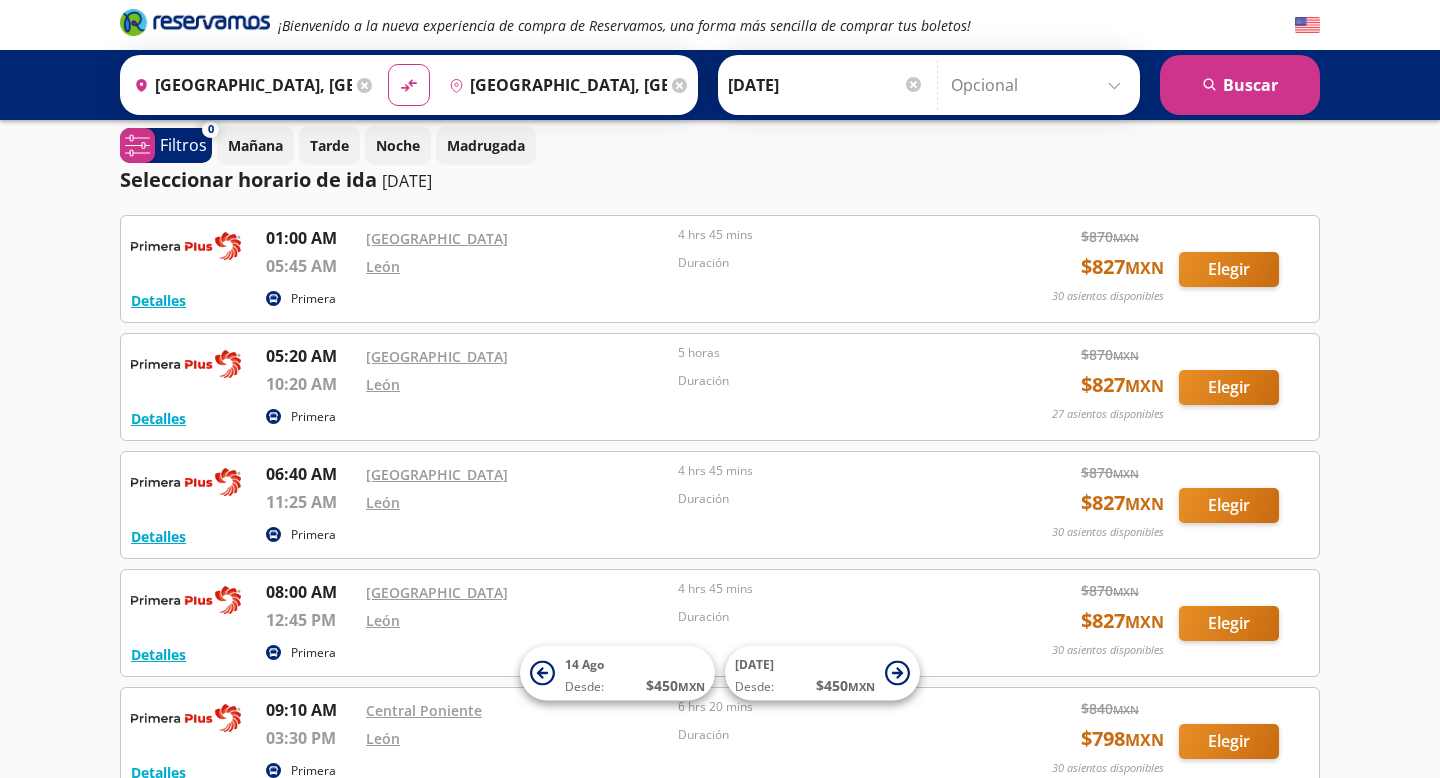 scroll, scrollTop: 12, scrollLeft: 0, axis: vertical 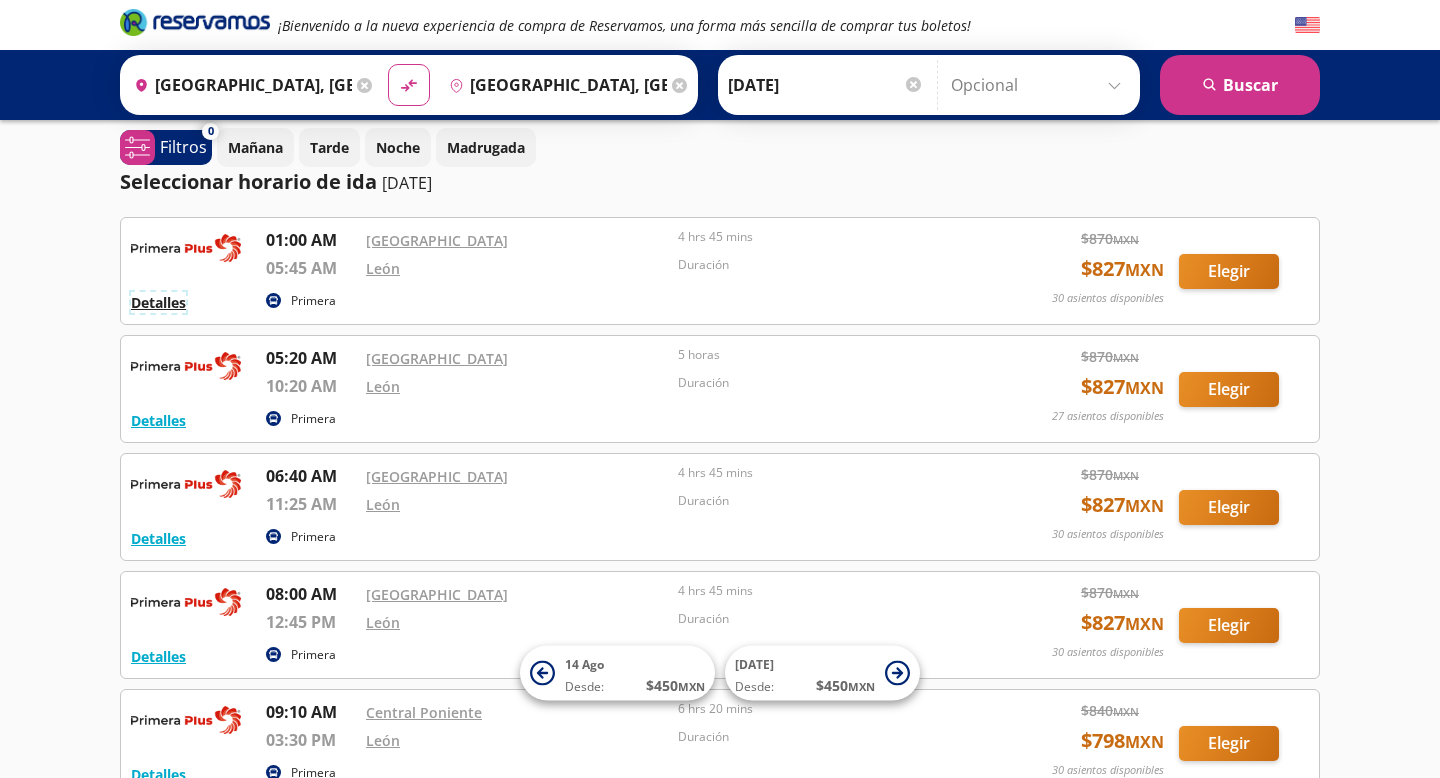 click on "Detalles" at bounding box center [158, 302] 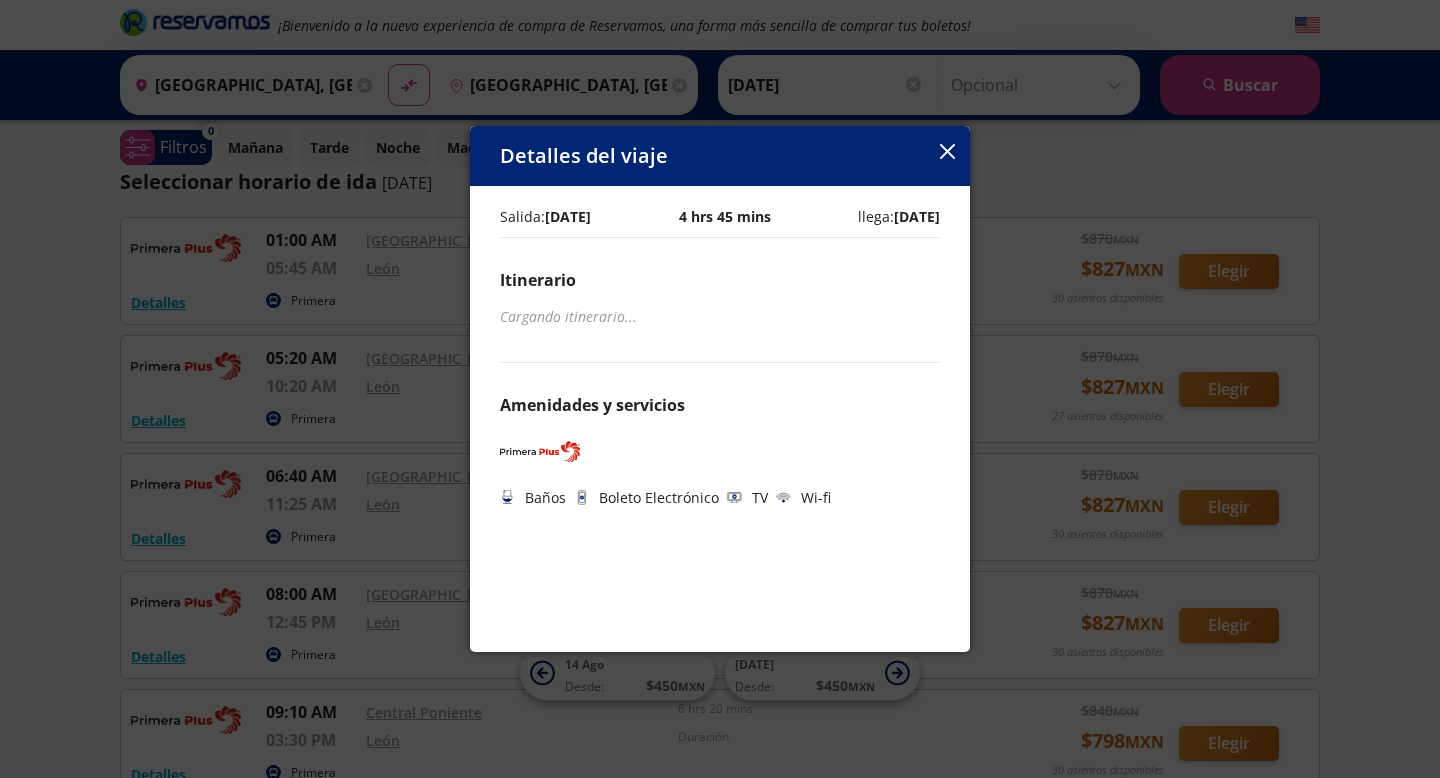 click 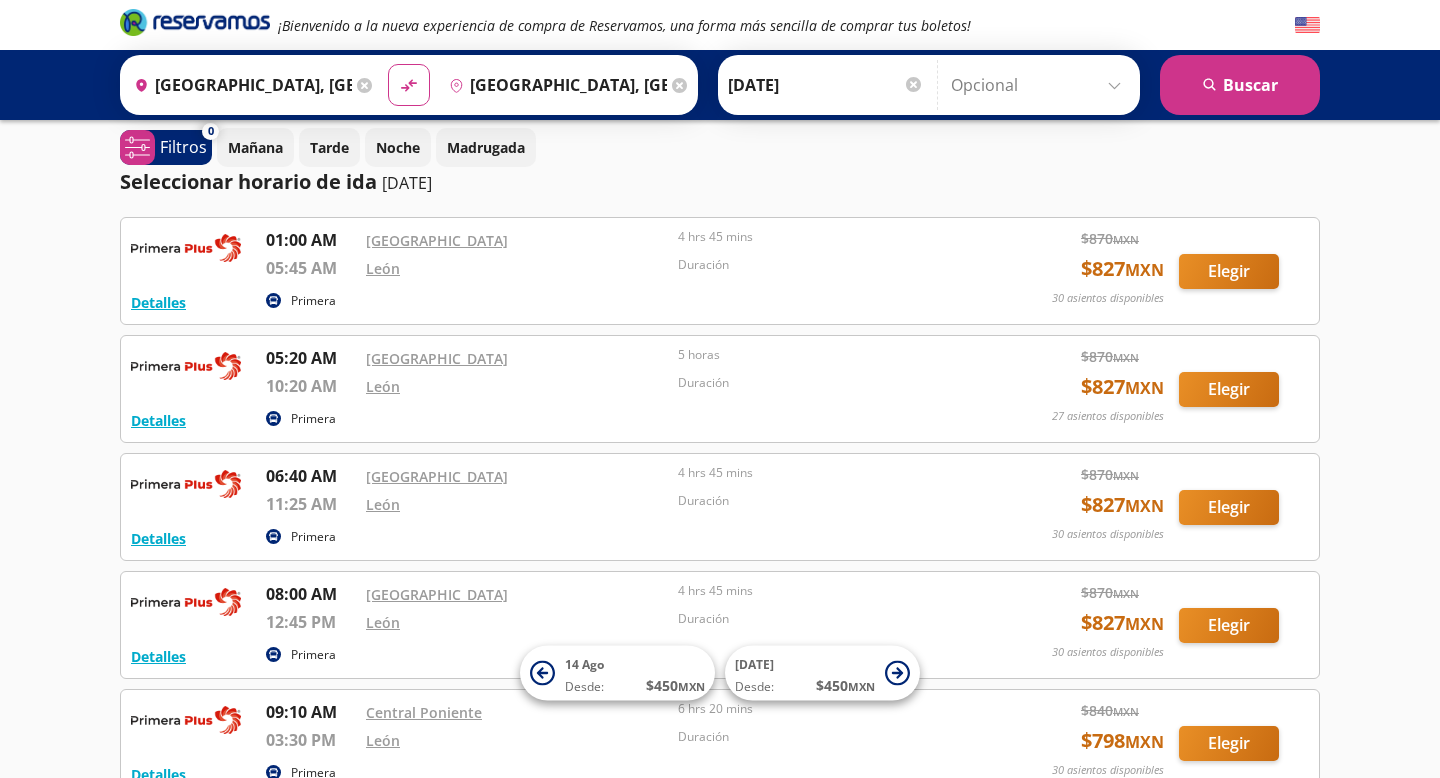 drag, startPoint x: 1064, startPoint y: 267, endPoint x: 1159, endPoint y: 273, distance: 95.189285 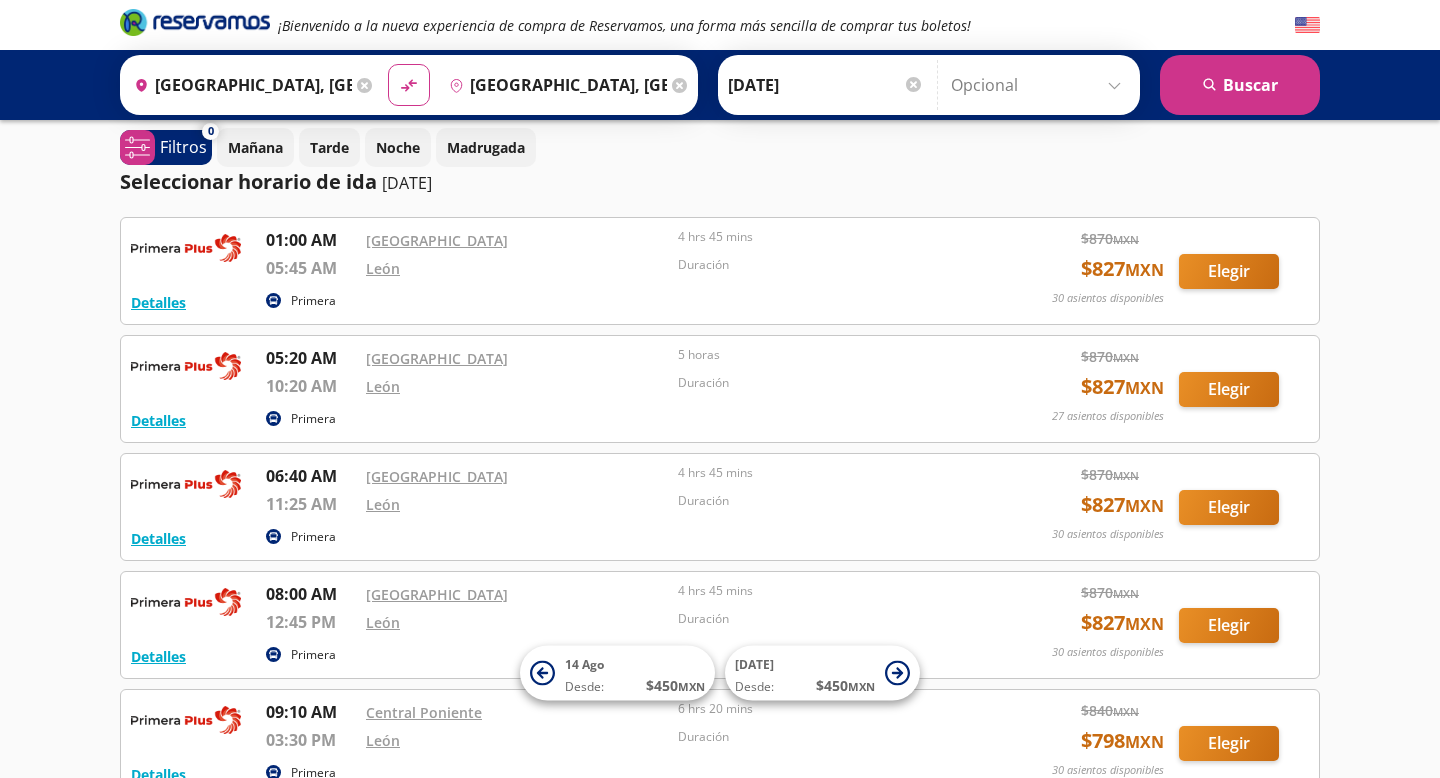 click on "Detalles Primera 01:00 AM [GEOGRAPHIC_DATA] 05:45 AM León 4 hrs 45 mins Duración $ 870  MXN $ 827  MXN 30 asientos disponibles Elegir 30 asientos disponibles Detalles Elegir" at bounding box center (720, 271) 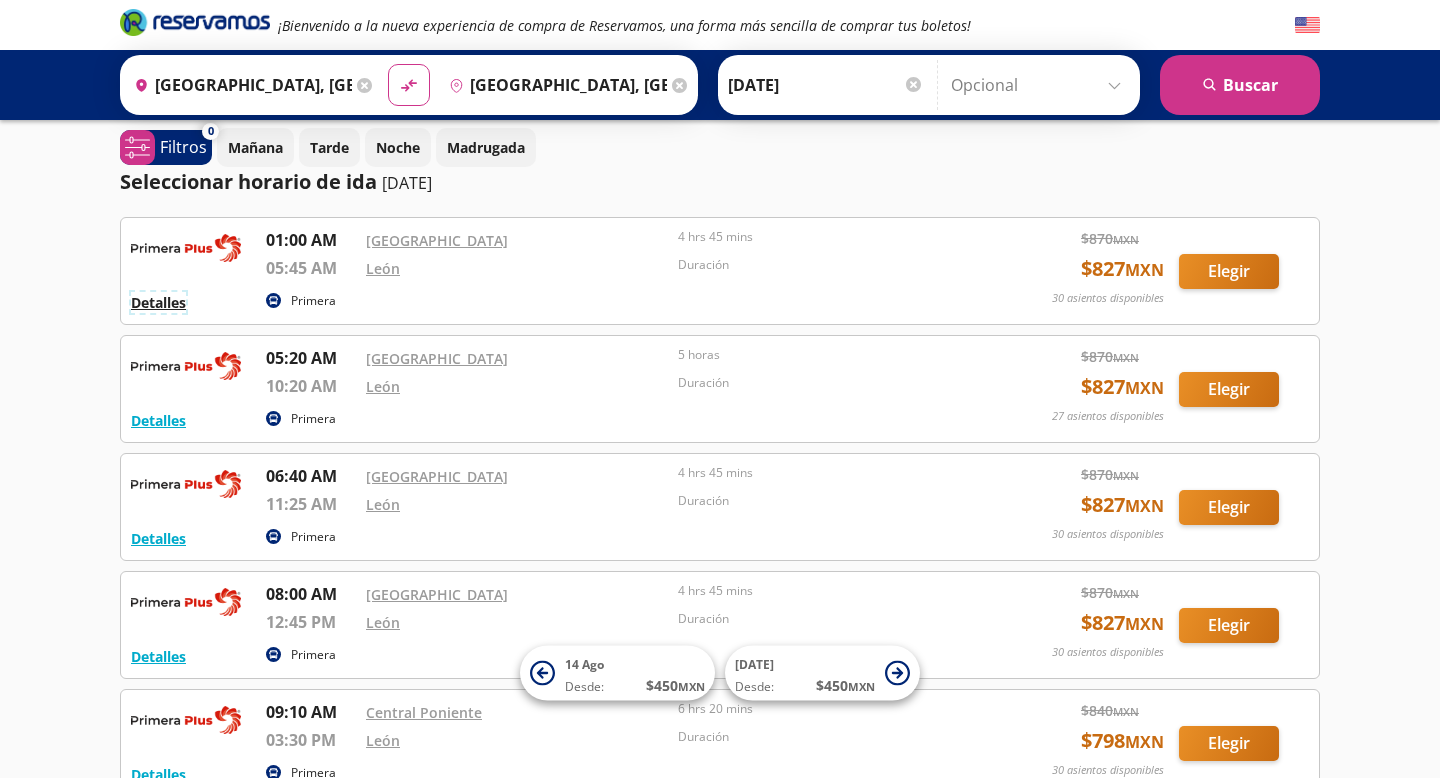 click on "Detalles" at bounding box center (158, 302) 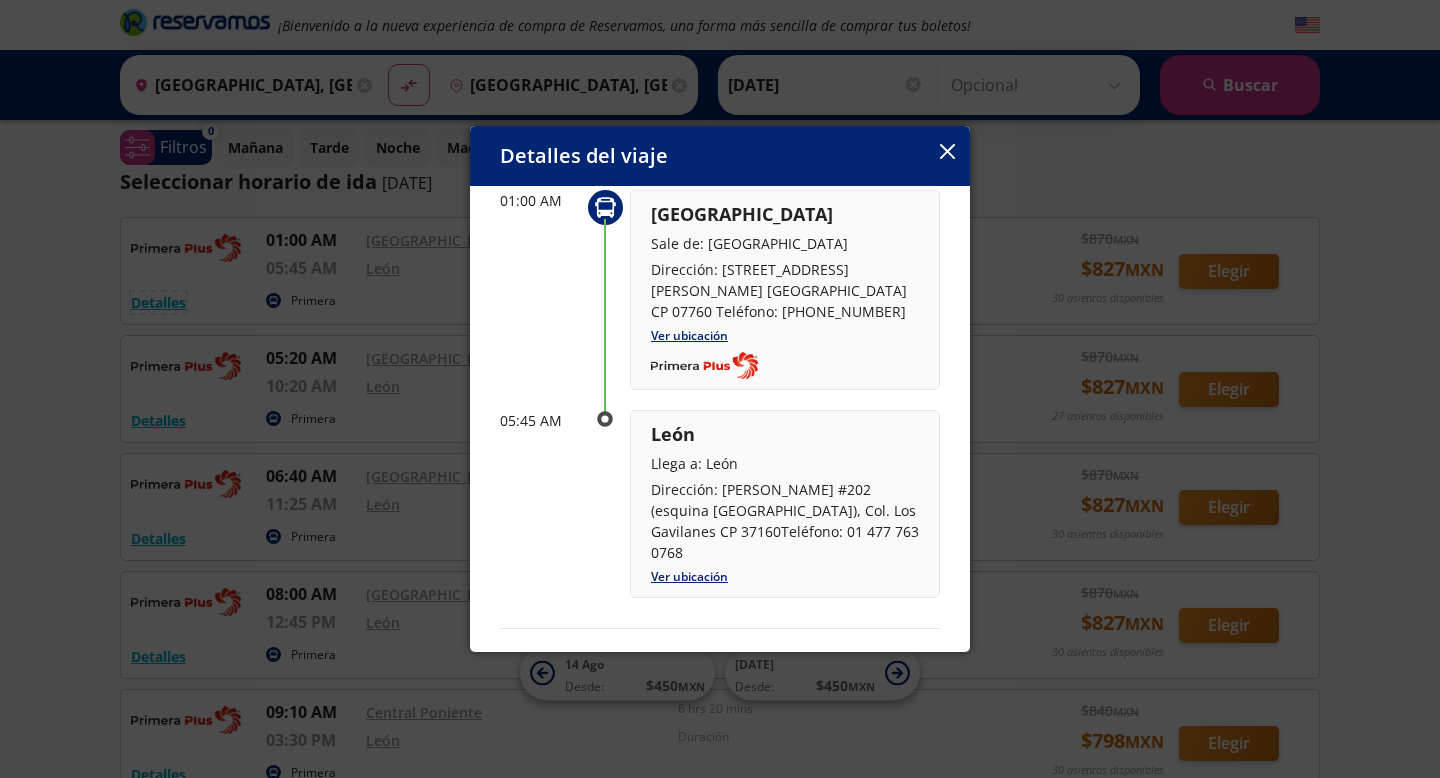 scroll, scrollTop: 114, scrollLeft: 0, axis: vertical 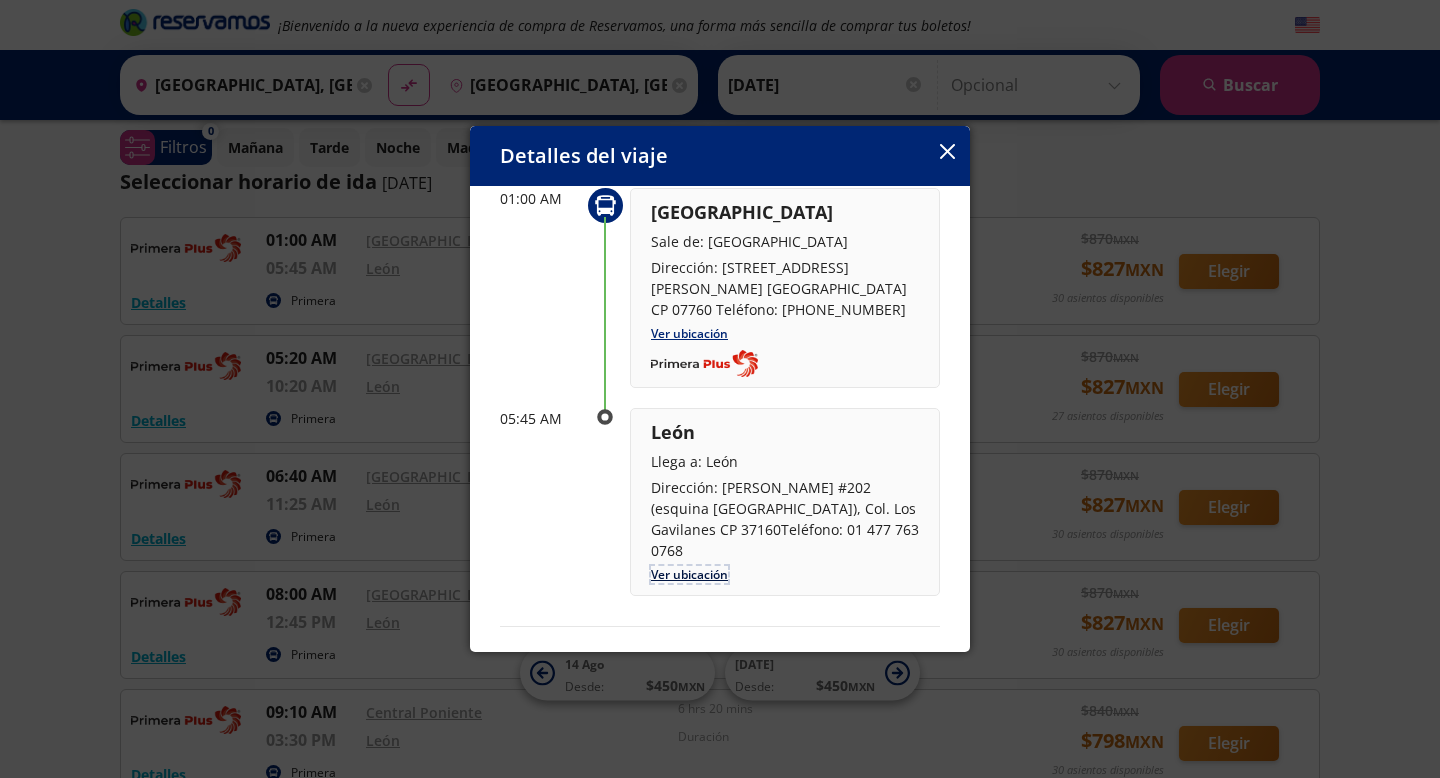 click on "Ver ubicación" at bounding box center (689, 574) 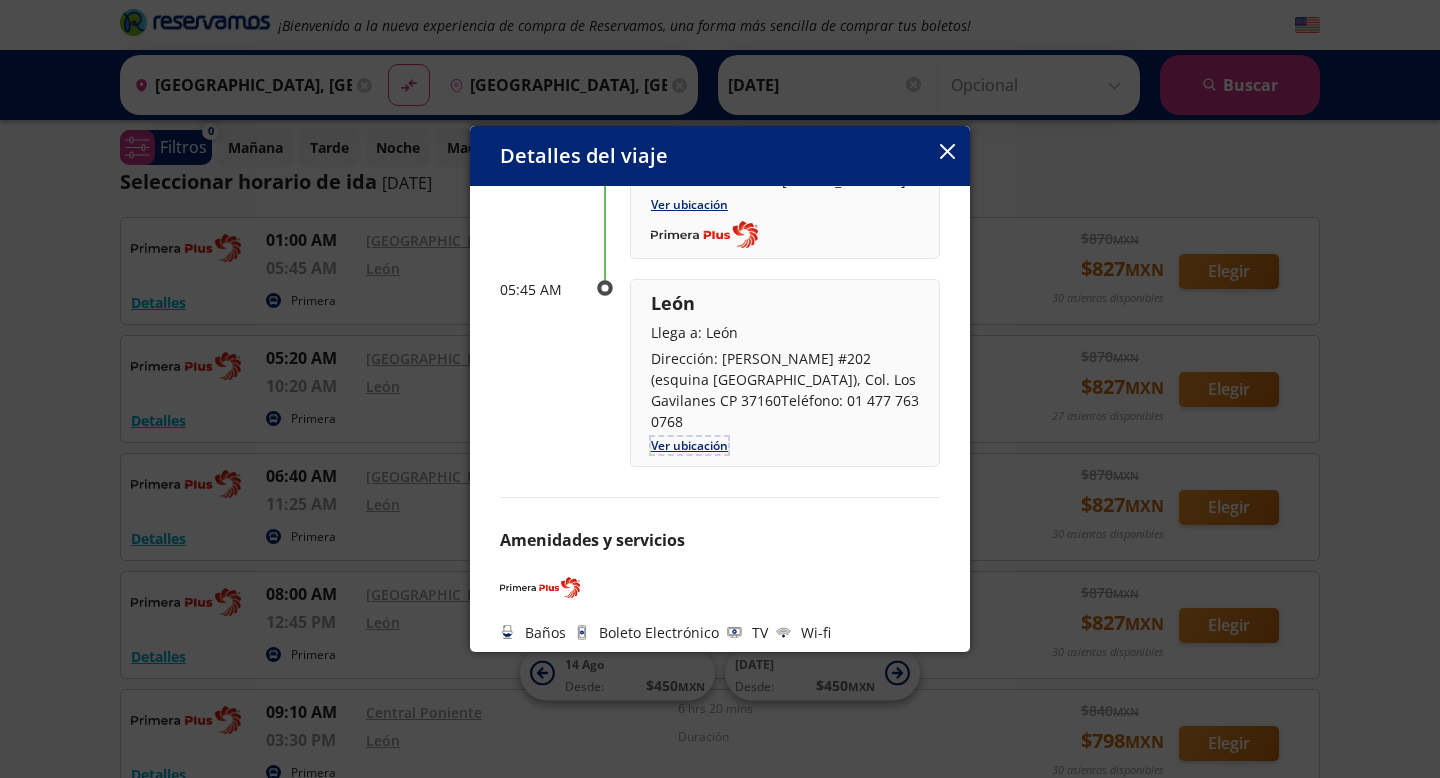scroll, scrollTop: 0, scrollLeft: 0, axis: both 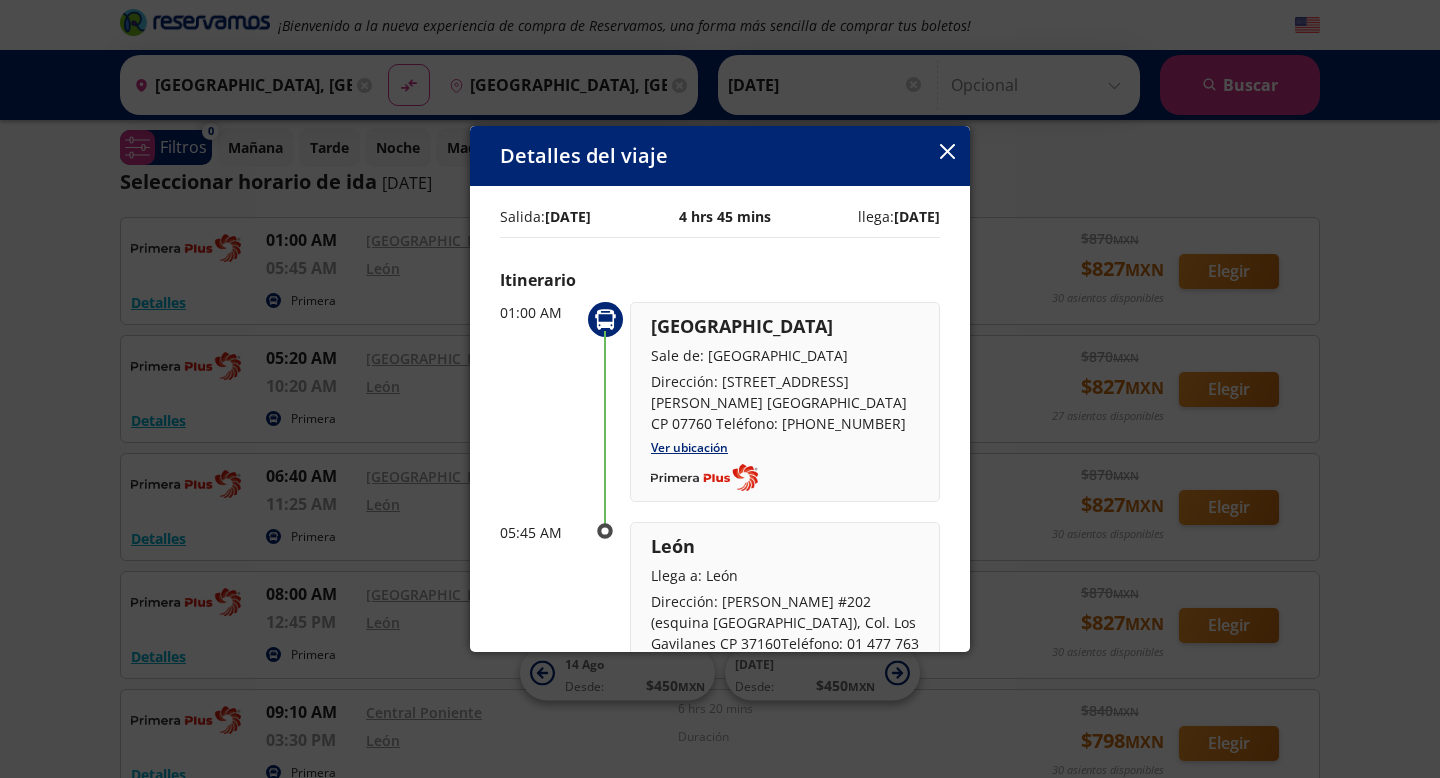 click 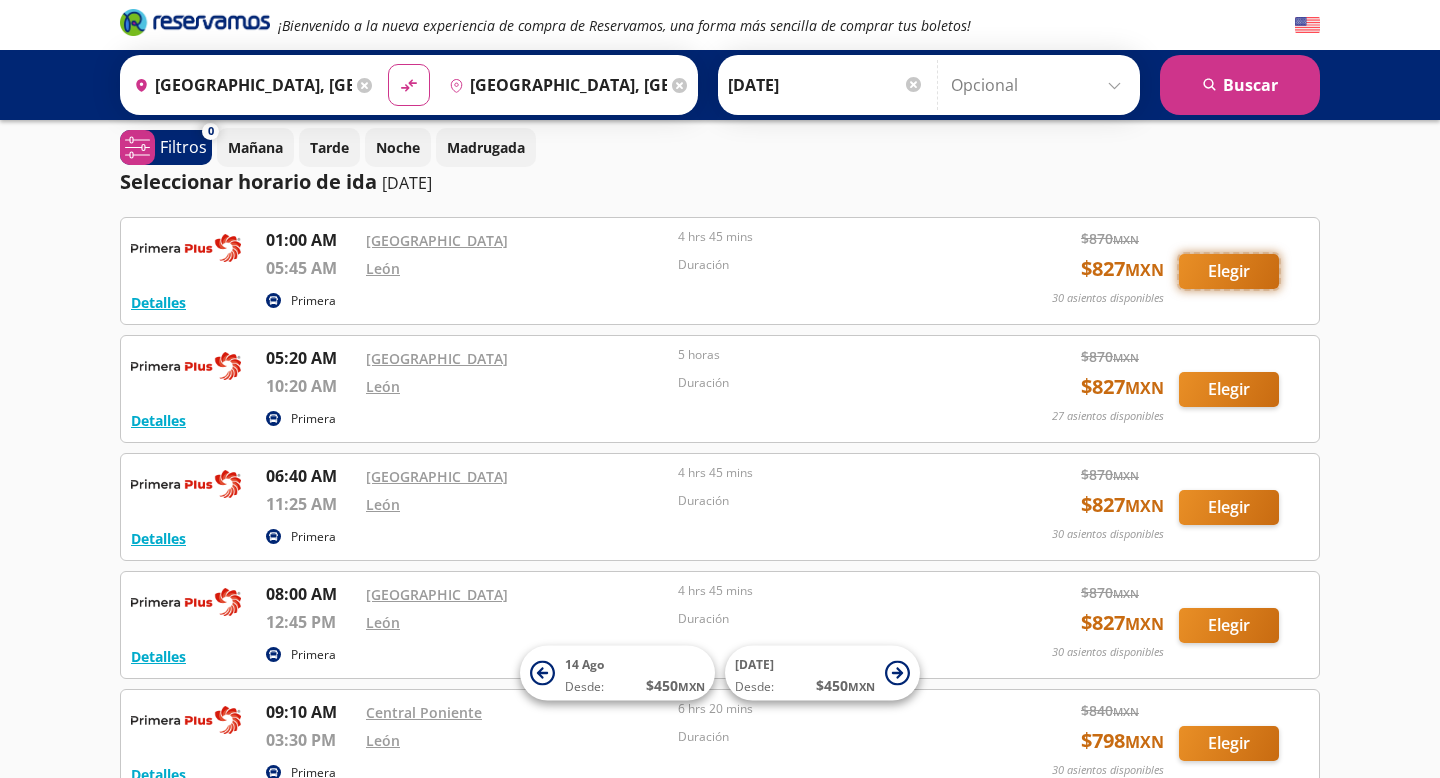 click on "Elegir" at bounding box center (1229, 271) 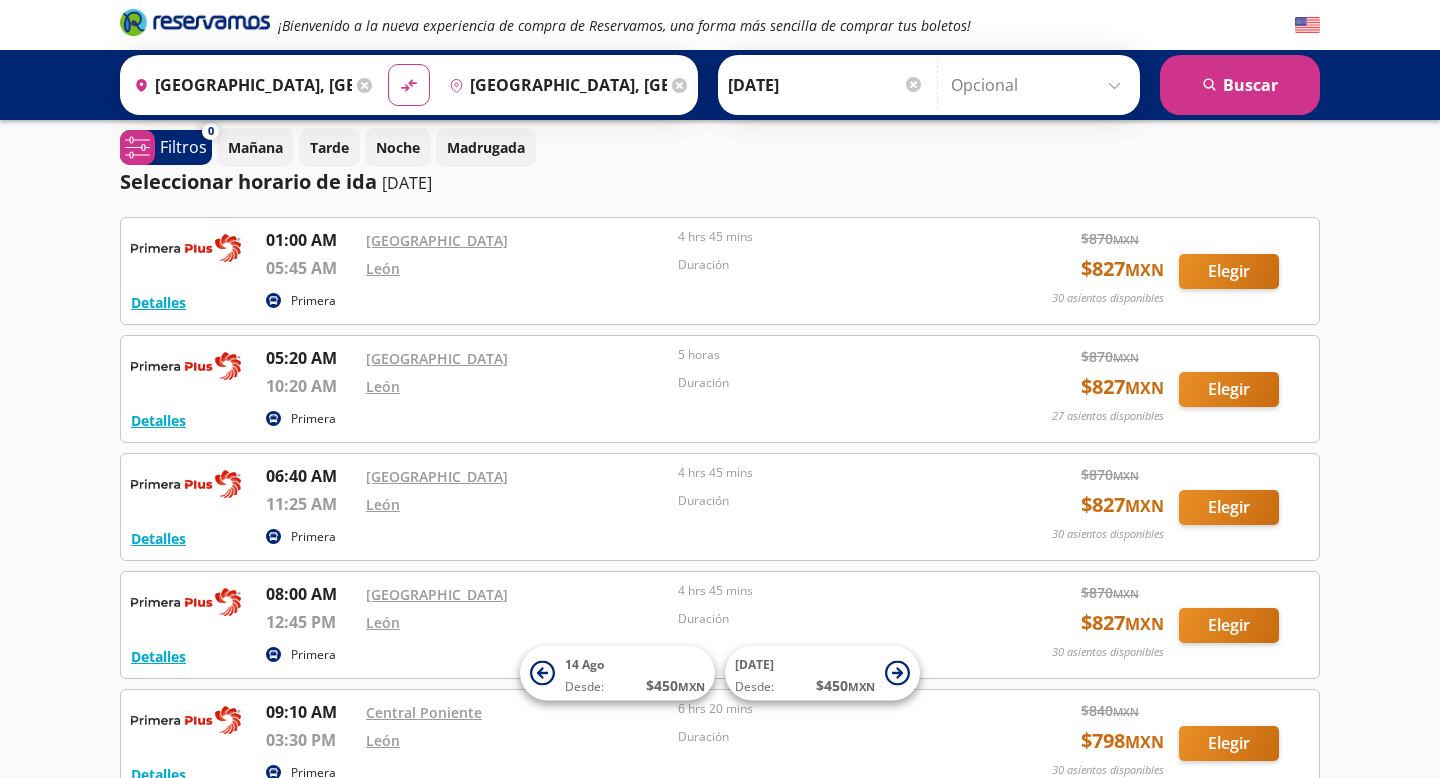 scroll, scrollTop: 0, scrollLeft: 0, axis: both 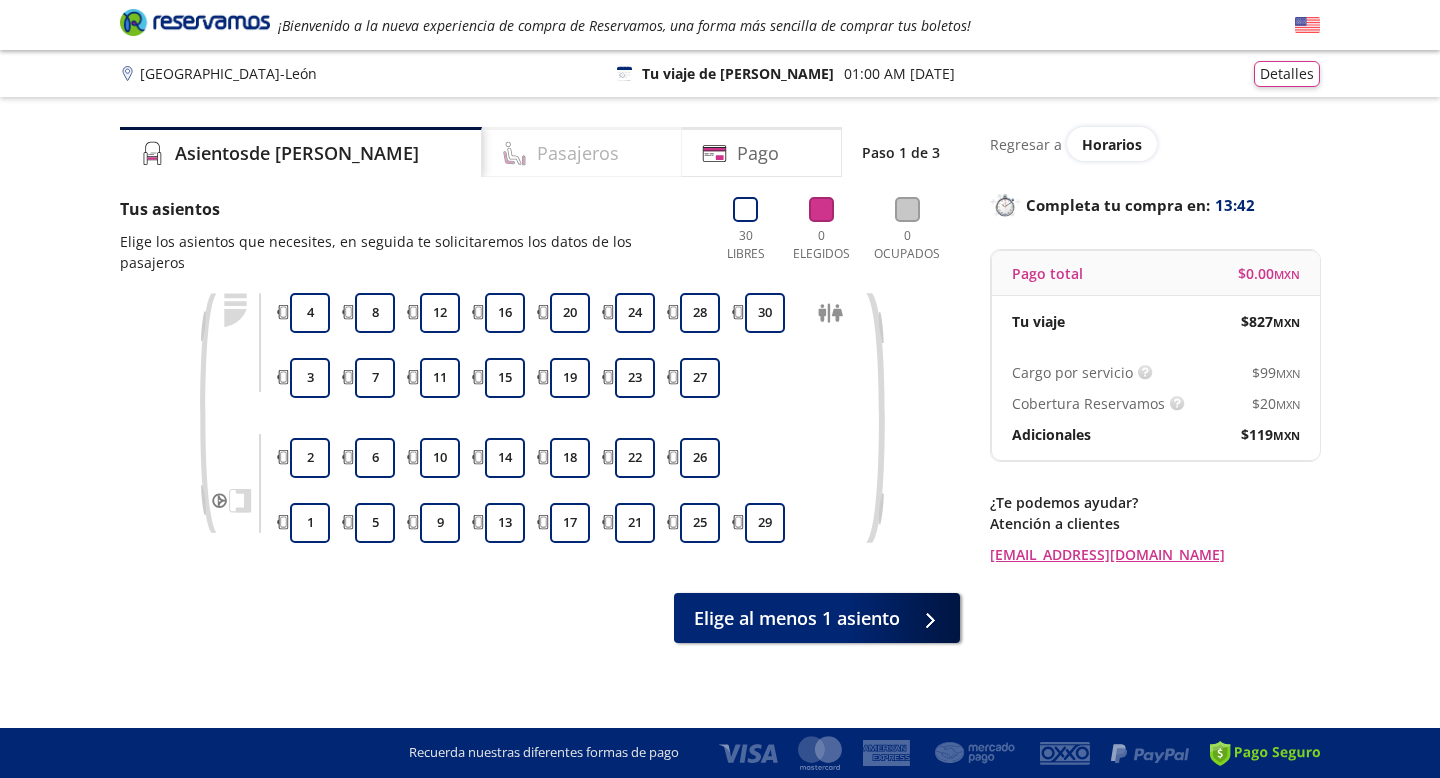 click on "Pasajeros" at bounding box center [578, 153] 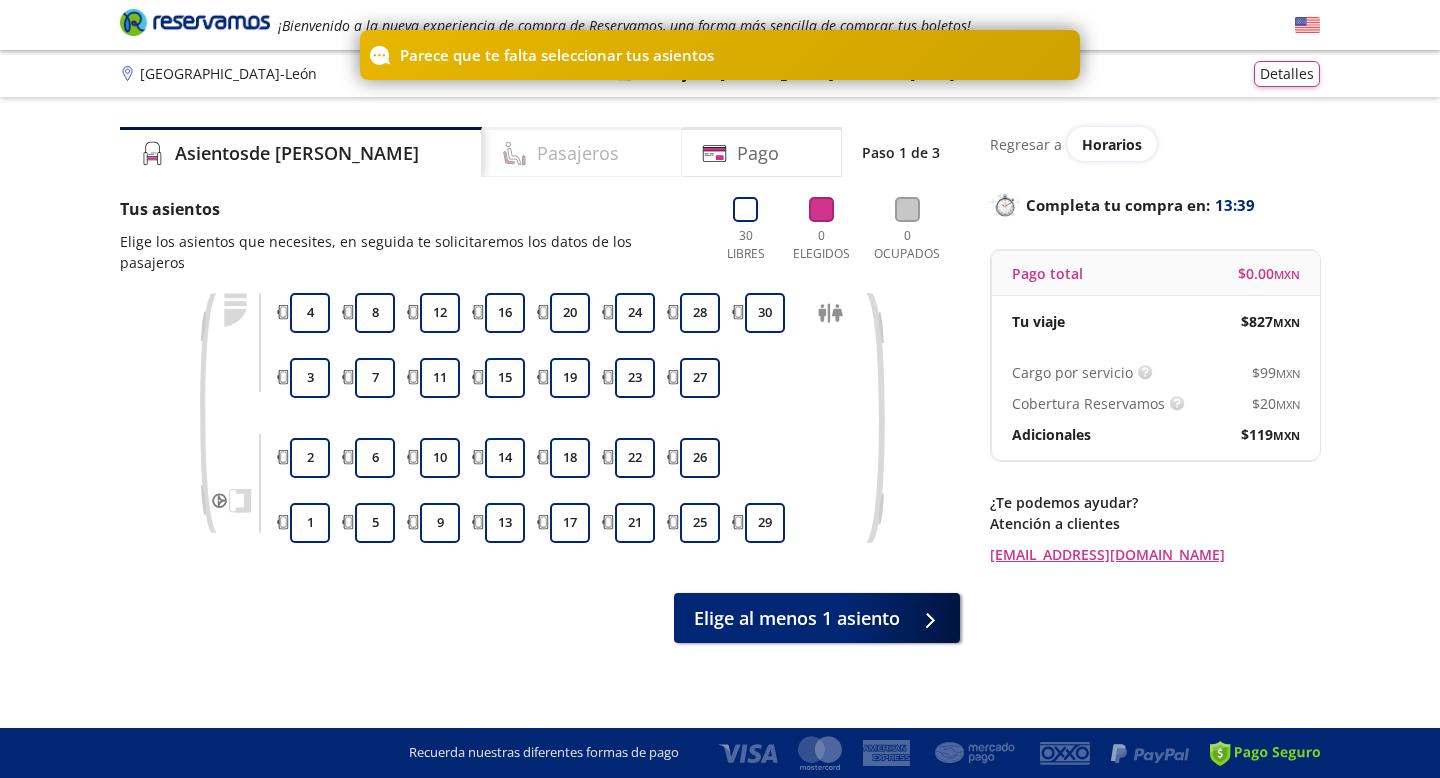 click on "Pasajeros" at bounding box center (578, 153) 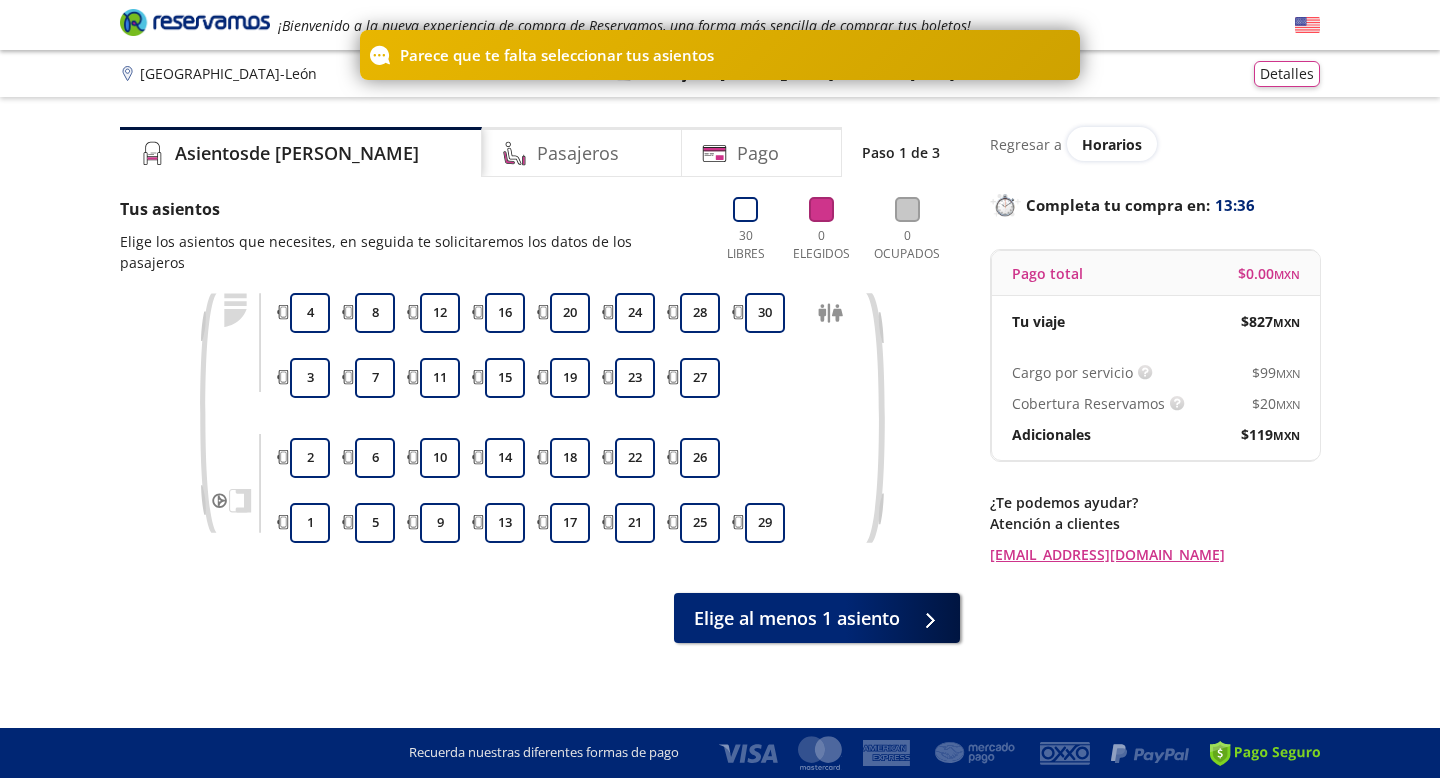 click on "Group 9 Created with Sketch. Elige tus asientos Ciudad de [GEOGRAPHIC_DATA] ¡Bienvenido a la nueva experiencia de compra de Reservamos, una forma más sencilla de comprar tus boletos! Completa tu compra en : 13:36 [GEOGRAPHIC_DATA]  -  León 126 Tu viaje de ida 01:00 AM [DATE] Detalles Completa tu compra en : 13:36 Asientos  de [PERSON_NAME] Pago Paso 1 de 3 Tus asientos Elige los asientos que necesites, en seguida te solicitaremos los datos de los pasajeros 30 Libres 0 Elegidos 0 Ocupados 1 2 3 4   5 6 7 8   9 10 11 12   13 14 15 16   17 18 19 20   21 22 23 24   25 26 27 28   29 30     Elige al menos 1 asiento Regresar a Horarios Completa tu compra en : 13:36 Pago total $ 0.00  MXN Tu viaje  $ 827  MXN Cargo por servicio  Esto nos permite seguir trabajando para ofrecerte la mayor cobertura de rutas y brindarte una experiencia de compra segura y garantizada. $ 99  MXN Cobertura Reservamos  $ 20  MXN Adicionales  $ 119  MXN ¿Te podemos ayudar? Atención a clientes [EMAIL_ADDRESS][DOMAIN_NAME] ..." at bounding box center (720, 391) 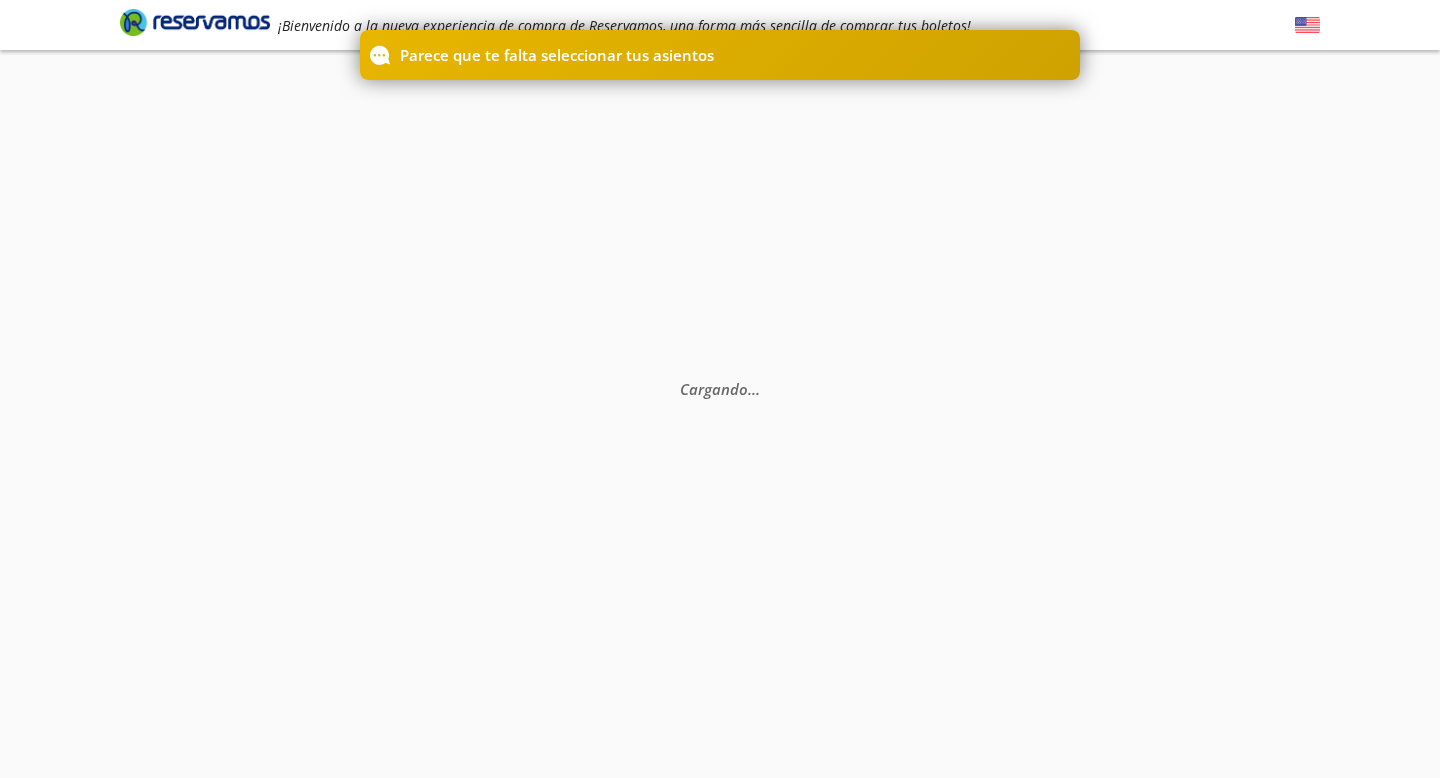 scroll, scrollTop: 0, scrollLeft: 0, axis: both 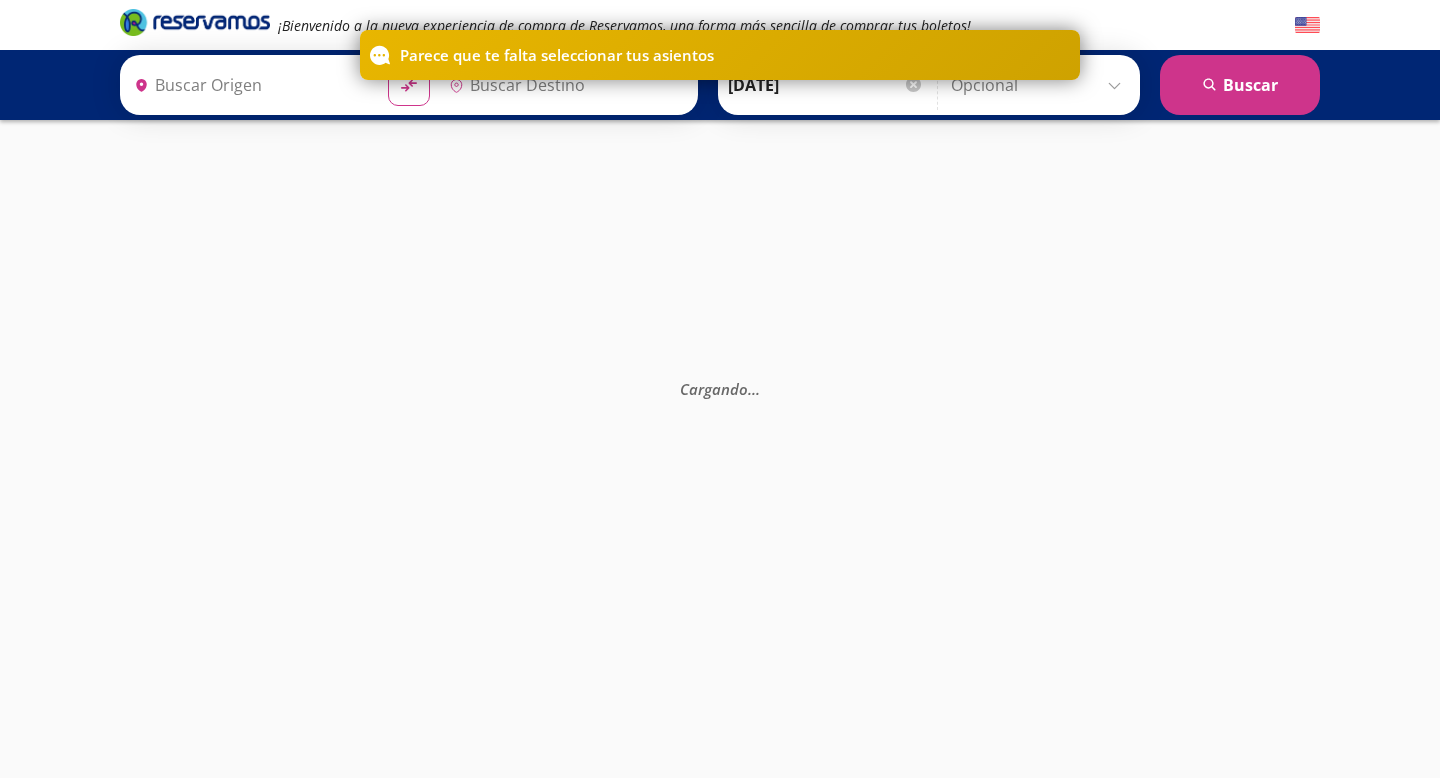 type on "[GEOGRAPHIC_DATA], [GEOGRAPHIC_DATA]" 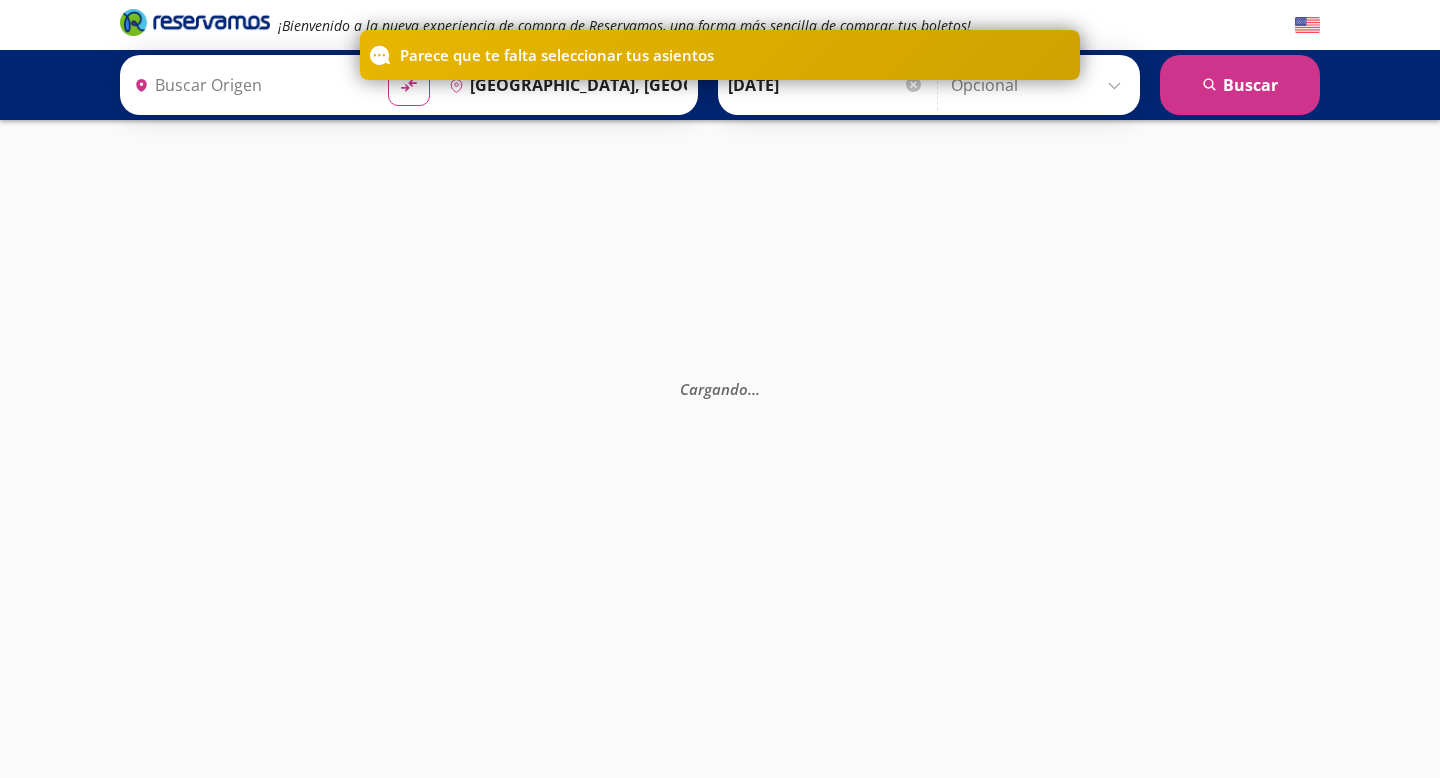 type on "[GEOGRAPHIC_DATA], [GEOGRAPHIC_DATA]" 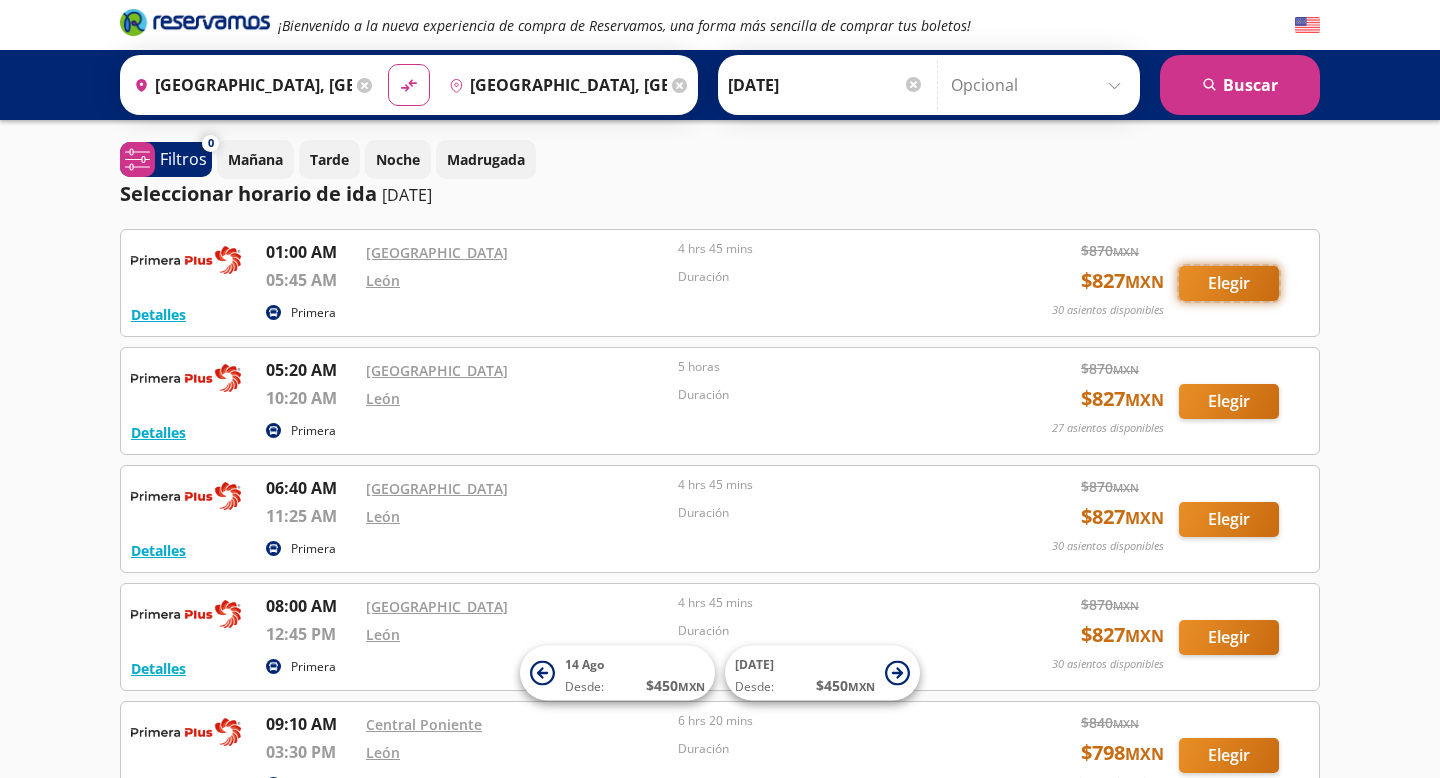 click on "Elegir" at bounding box center (1229, 283) 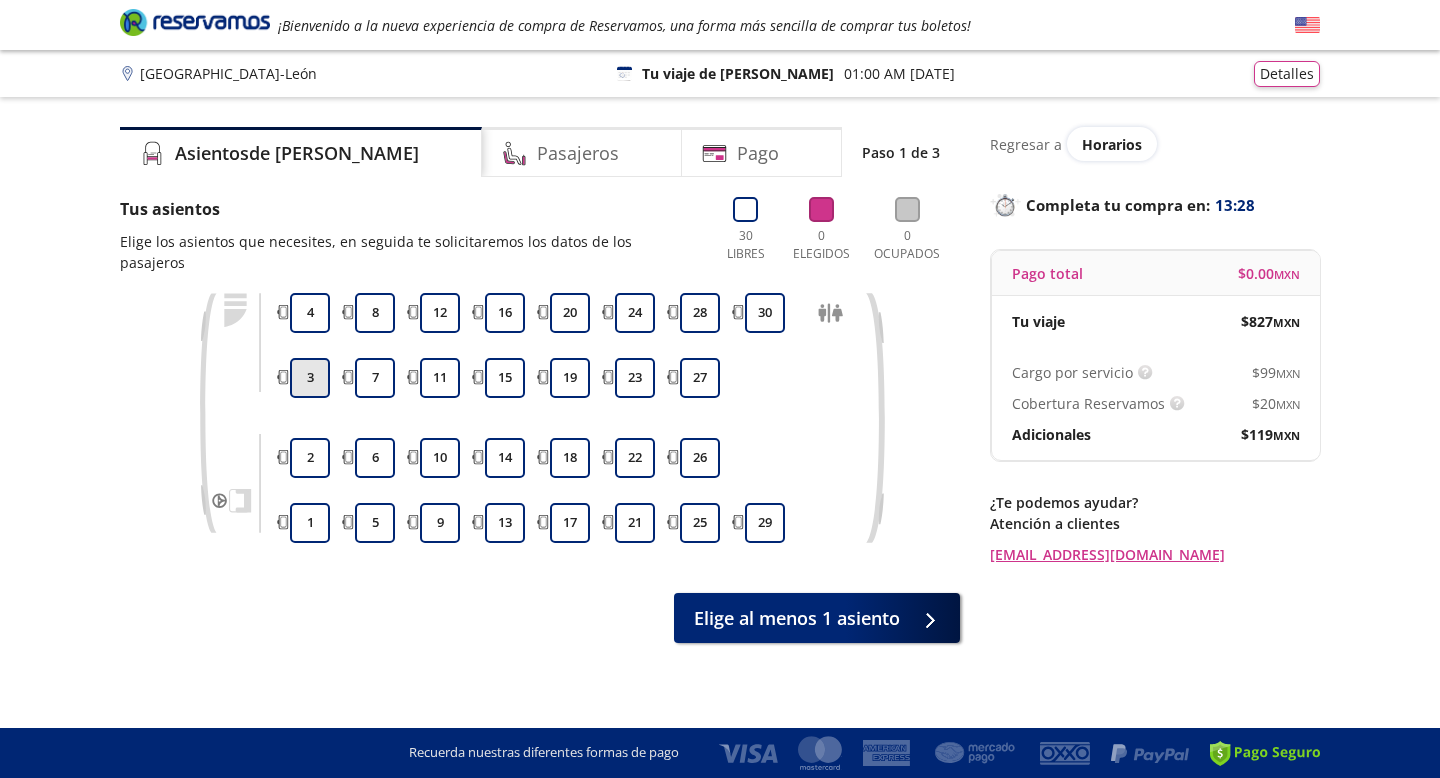 click on "3" at bounding box center (310, 378) 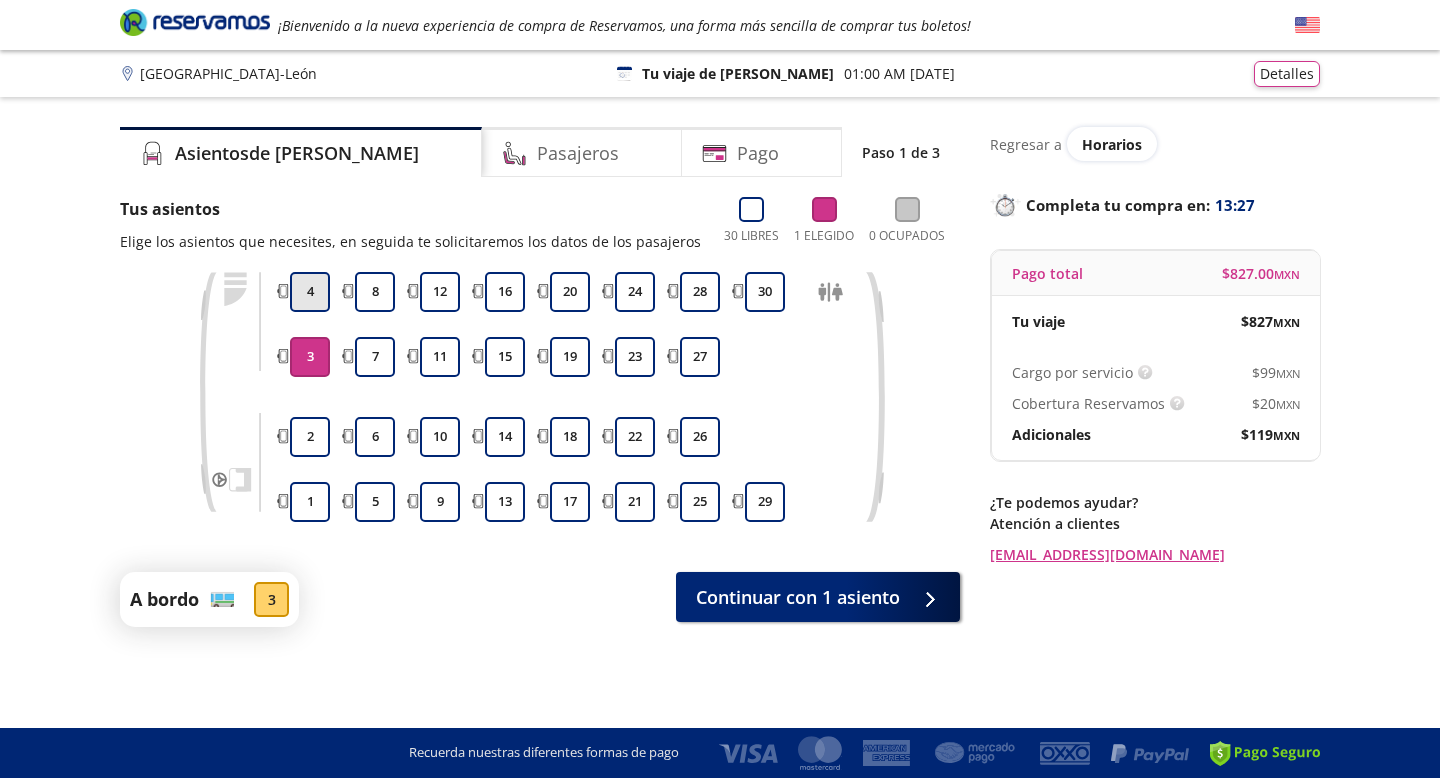 click on "4" at bounding box center (310, 292) 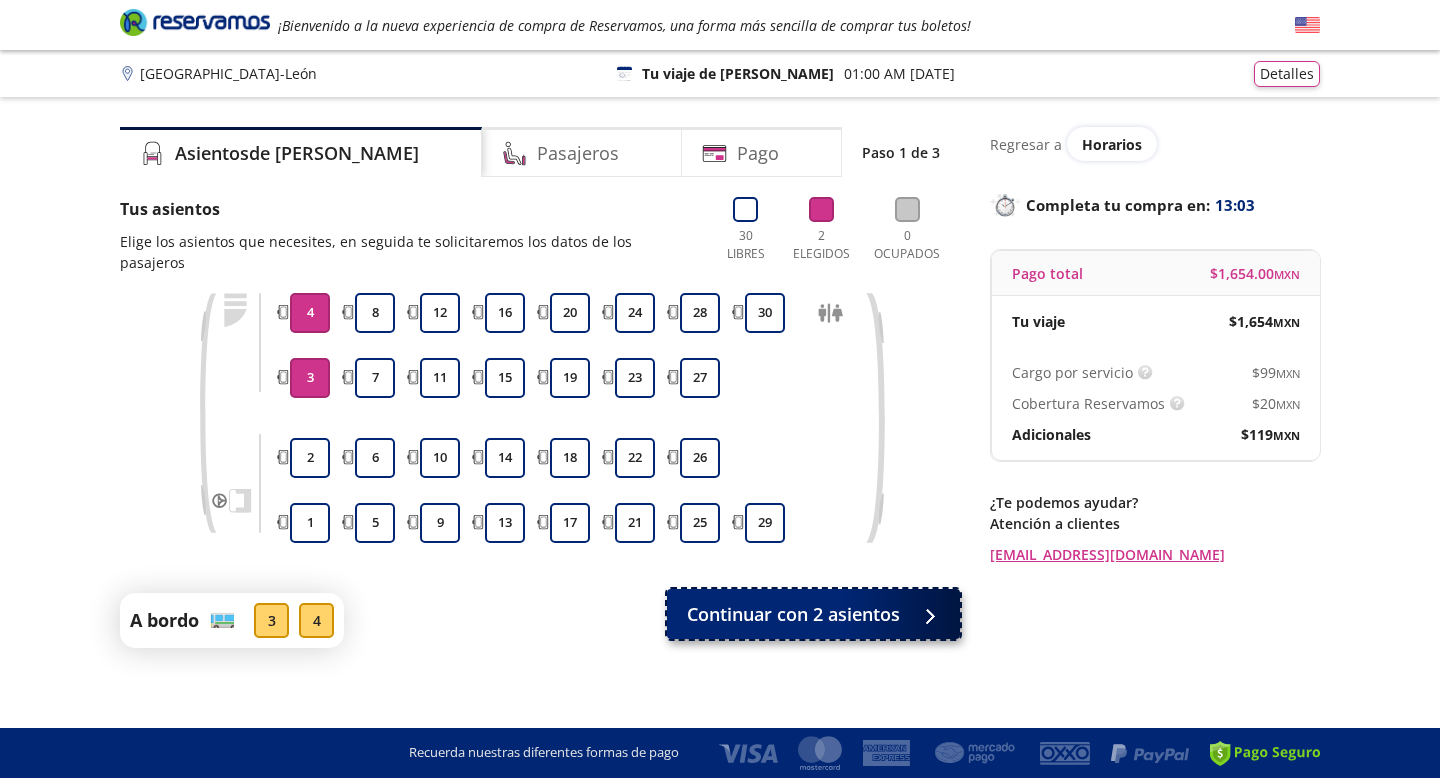 click on "Continuar con 2 asientos" at bounding box center [793, 614] 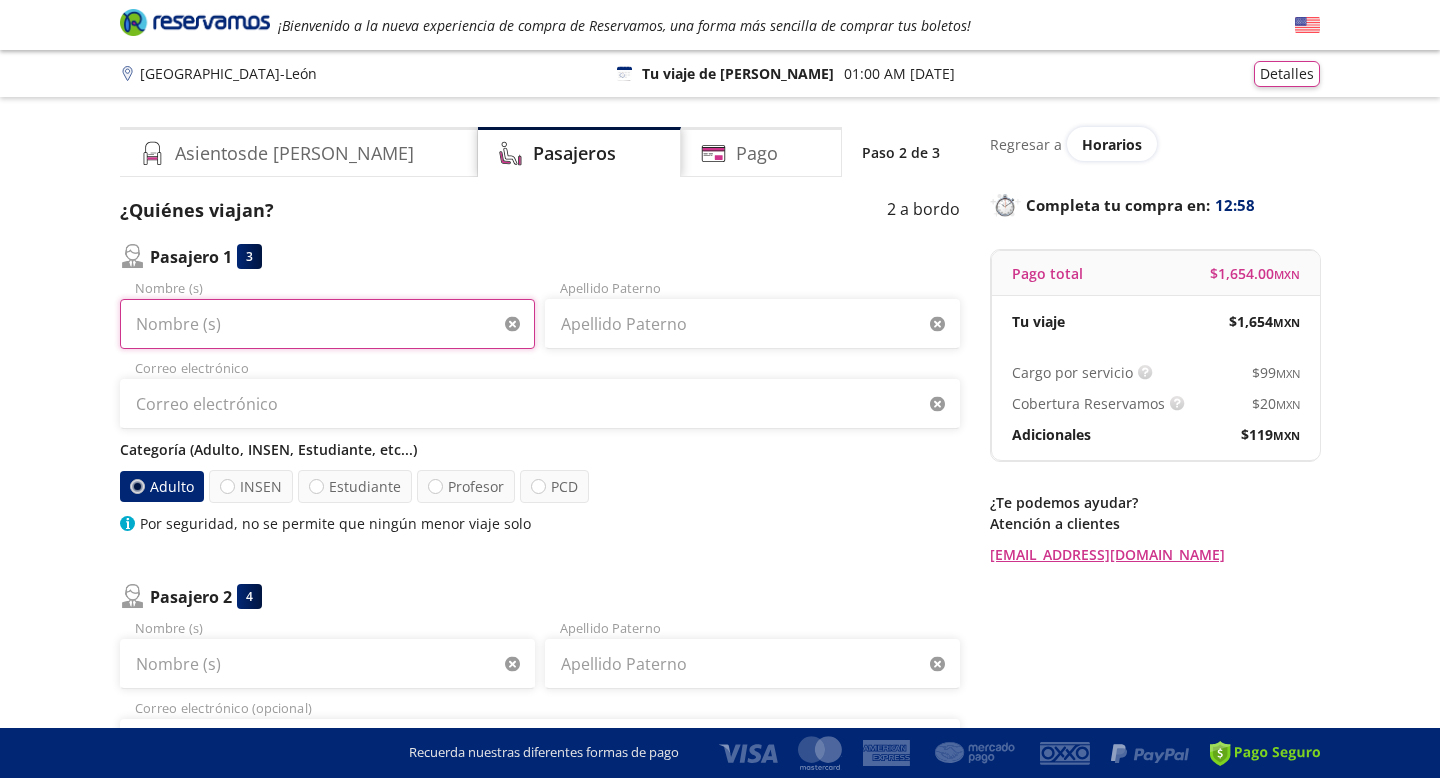 click on "Nombre (s)" at bounding box center (327, 324) 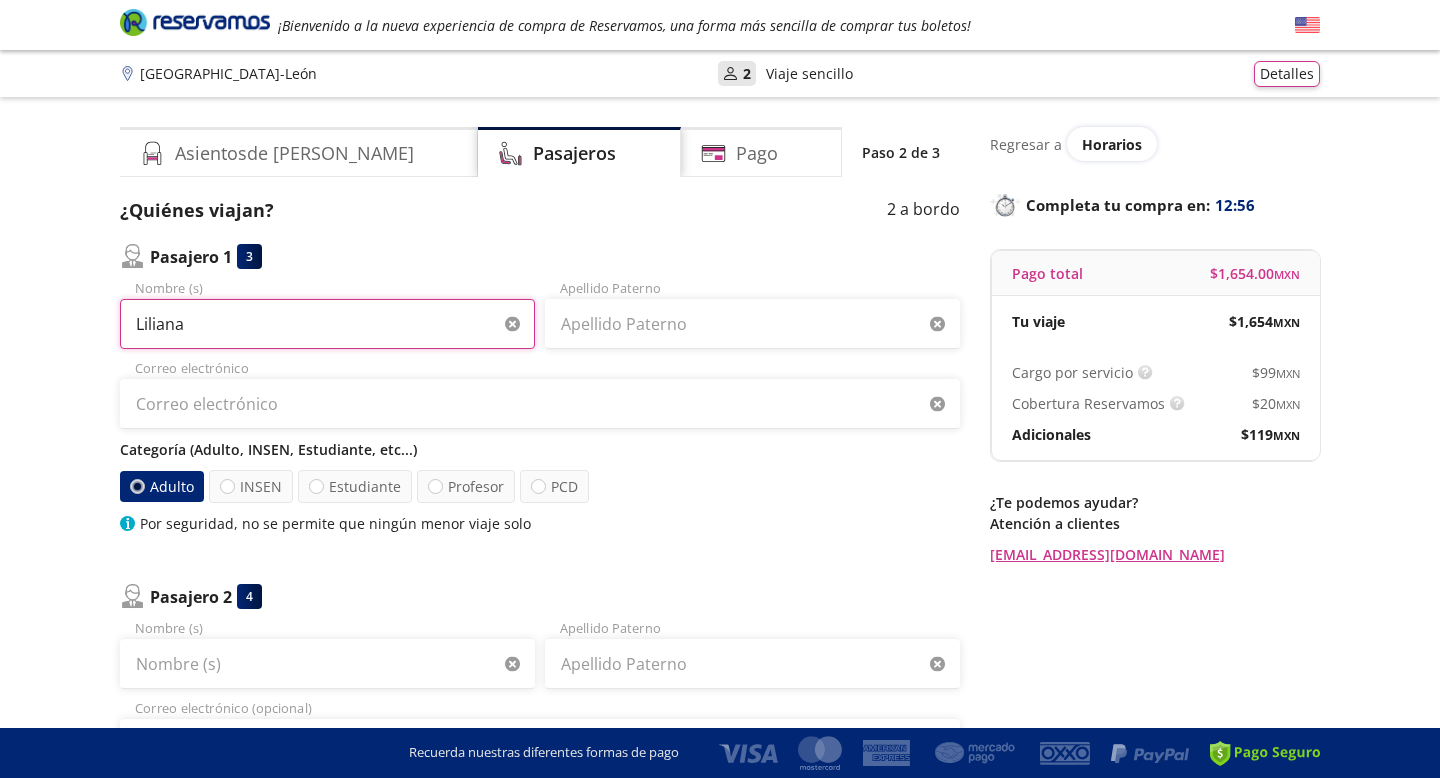 type on "Liliana" 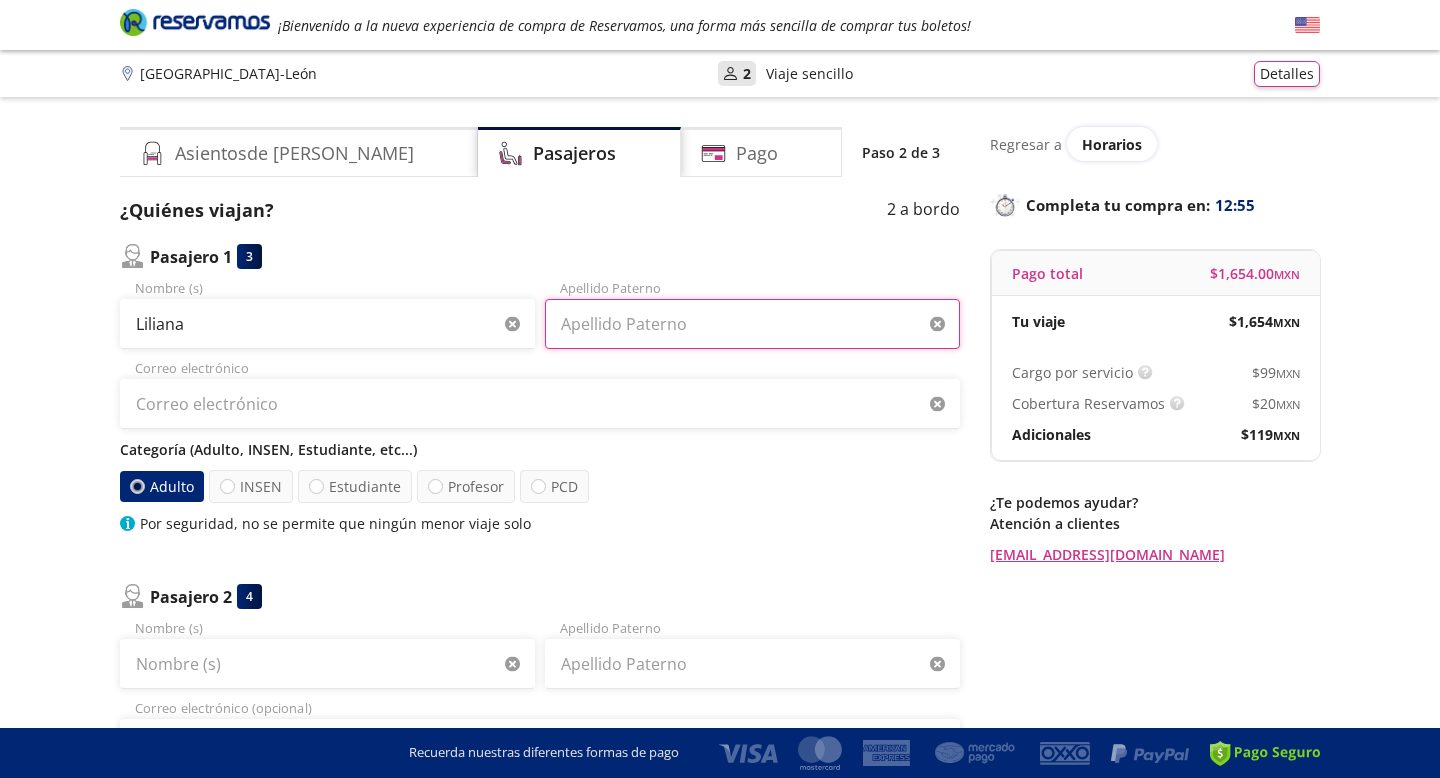 click on "Apellido Paterno" at bounding box center [752, 324] 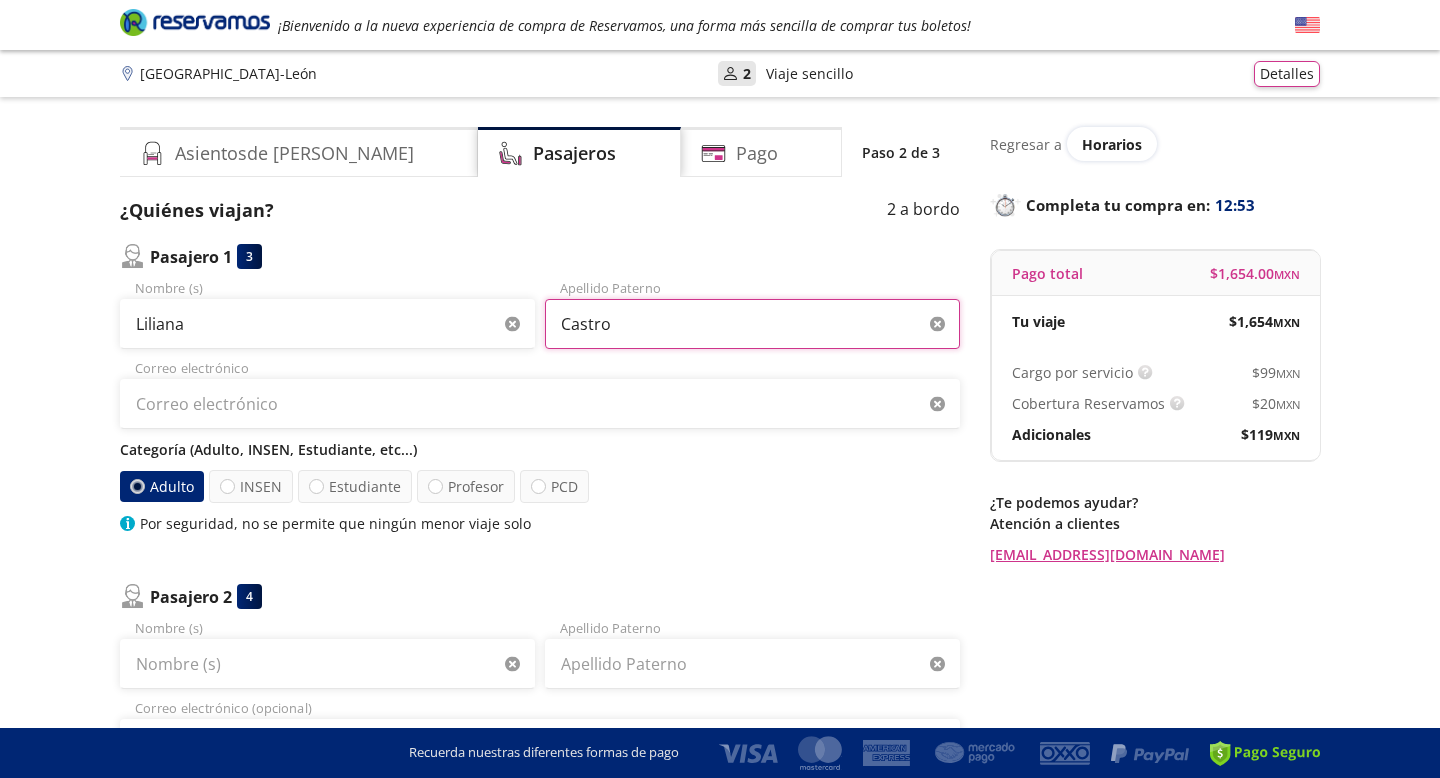 type on "Castro" 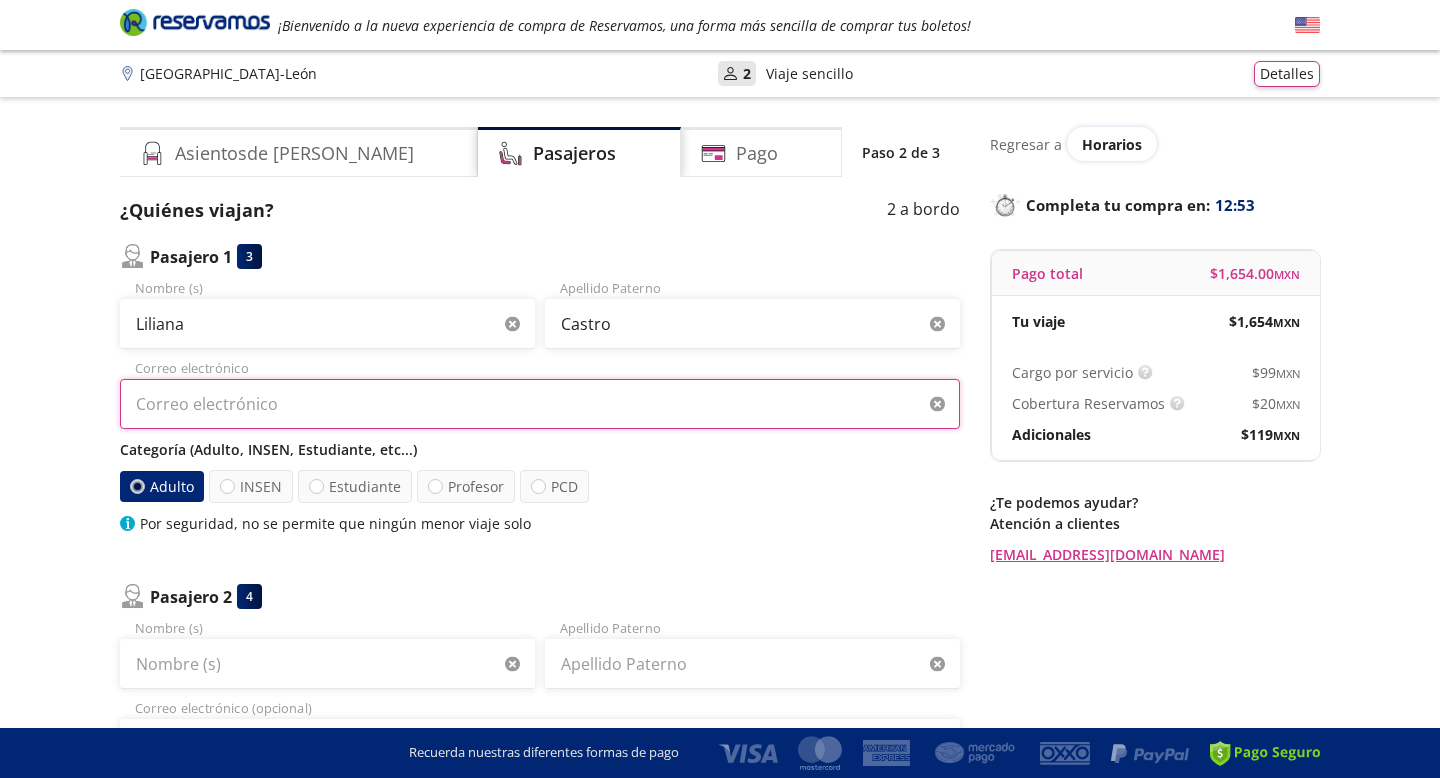 click on "Correo electrónico" at bounding box center [540, 404] 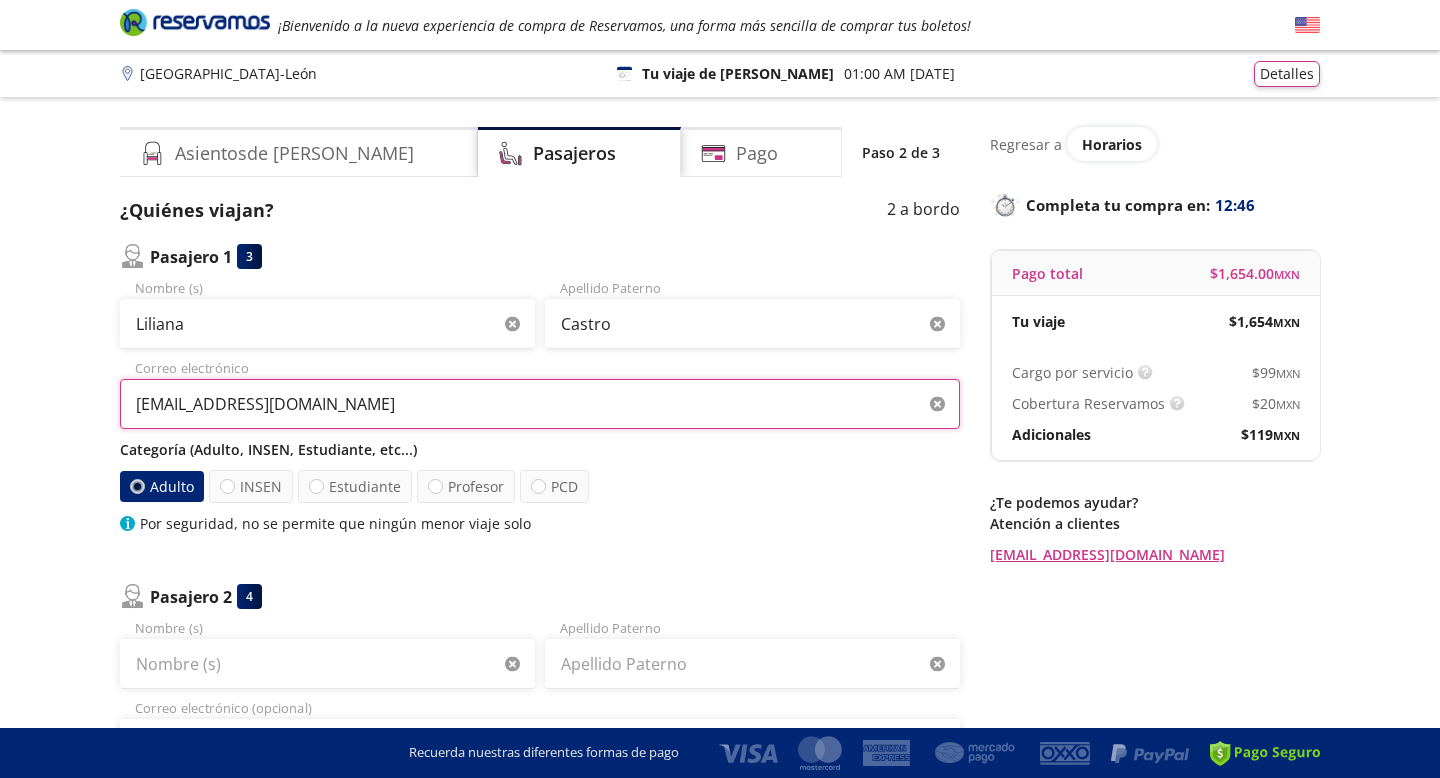 type on "[EMAIL_ADDRESS][DOMAIN_NAME]" 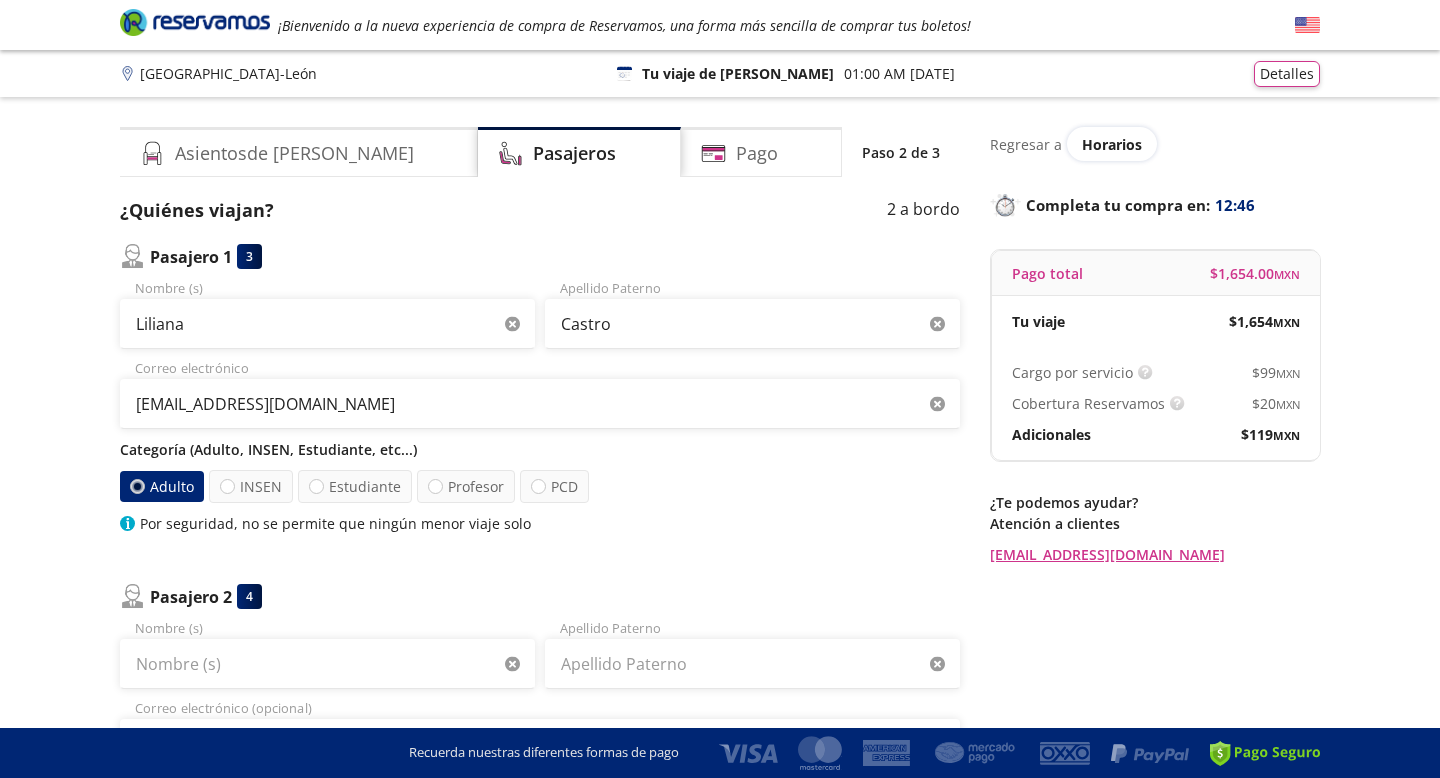 click on "Group 9 Created with Sketch. Datos para la compra Ciudad de [GEOGRAPHIC_DATA] ¡Bienvenido a la nueva experiencia de compra de Reservamos, una forma más sencilla de comprar tus boletos! Completa tu compra en : 12:46 [GEOGRAPHIC_DATA]  -  León 126 Tu viaje de ida 01:00 AM [DATE] Detalles Completa tu compra en : 12:46 Asientos  de [PERSON_NAME] Pago Paso 2 de 3 ¿Quiénes viajan? 2 a bordo Pasajero 1 3 Liliana Nombre (s) Castro Apellido Paterno [EMAIL_ADDRESS][DOMAIN_NAME] Correo electrónico Categoría (Adulto, INSEN, Estudiante, etc...) Adulto INSEN Estudiante Profesor PCD Por seguridad, no se permite que ningún menor viaje solo Pasajero 2 4 Nombre (s) Apellido Paterno Correo electrónico (opcional) Categoría (Adulto, INSEN, Estudiante, etc...) Adulto Menor (3 a 11 años) INSEN Estudiante Profesor PCD Recuerda que deberás presentar una   identificación oficial para abordar el autobús y verifica que tus datos de pasajeros estén correctos. Los pasajeros menores de edad deben viajar en compañía de 1 adulto : $" at bounding box center (720, 608) 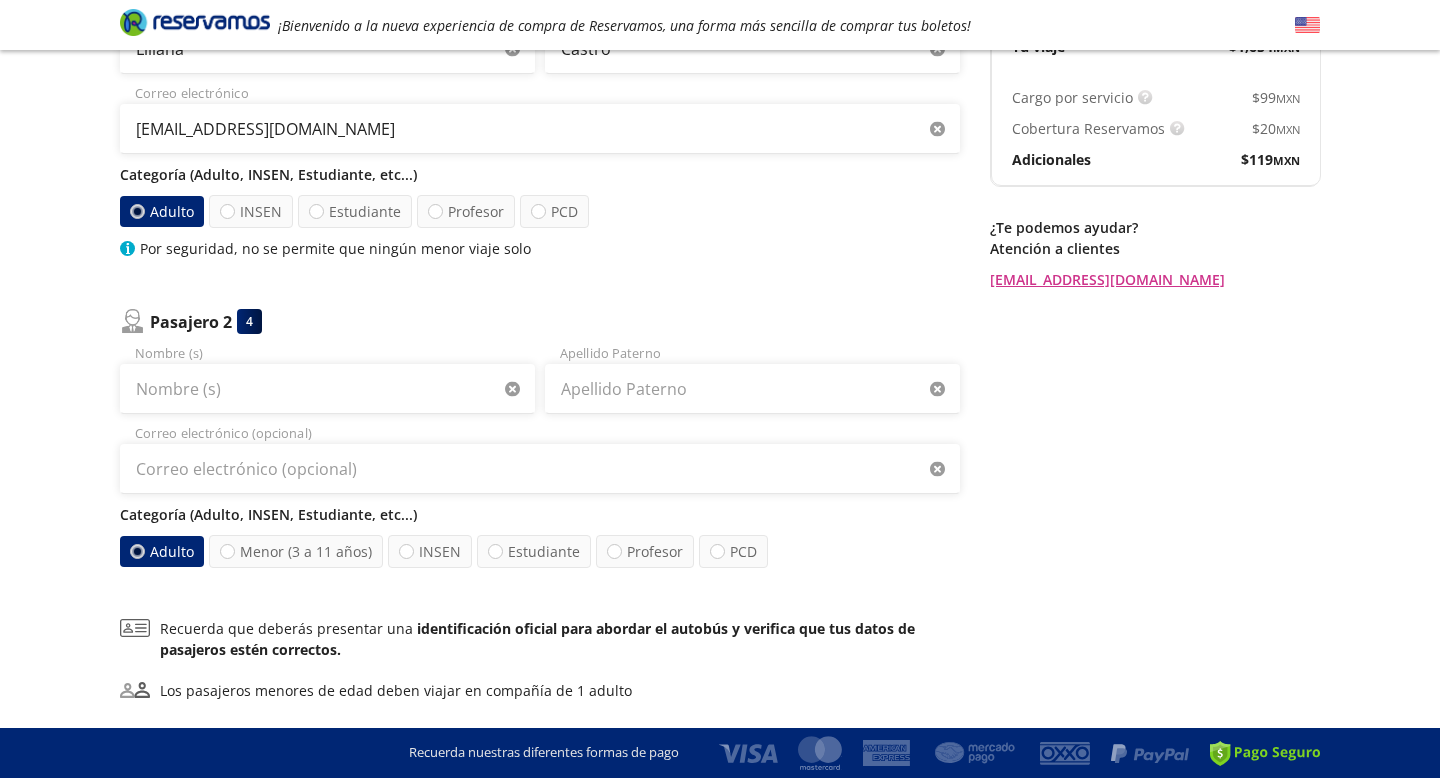 scroll, scrollTop: 292, scrollLeft: 0, axis: vertical 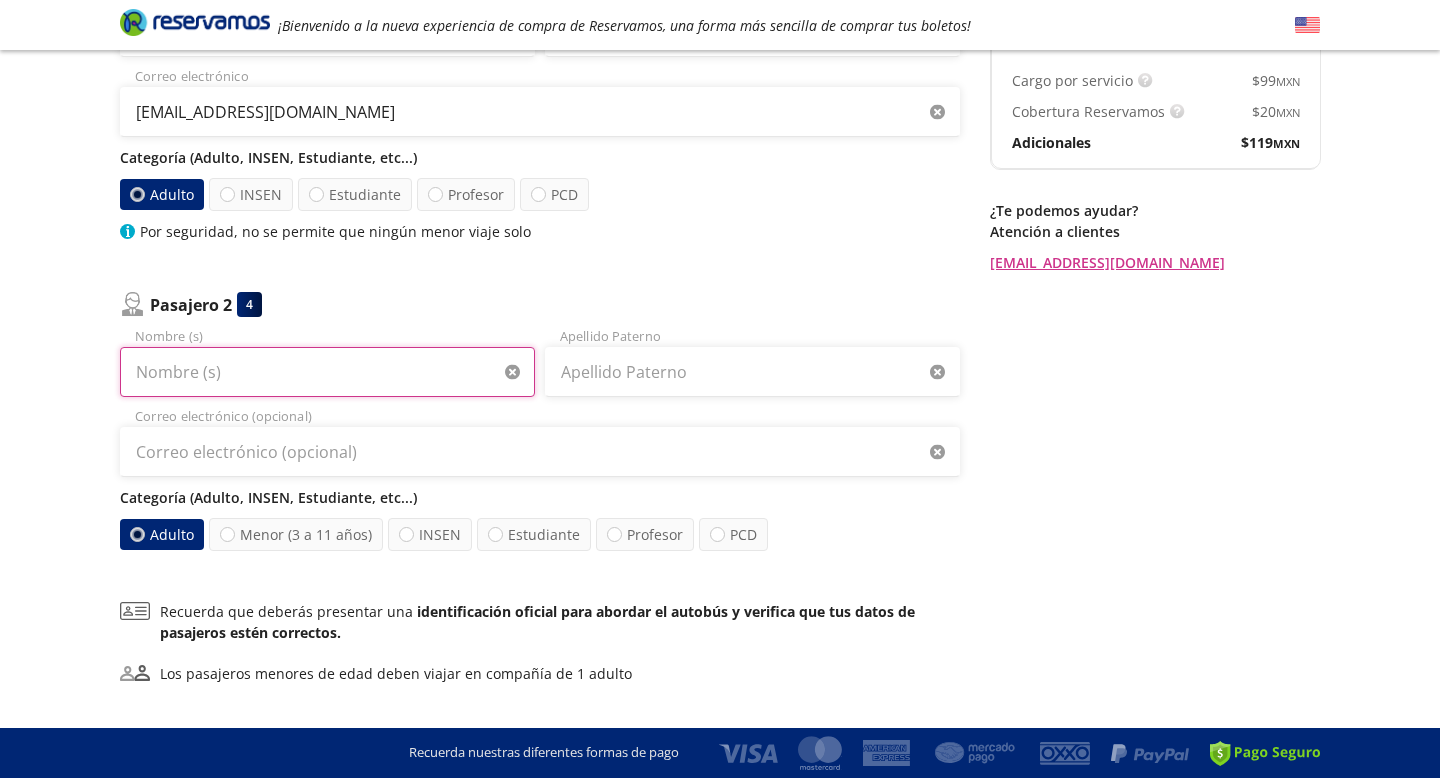click on "Nombre (s)" at bounding box center [327, 372] 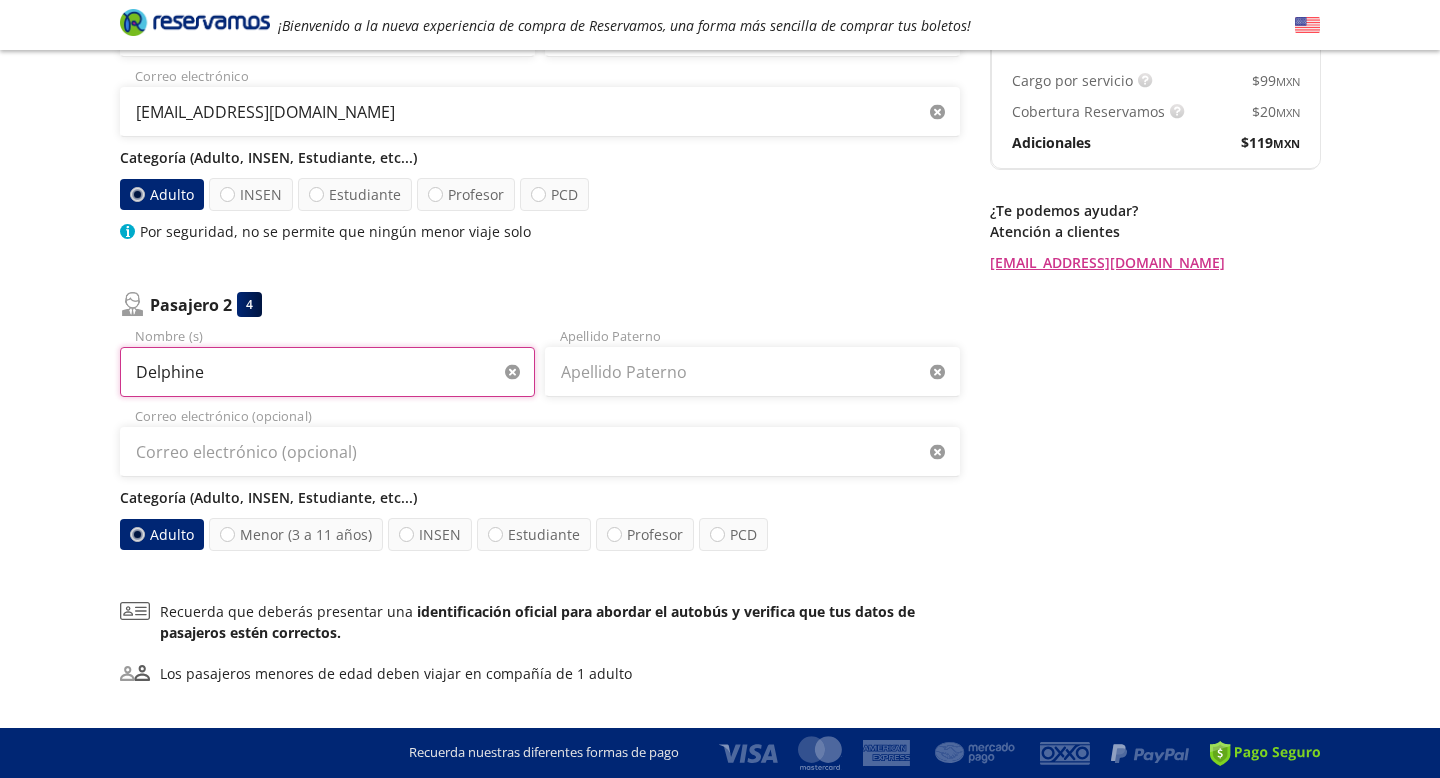 type on "Delphine" 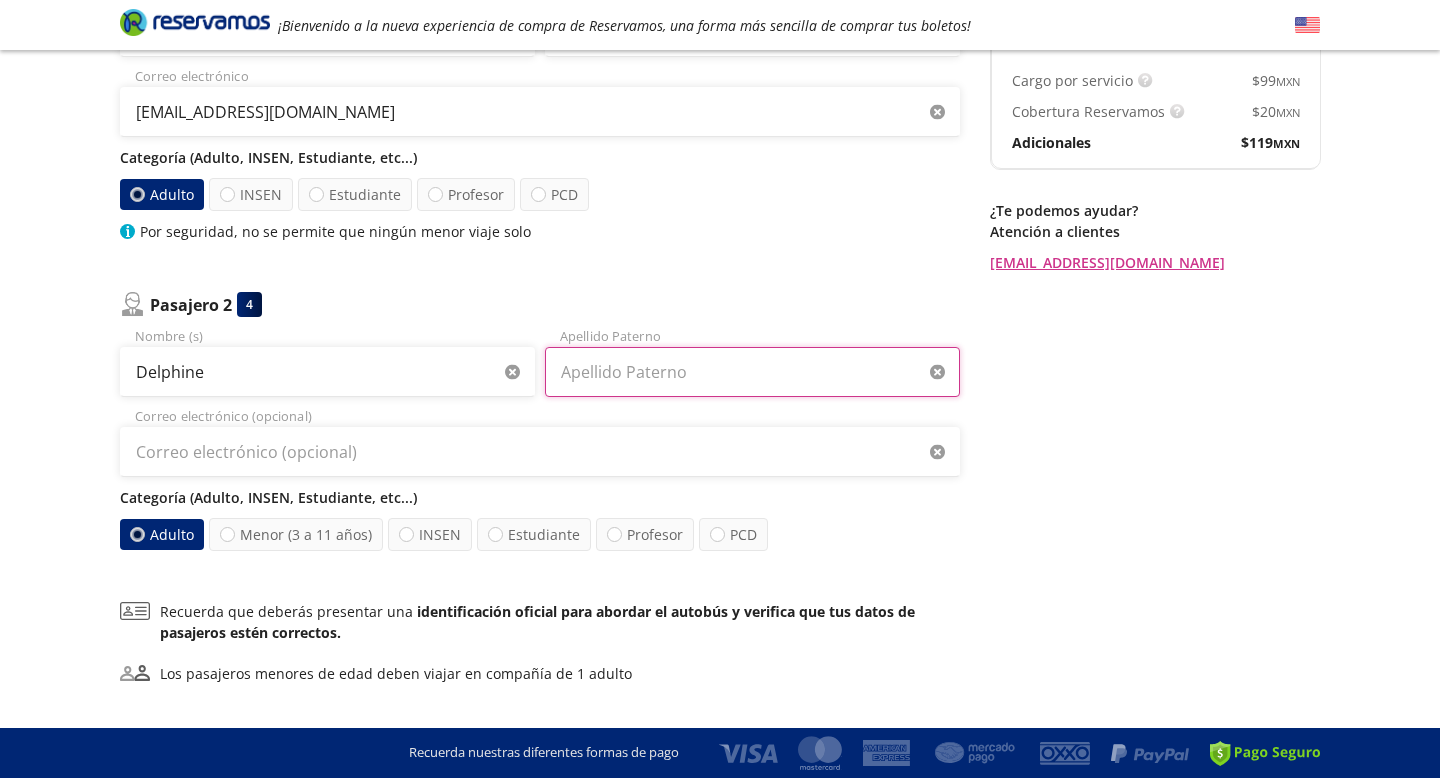 click on "Apellido Paterno" at bounding box center (752, 372) 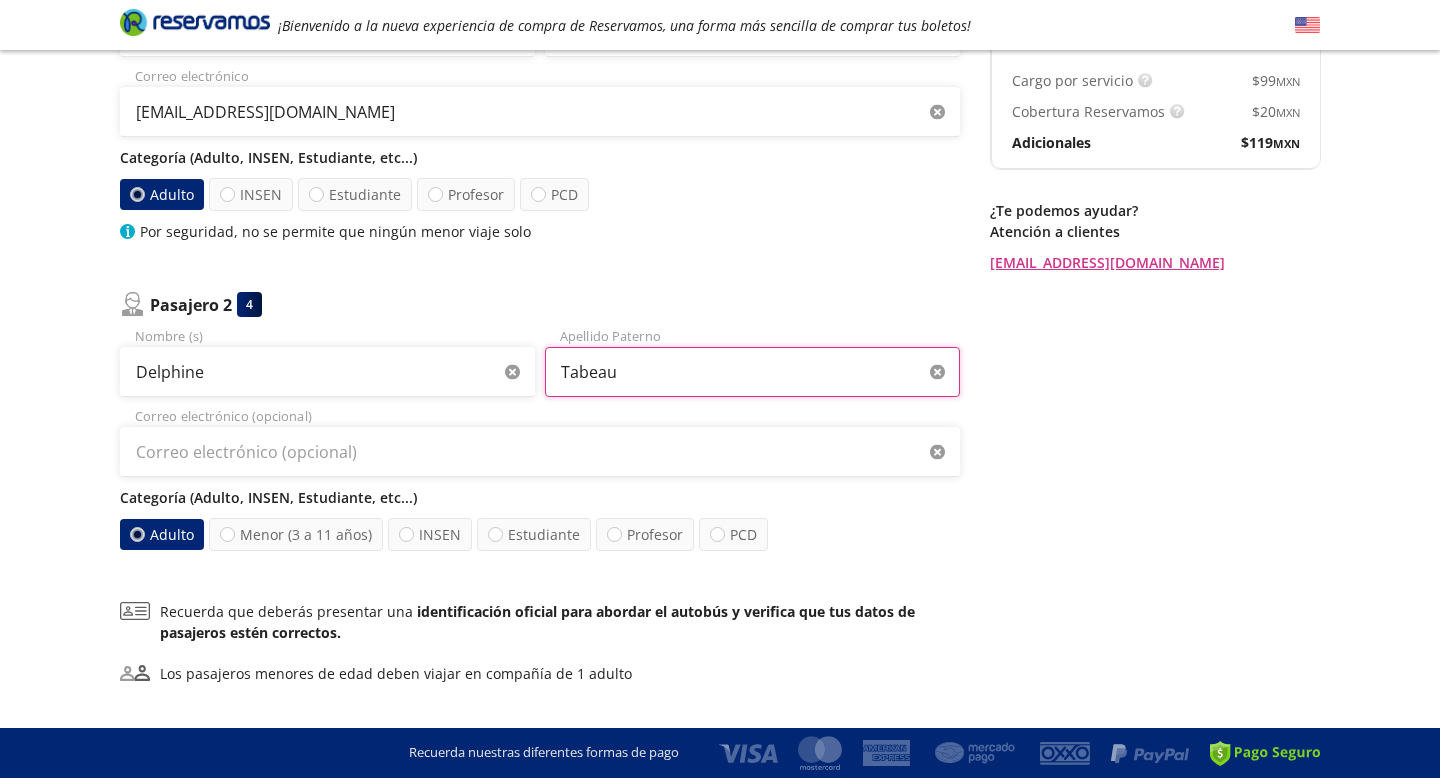 type on "Tabeau" 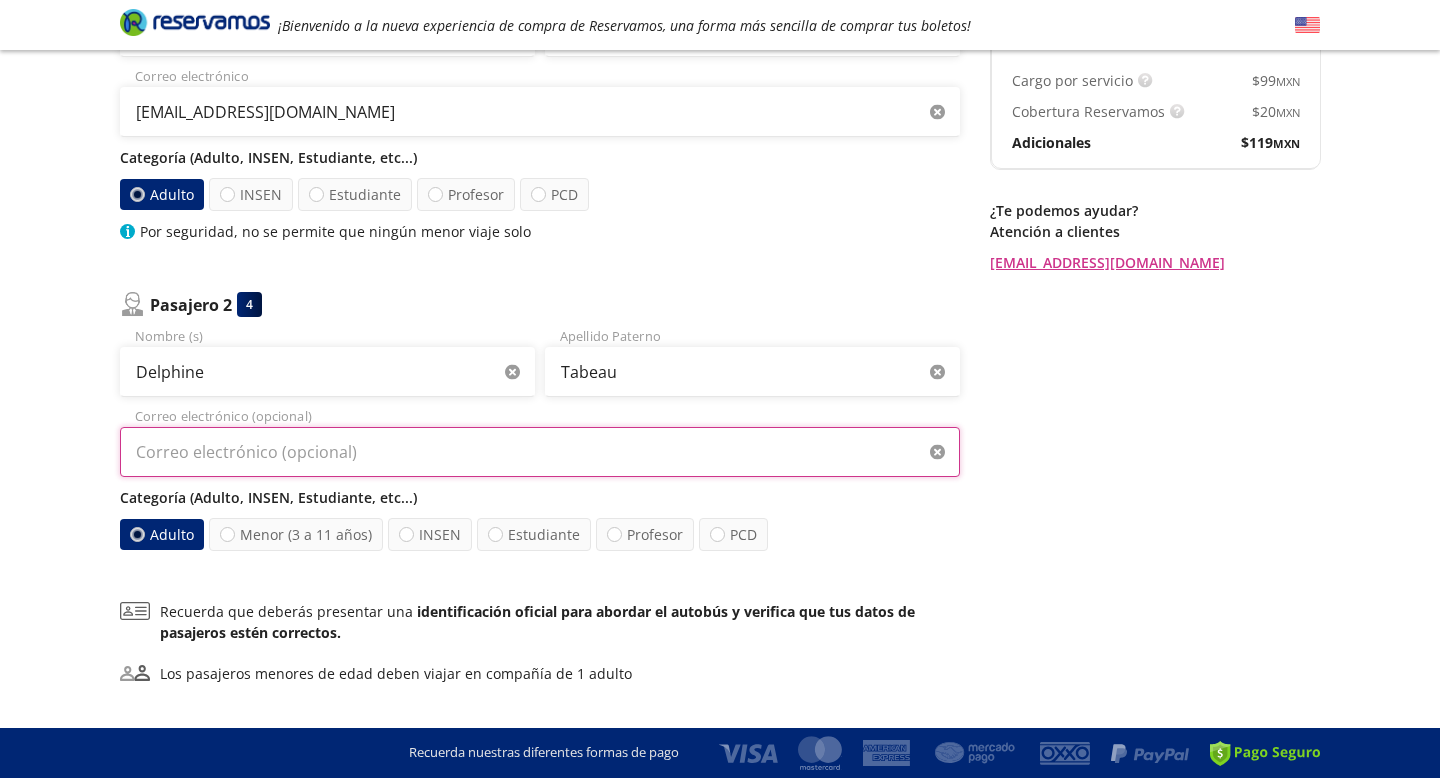 click on "Correo electrónico (opcional)" at bounding box center (540, 452) 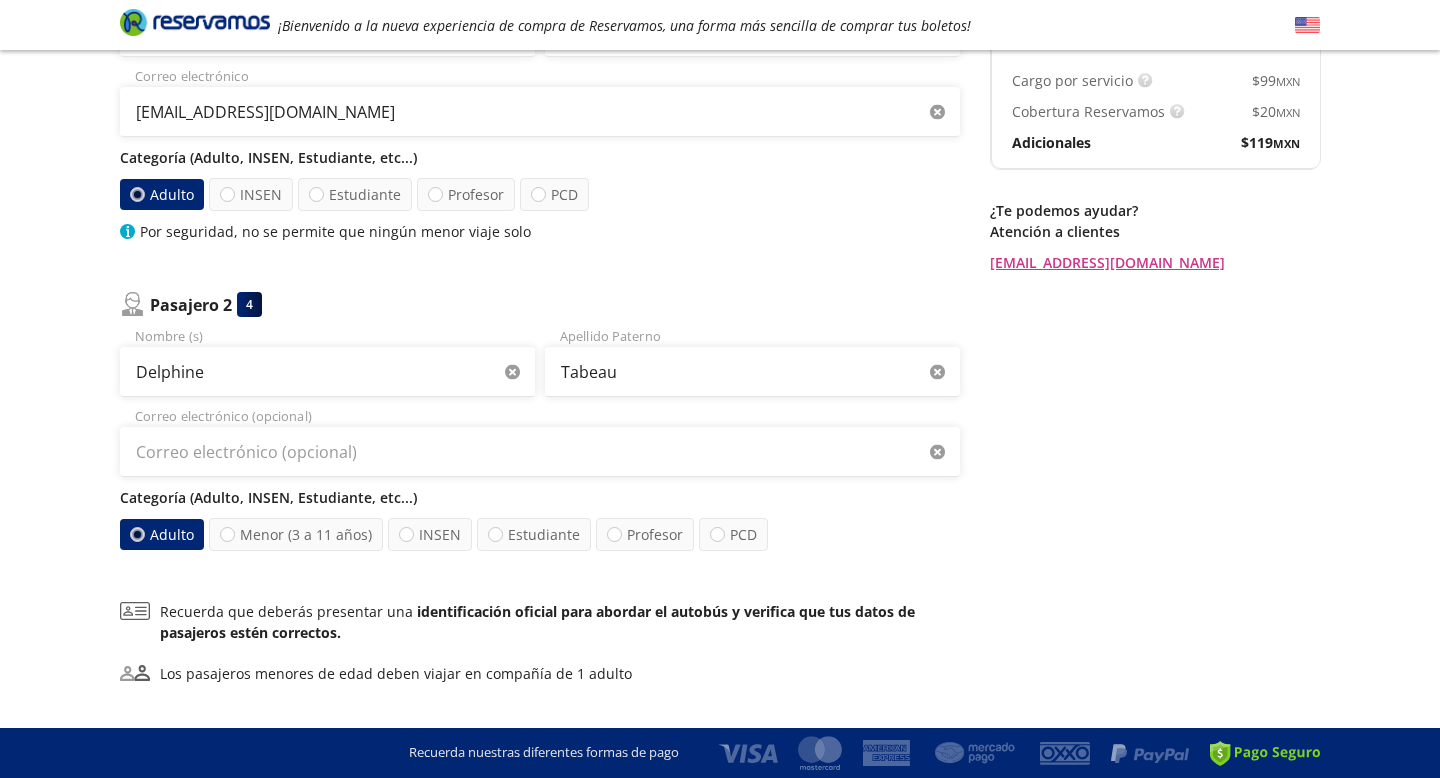 click on "Group 9 Created with Sketch. Datos para la compra Ciudad de [GEOGRAPHIC_DATA] ¡Bienvenido a la nueva experiencia de compra de Reservamos, una forma más sencilla de comprar tus boletos! Completa tu compra en : 12:22 [GEOGRAPHIC_DATA]  -  León 126 Tu viaje de ida 01:00 AM [DATE] Detalles Completa tu compra en : 12:22 Asientos  de [PERSON_NAME] [GEOGRAPHIC_DATA] Paso 2 de 3 ¿Quiénes viajan? 2 a bordo Pasajero 1 3 Liliana Nombre (s) Castro Apellido Paterno [EMAIL_ADDRESS][DOMAIN_NAME] Correo electrónico Categoría (Adulto, INSEN, Estudiante, etc...) Adulto INSEN Estudiante Profesor PCD Por seguridad, no se permite que ningún menor viaje solo Pasajero 2 4 Delphine Nombre (s) Tabeau Apellido Paterno Correo electrónico (opcional) Categoría (Adulto, INSEN, Estudiante, etc...) Adulto Menor (3 a 11 años) INSEN Estudiante Profesor PCD Recuerda que deberás presentar una   identificación oficial para abordar el autobús y verifica que tus datos de pasajeros estén correctos. Siguiente Regresar a Horarios Completa tu compra en : $" at bounding box center [720, 316] 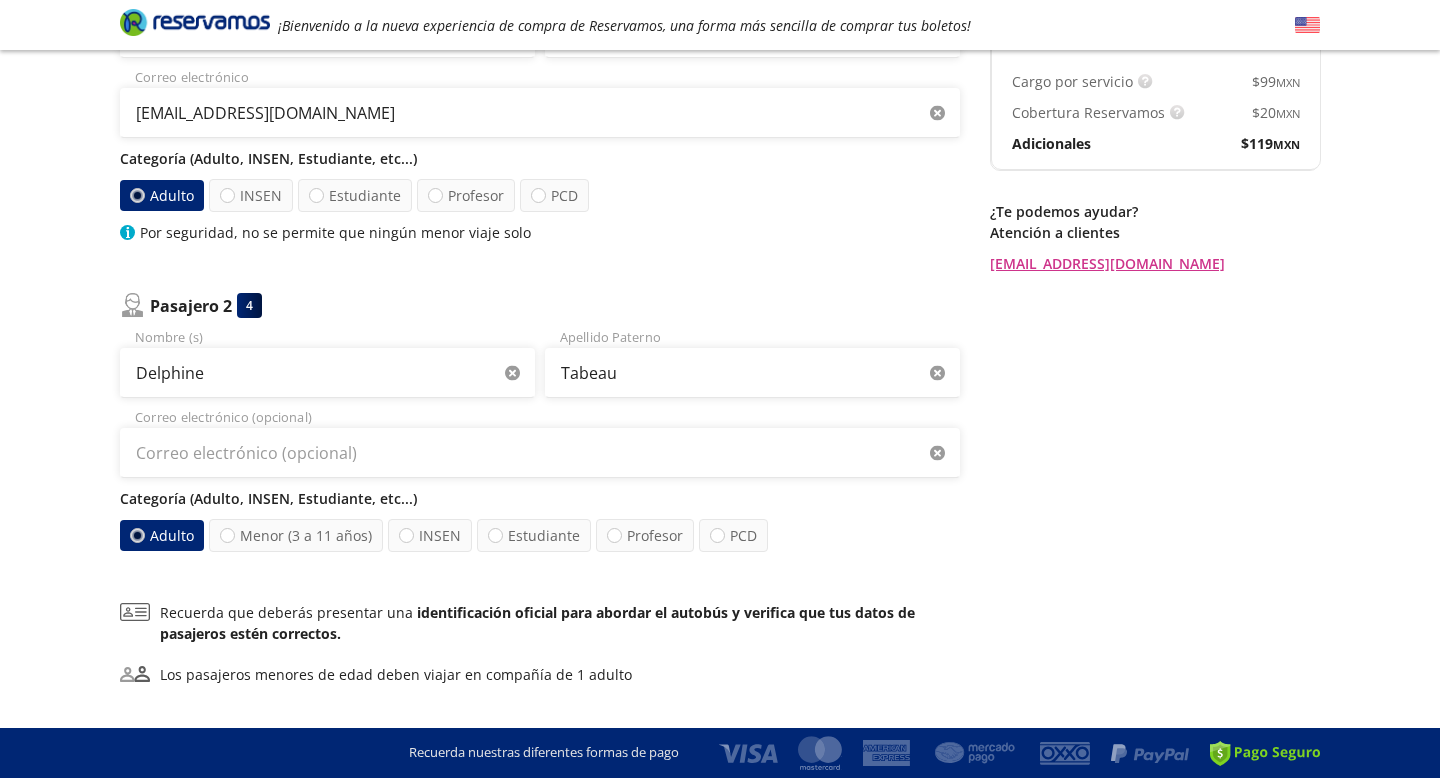 scroll, scrollTop: 438, scrollLeft: 0, axis: vertical 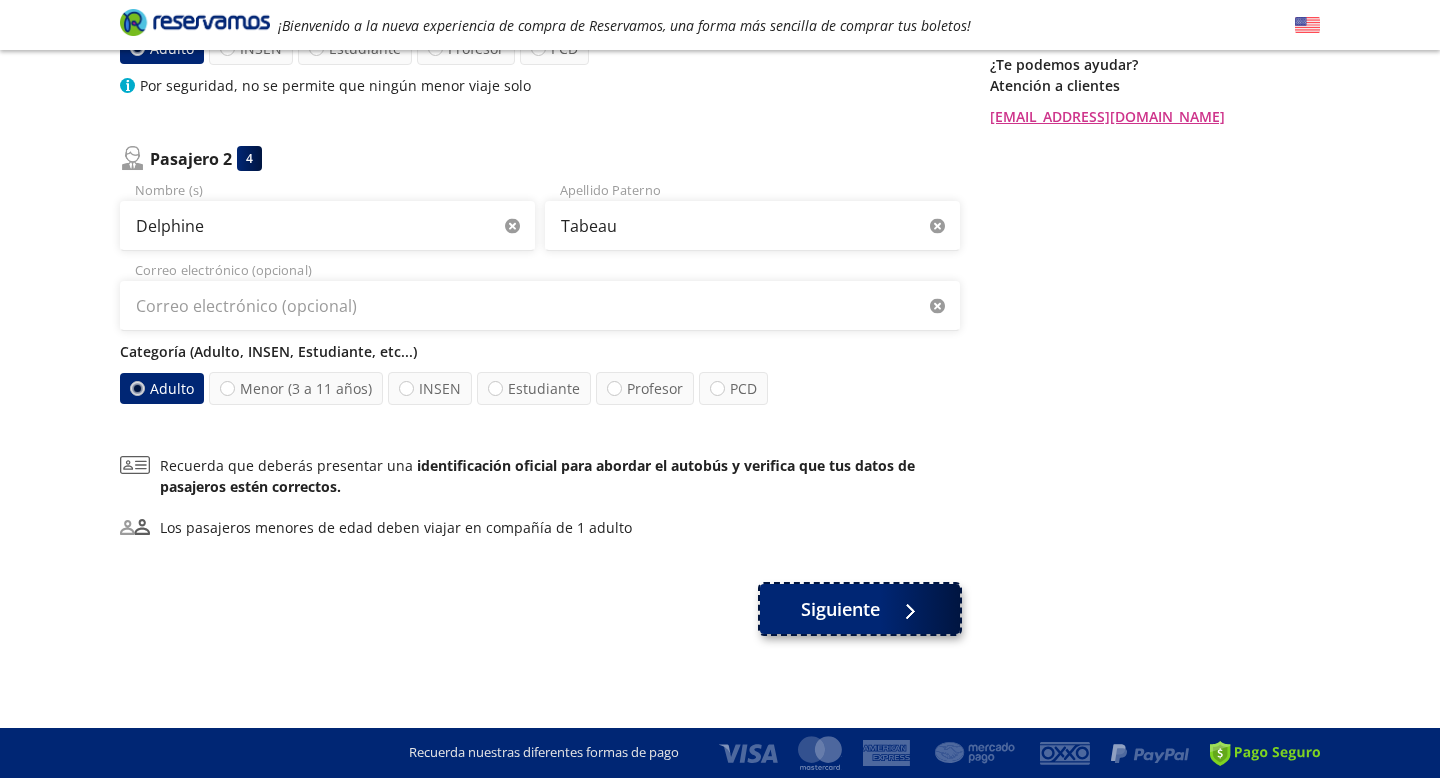 click on "Siguiente" at bounding box center [840, 609] 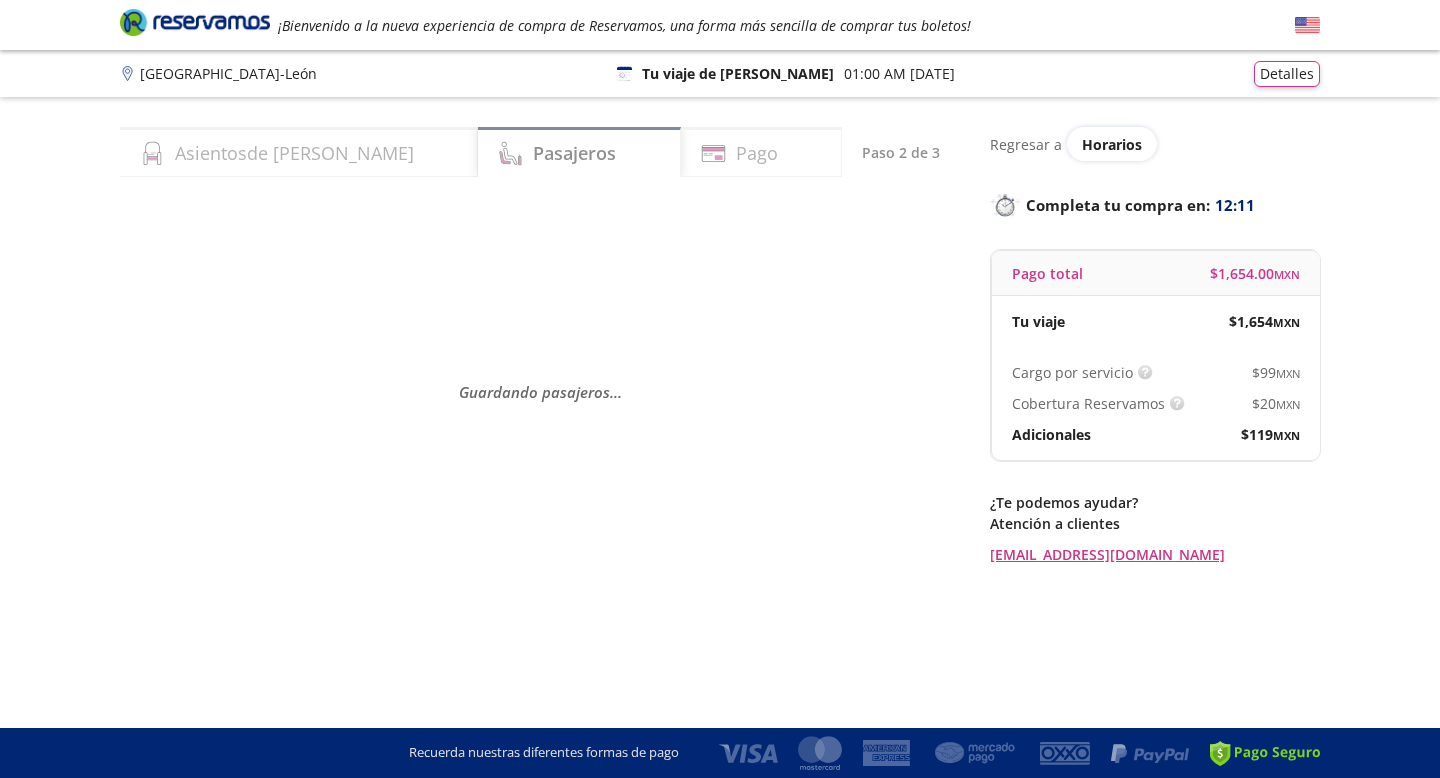 scroll, scrollTop: 0, scrollLeft: 0, axis: both 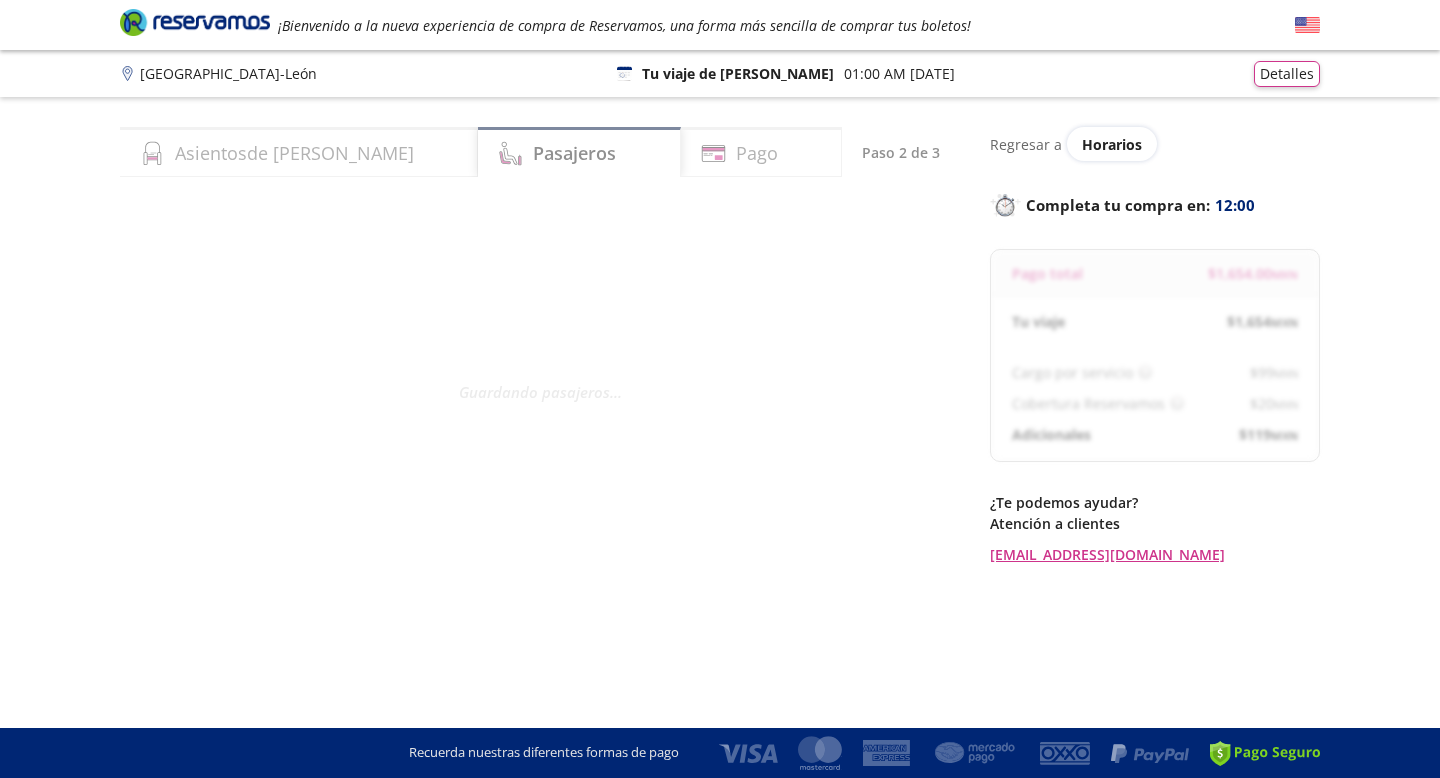select on "MX" 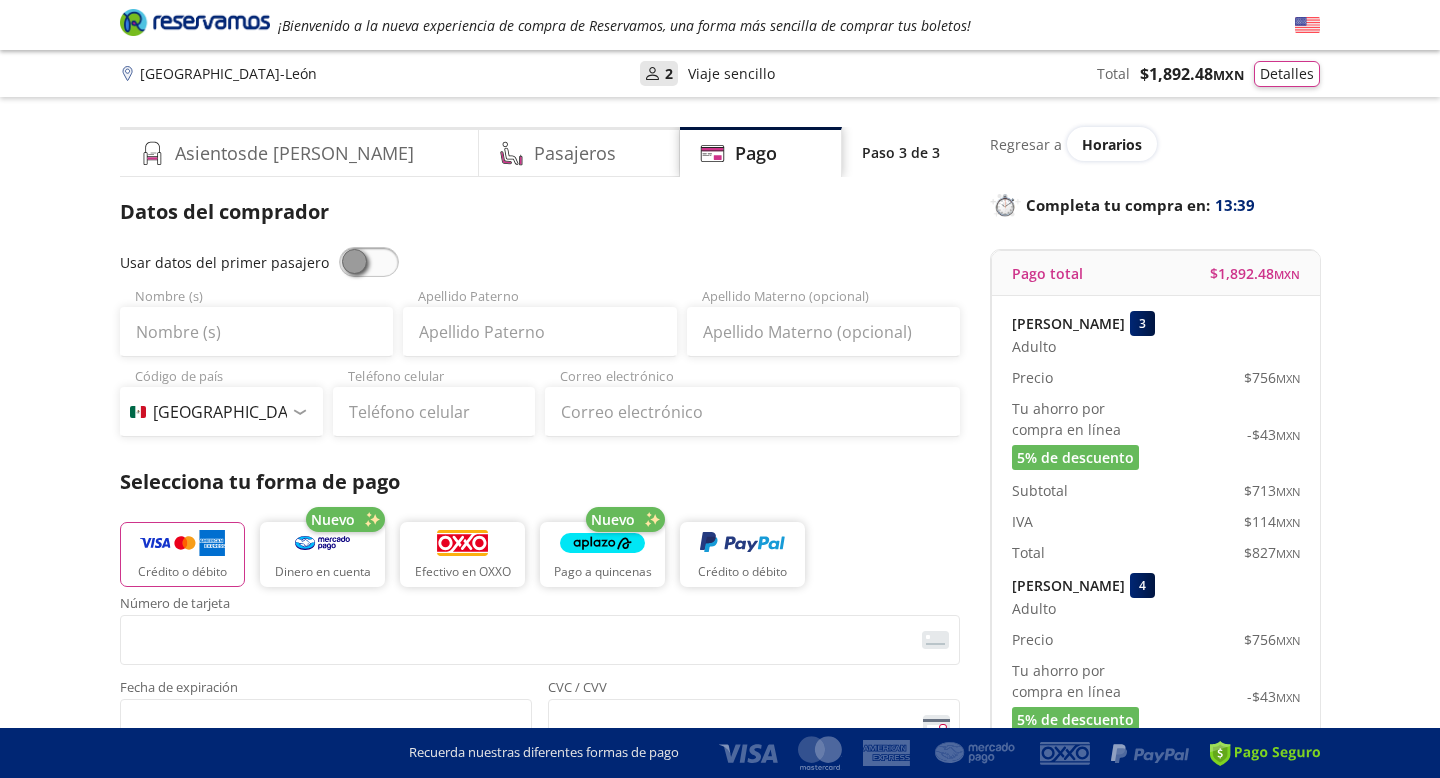 click at bounding box center [369, 262] 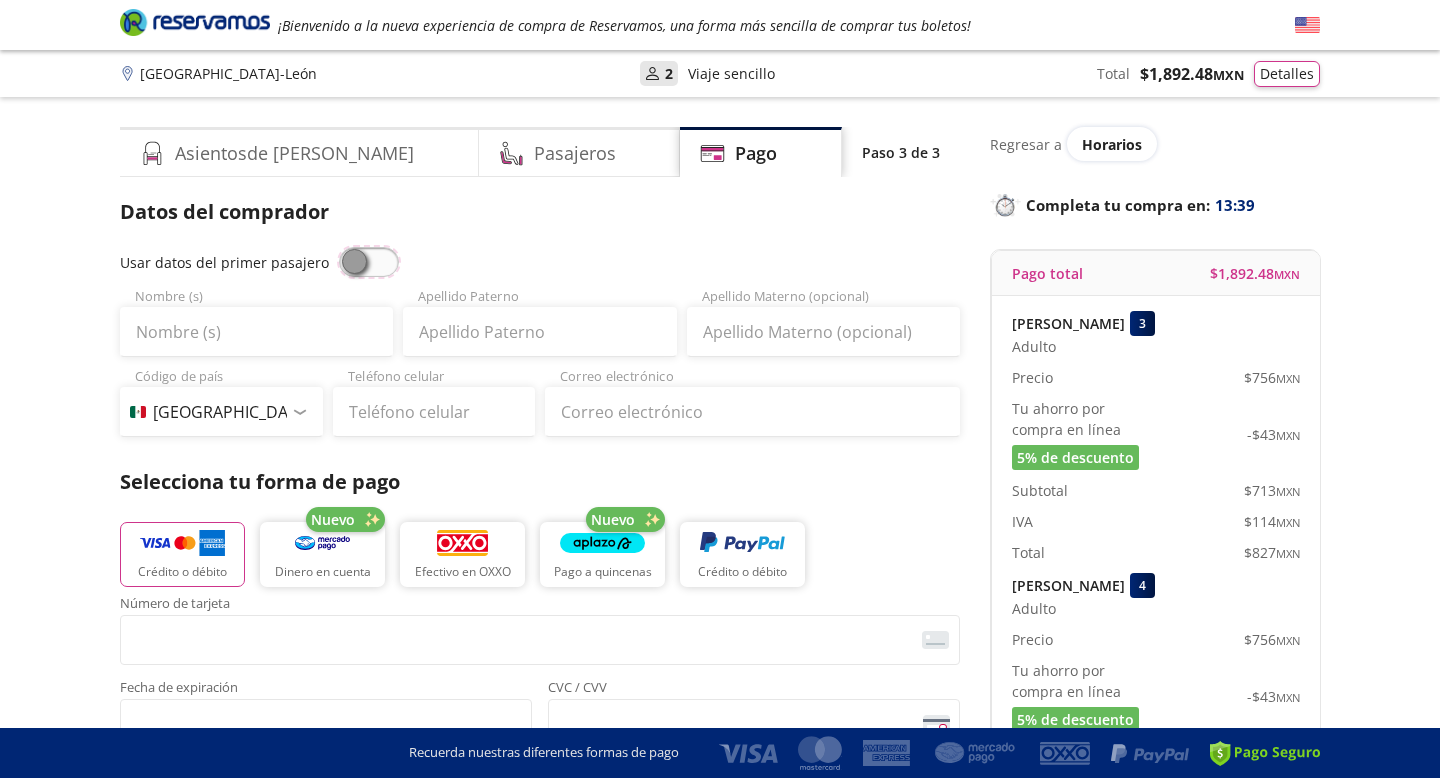 click at bounding box center [339, 247] 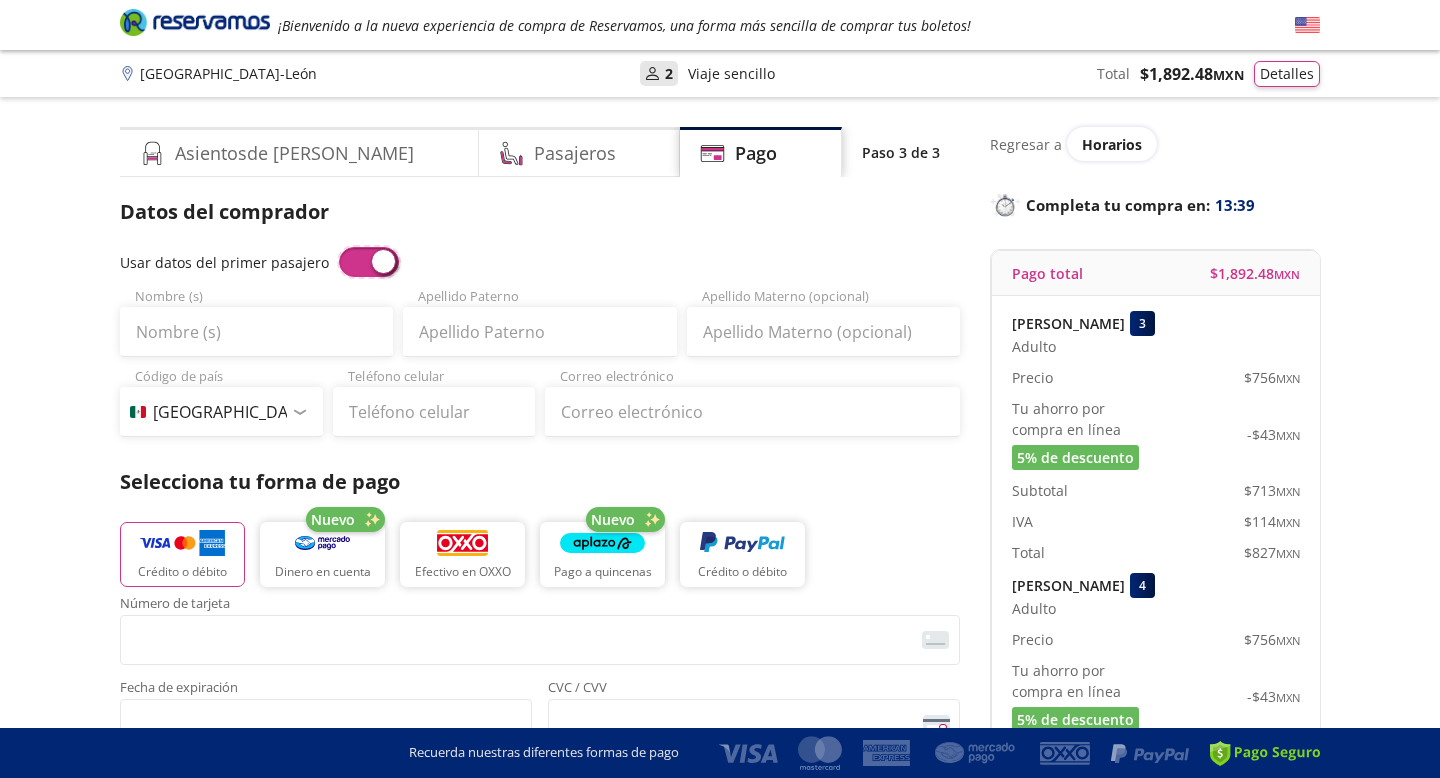 type on "Liliana" 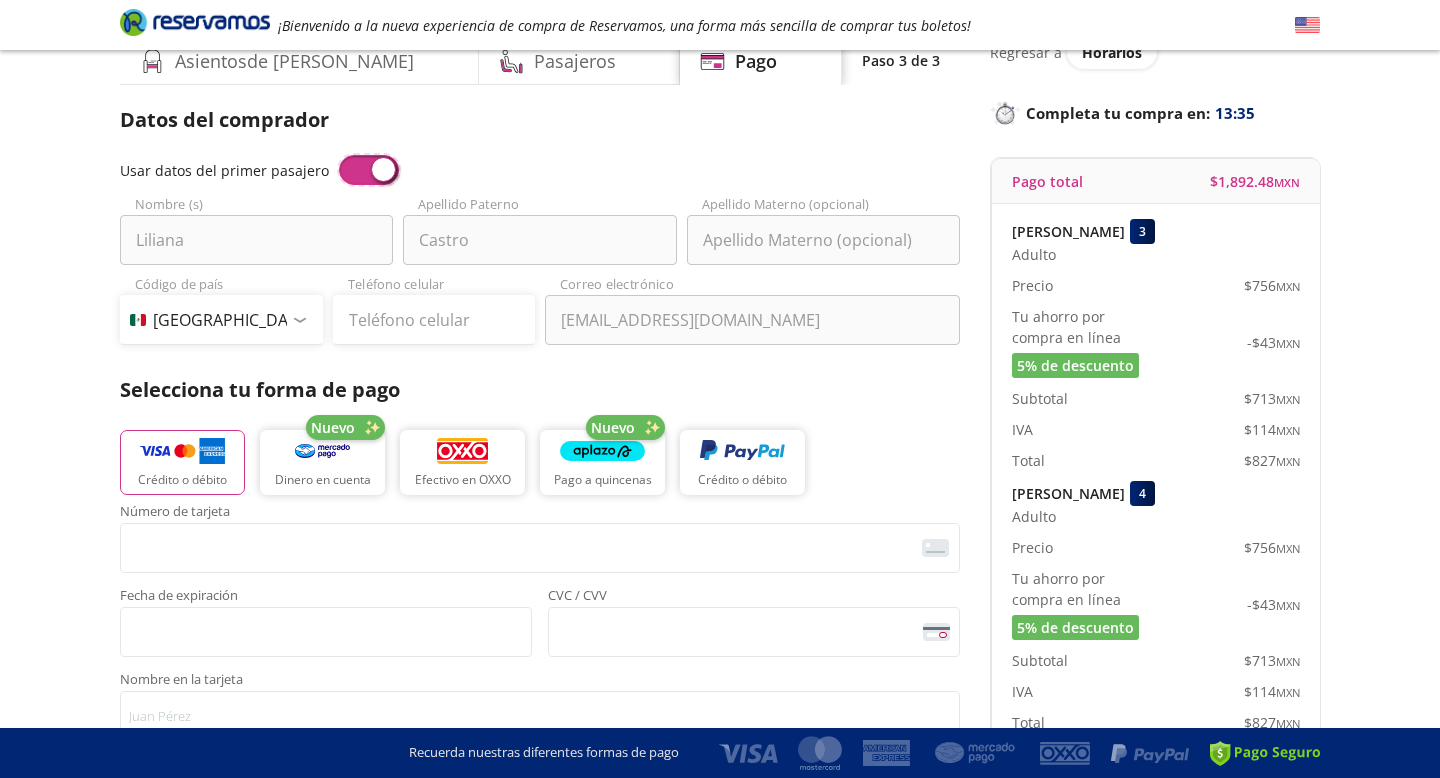 scroll, scrollTop: 92, scrollLeft: 0, axis: vertical 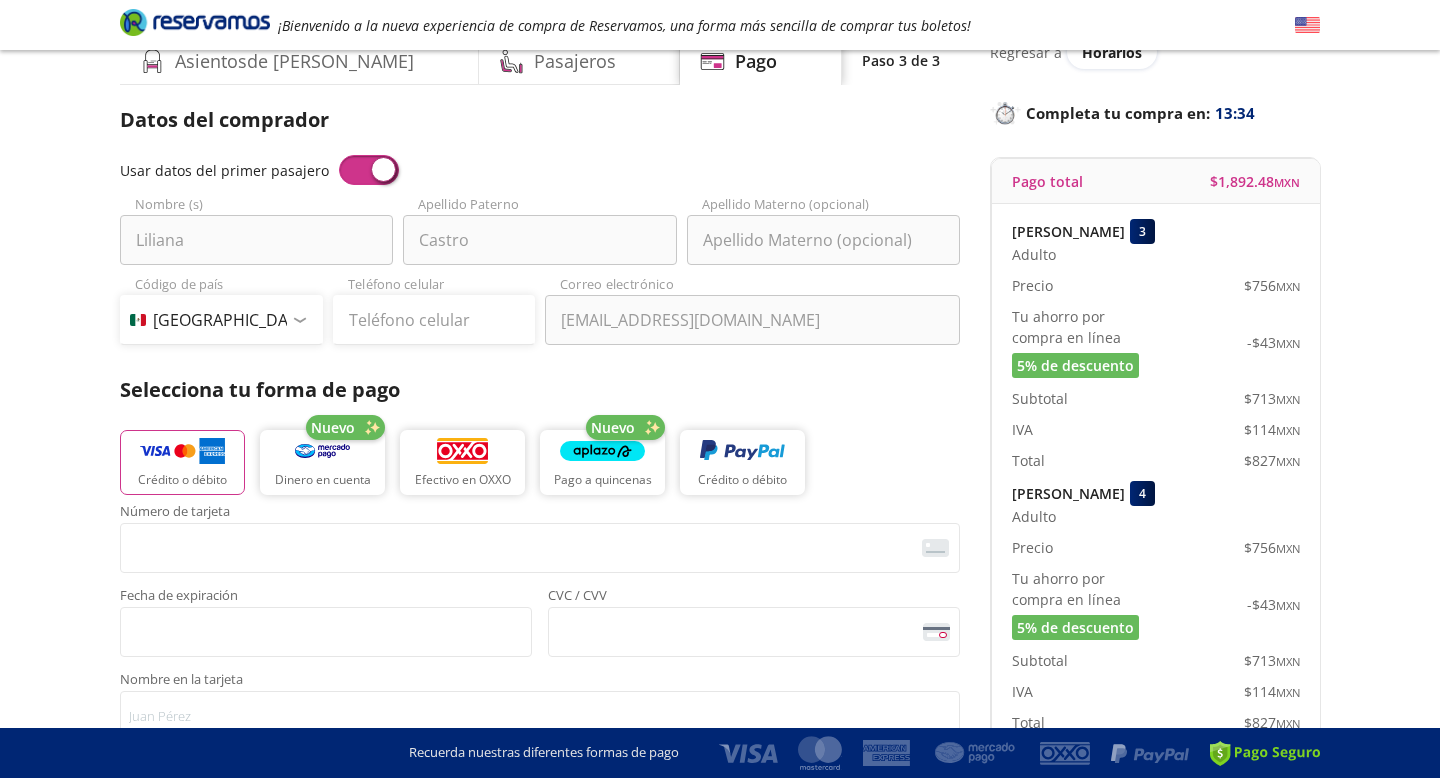click at bounding box center [300, 320] 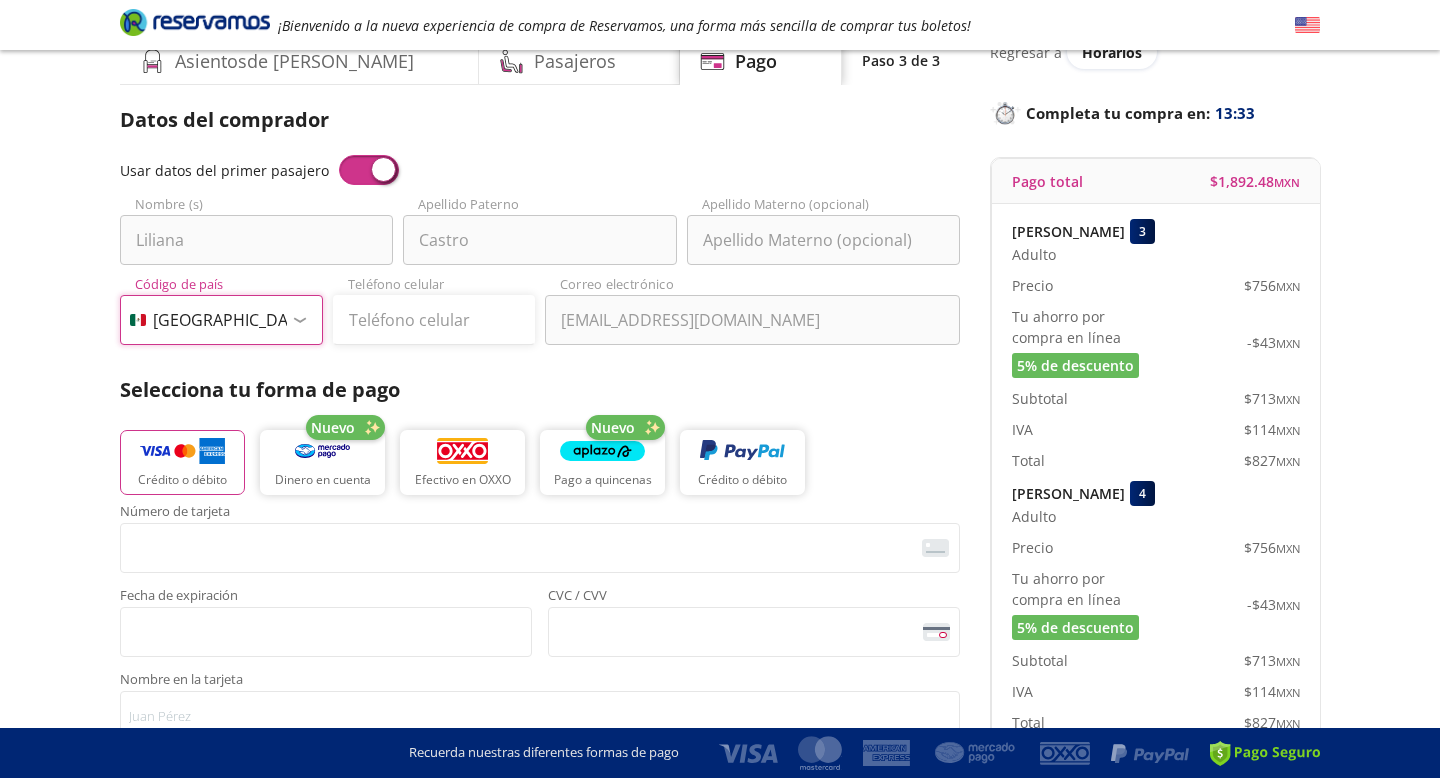 click on "Código de país [GEOGRAPHIC_DATA] +1 [GEOGRAPHIC_DATA] +52 [GEOGRAPHIC_DATA] +57 [GEOGRAPHIC_DATA] +55 [GEOGRAPHIC_DATA] +93 [GEOGRAPHIC_DATA] +355 [GEOGRAPHIC_DATA] +49 [GEOGRAPHIC_DATA] +376 [GEOGRAPHIC_DATA] +244 [GEOGRAPHIC_DATA] +1 [GEOGRAPHIC_DATA] +1 [GEOGRAPHIC_DATA] +966 [GEOGRAPHIC_DATA] +213 [GEOGRAPHIC_DATA] +54 [GEOGRAPHIC_DATA] +374 [GEOGRAPHIC_DATA] +297 [GEOGRAPHIC_DATA] +61 [GEOGRAPHIC_DATA] +43 [GEOGRAPHIC_DATA] +994 [GEOGRAPHIC_DATA] +1 [GEOGRAPHIC_DATA] +880 [GEOGRAPHIC_DATA] +1 [GEOGRAPHIC_DATA] +973 [GEOGRAPHIC_DATA] +32 [GEOGRAPHIC_DATA] +501 [GEOGRAPHIC_DATA] +229 [GEOGRAPHIC_DATA] +1 [GEOGRAPHIC_DATA] +375 [GEOGRAPHIC_DATA] +95 [GEOGRAPHIC_DATA] +591 [GEOGRAPHIC_DATA] +387 Botsuana +267 [GEOGRAPHIC_DATA] +673 [GEOGRAPHIC_DATA] +359 [GEOGRAPHIC_DATA] +226 [GEOGRAPHIC_DATA] +257 [GEOGRAPHIC_DATA] +975 [GEOGRAPHIC_DATA] +238 [GEOGRAPHIC_DATA] +855 [GEOGRAPHIC_DATA] +237 [GEOGRAPHIC_DATA] +1 [GEOGRAPHIC_DATA] [GEOGRAPHIC_DATA] +599 [GEOGRAPHIC_DATA] +235 [GEOGRAPHIC_DATA] +56 [GEOGRAPHIC_DATA] +86 [GEOGRAPHIC_DATA] +357 [GEOGRAPHIC_DATA] +269 [GEOGRAPHIC_DATA] +243 [GEOGRAPHIC_DATA] +242 [GEOGRAPHIC_DATA] +850 [GEOGRAPHIC_DATA] +82 [GEOGRAPHIC_DATA] +225 [GEOGRAPHIC_DATA] +506 [GEOGRAPHIC_DATA] +385 [GEOGRAPHIC_DATA] +53 [GEOGRAPHIC_DATA] +599 [GEOGRAPHIC_DATA] +45 [GEOGRAPHIC_DATA] +1 [GEOGRAPHIC_DATA] +593 [GEOGRAPHIC_DATA] +20 [GEOGRAPHIC_DATA] +[GEOGRAPHIC_DATA] +971 [GEOGRAPHIC_DATA] +291 [GEOGRAPHIC_DATA] +421 [GEOGRAPHIC_DATA] +386 [GEOGRAPHIC_DATA] +34 [GEOGRAPHIC_DATA] +372 [GEOGRAPHIC_DATA] +251 [GEOGRAPHIC_DATA] +7 [GEOGRAPHIC_DATA] +679 [GEOGRAPHIC_DATA] +233" at bounding box center [221, 320] 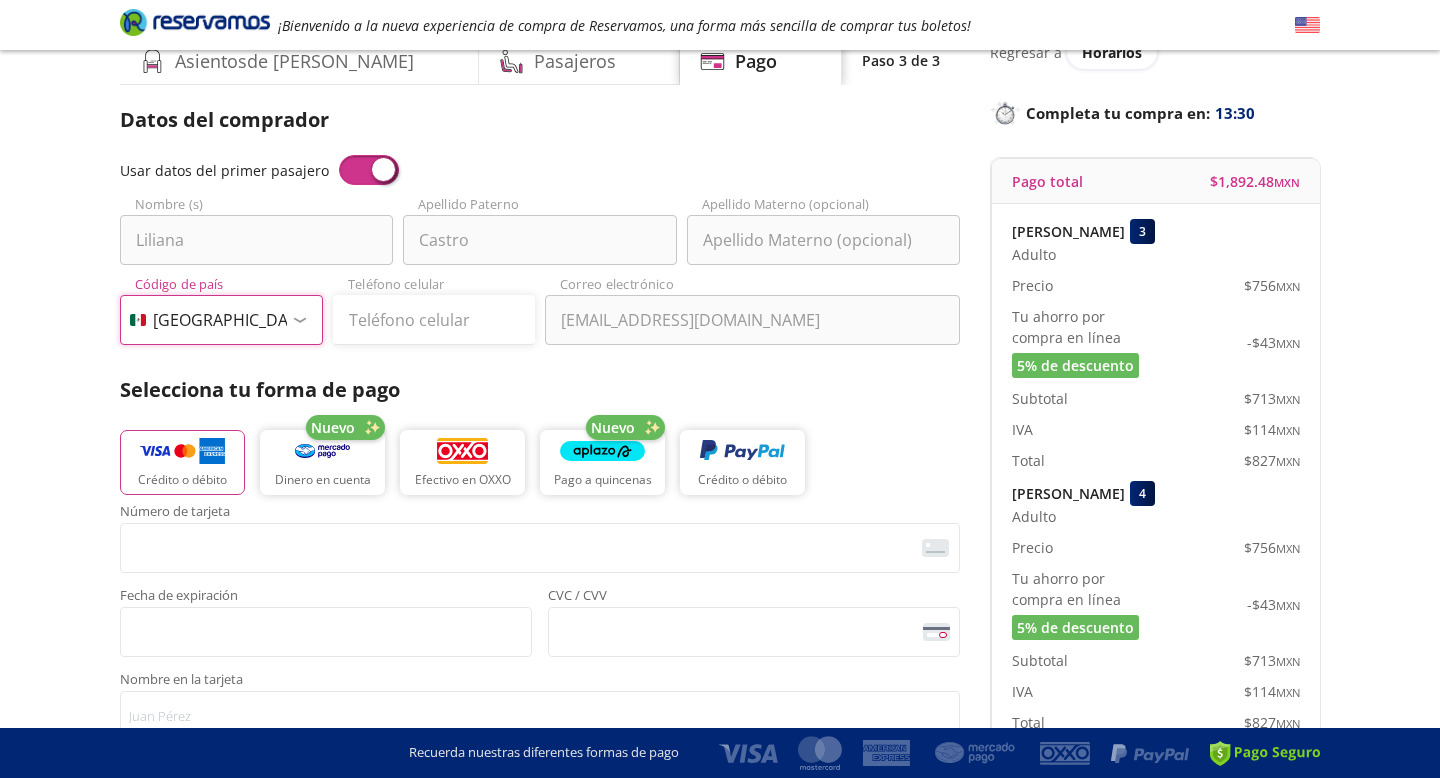 select on "FR" 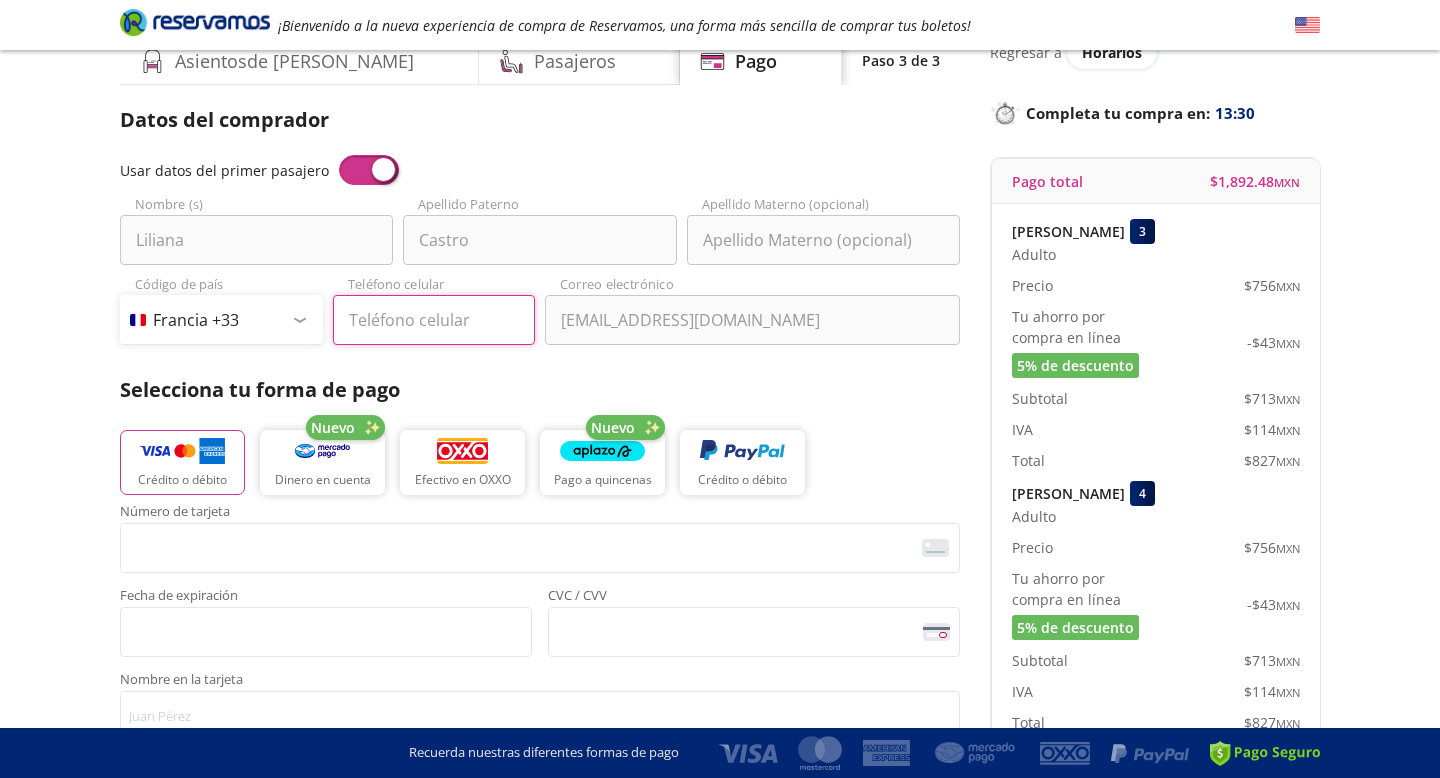 click on "Teléfono celular" at bounding box center (434, 320) 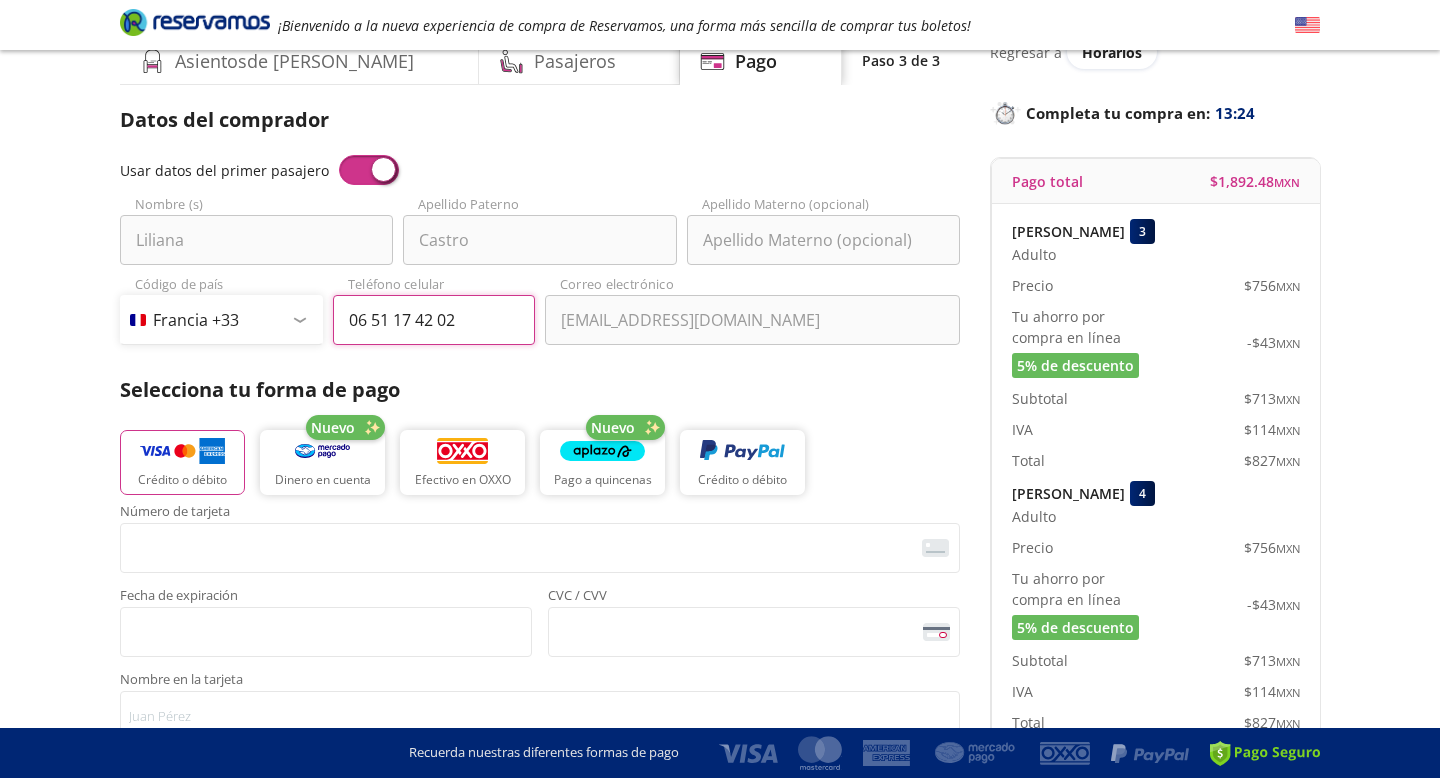 type on "06 51 17 42 02" 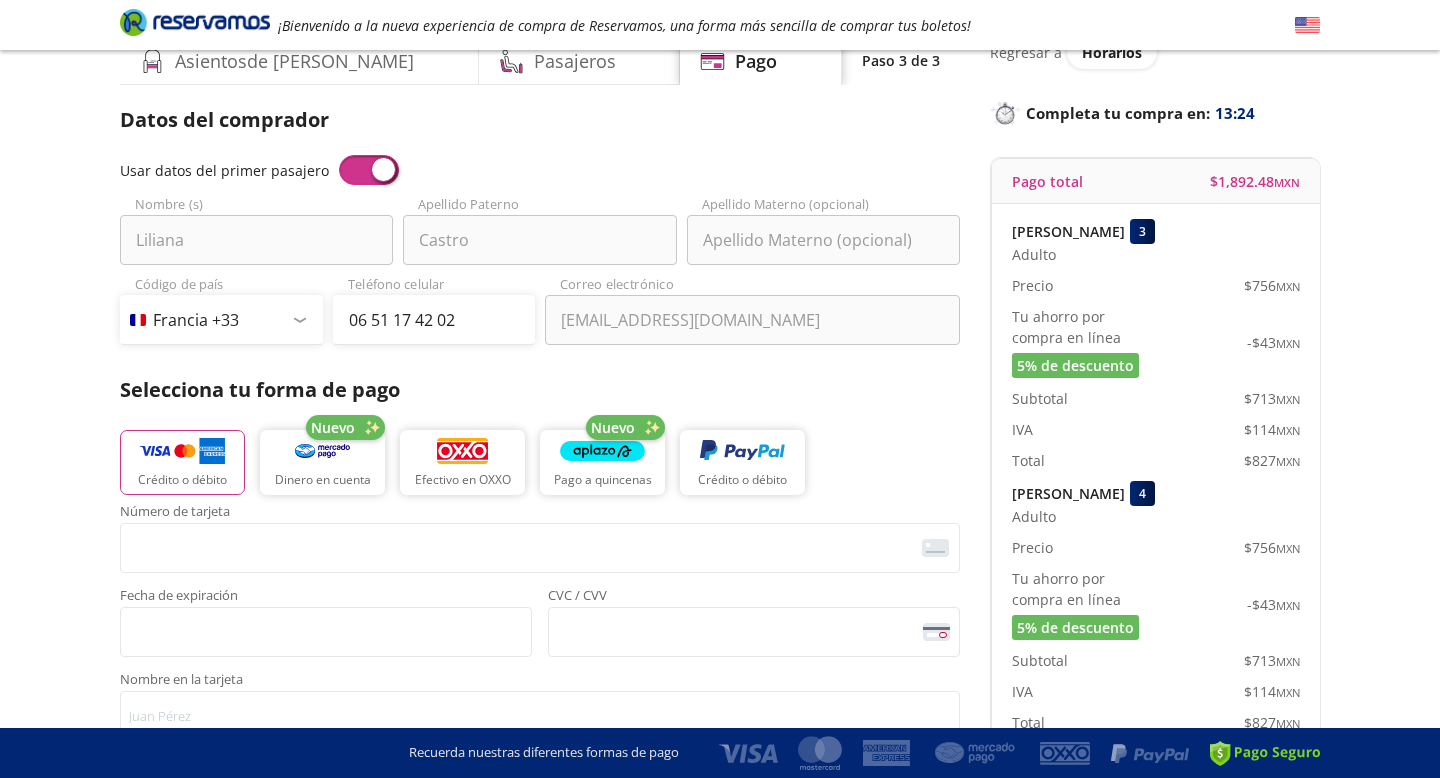 click on "Selecciona tu forma de pago" at bounding box center [540, 390] 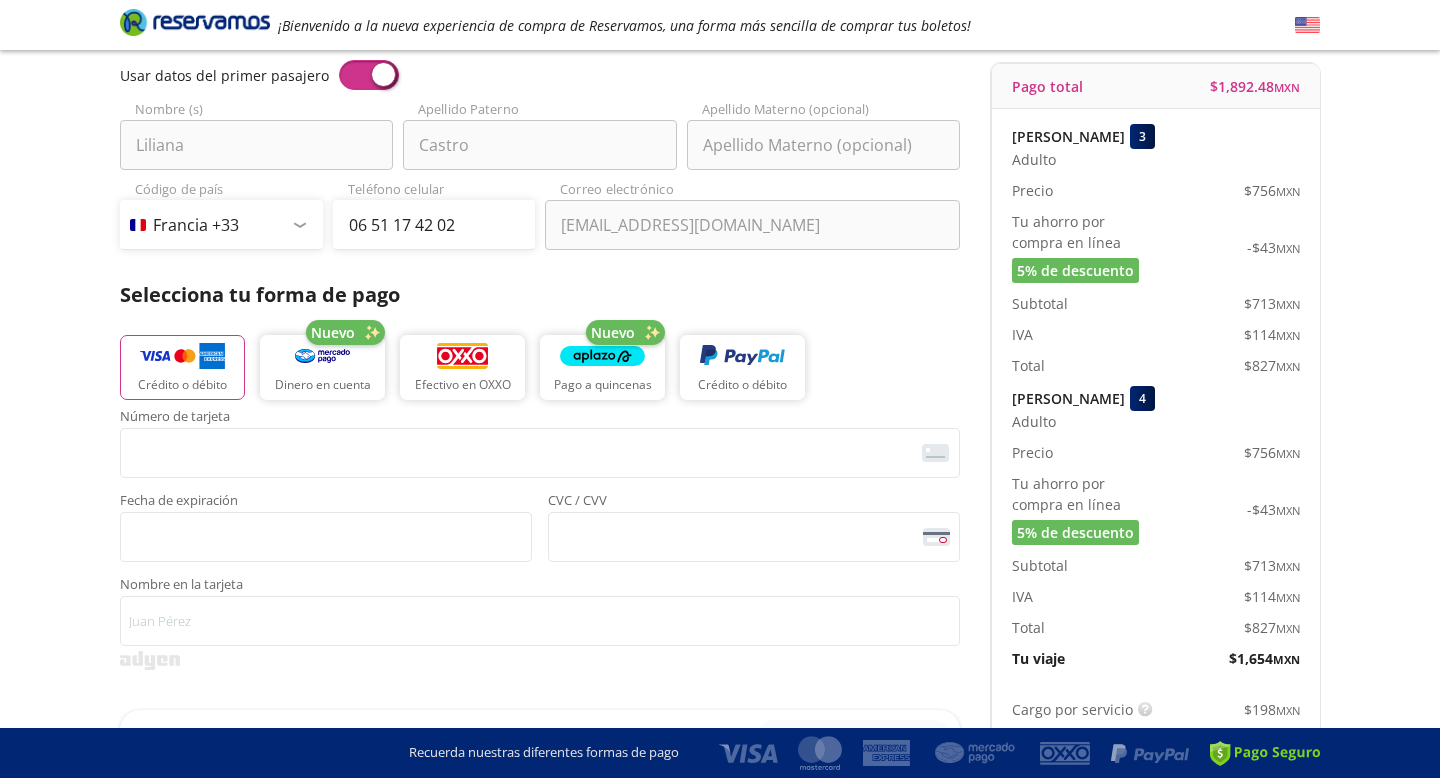 scroll, scrollTop: 200, scrollLeft: 0, axis: vertical 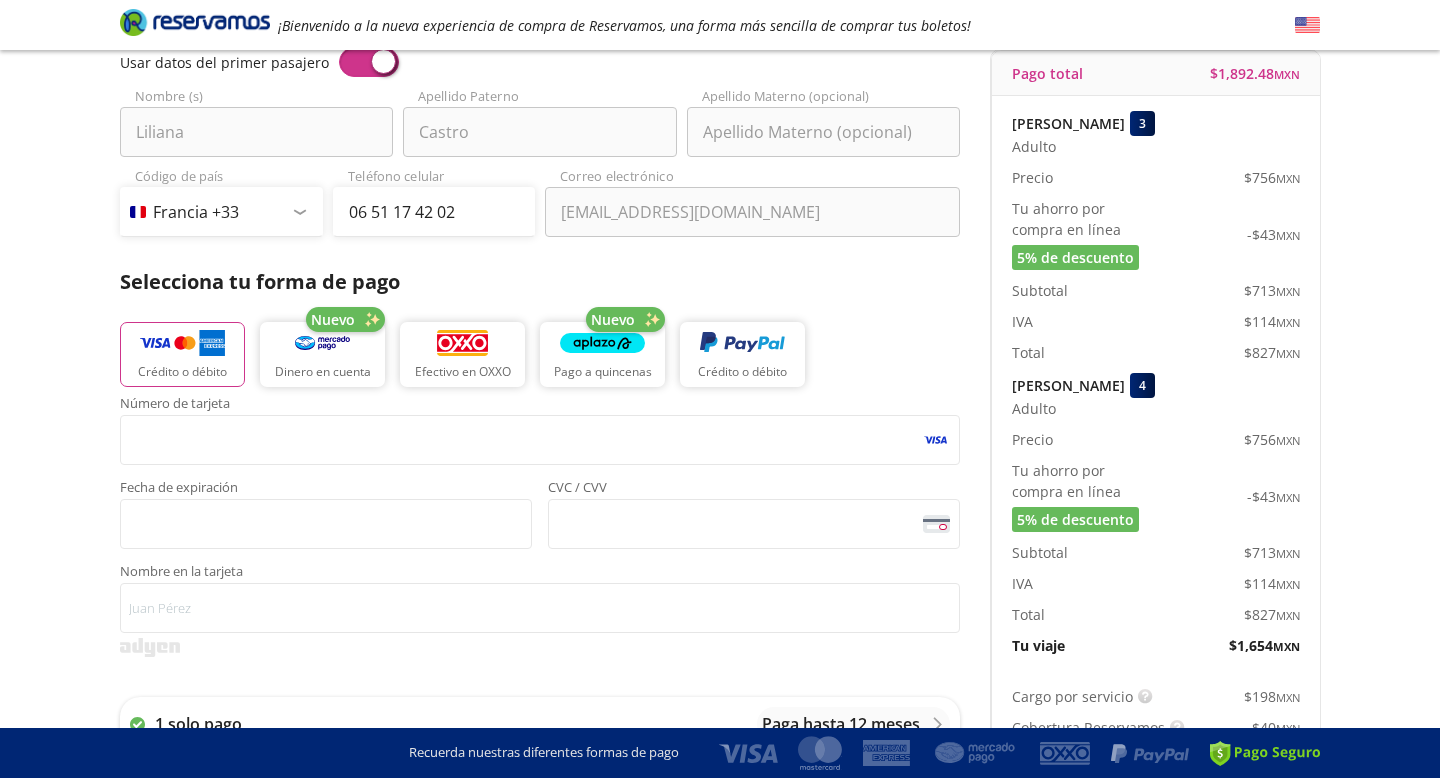 click on "Group 9 Created with Sketch. Pago Ciudad de [GEOGRAPHIC_DATA] ¡Bienvenido a la nueva experiencia de compra de Reservamos, una forma más sencilla de comprar tus boletos! Completa tu compra en : 12:44 [GEOGRAPHIC_DATA]  -  León 126 Tu viaje de ida 01:00 AM [DATE] Total $ 1,892.48  MXN Detalles Completa tu compra en : 12:44 Asientos  de [PERSON_NAME] Pago Paso 3 de 3 Servicios adicionales ¿Tienes un código de descuento? Aplicar Datos del comprador Usar datos del primer pasajero Liliana Nombre (s) Castro Apellido Paterno Apellido Materno (opcional) Código de [GEOGRAPHIC_DATA] +1 [GEOGRAPHIC_DATA] +52 [GEOGRAPHIC_DATA] +57 [GEOGRAPHIC_DATA] +55 [GEOGRAPHIC_DATA] +93 [GEOGRAPHIC_DATA] +355 [GEOGRAPHIC_DATA] +49 [GEOGRAPHIC_DATA] +376 [GEOGRAPHIC_DATA] +244 [GEOGRAPHIC_DATA] +1 [GEOGRAPHIC_DATA] +1 [GEOGRAPHIC_DATA] +966 [GEOGRAPHIC_DATA] +213 [GEOGRAPHIC_DATA] +54 [GEOGRAPHIC_DATA] +374 [GEOGRAPHIC_DATA] +297 [GEOGRAPHIC_DATA] +61 [GEOGRAPHIC_DATA] +43 [GEOGRAPHIC_DATA] +994 [GEOGRAPHIC_DATA] +1 [GEOGRAPHIC_DATA] +880 [GEOGRAPHIC_DATA] +1 [GEOGRAPHIC_DATA] +973 [GEOGRAPHIC_DATA] +32 [GEOGRAPHIC_DATA] +501 [GEOGRAPHIC_DATA] +229 [GEOGRAPHIC_DATA] +1 [GEOGRAPHIC_DATA] +375 [GEOGRAPHIC_DATA] +95 [GEOGRAPHIC_DATA] +591 [GEOGRAPHIC_DATA] +387 Brunéi +673" at bounding box center [720, 608] 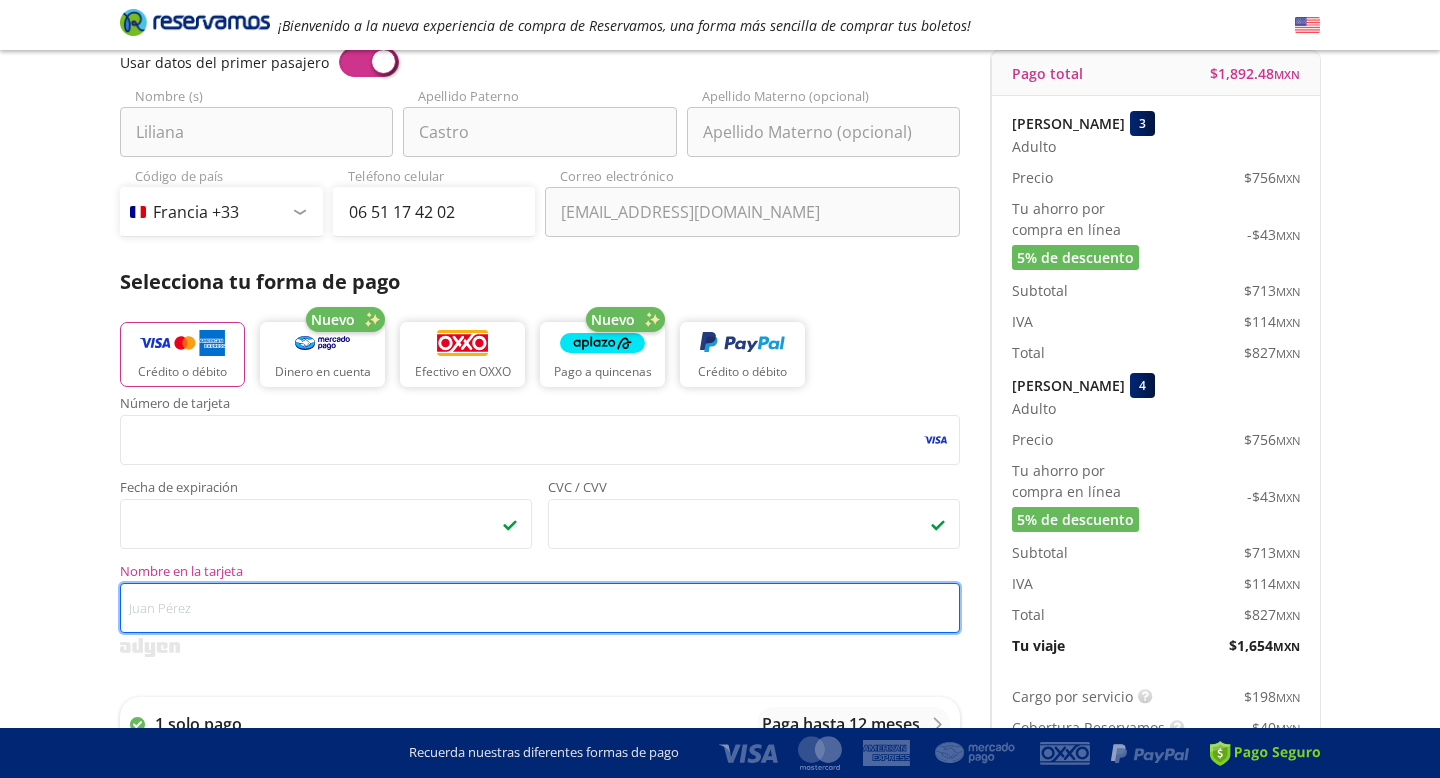click on "Nombre en la tarjeta" at bounding box center (540, 608) 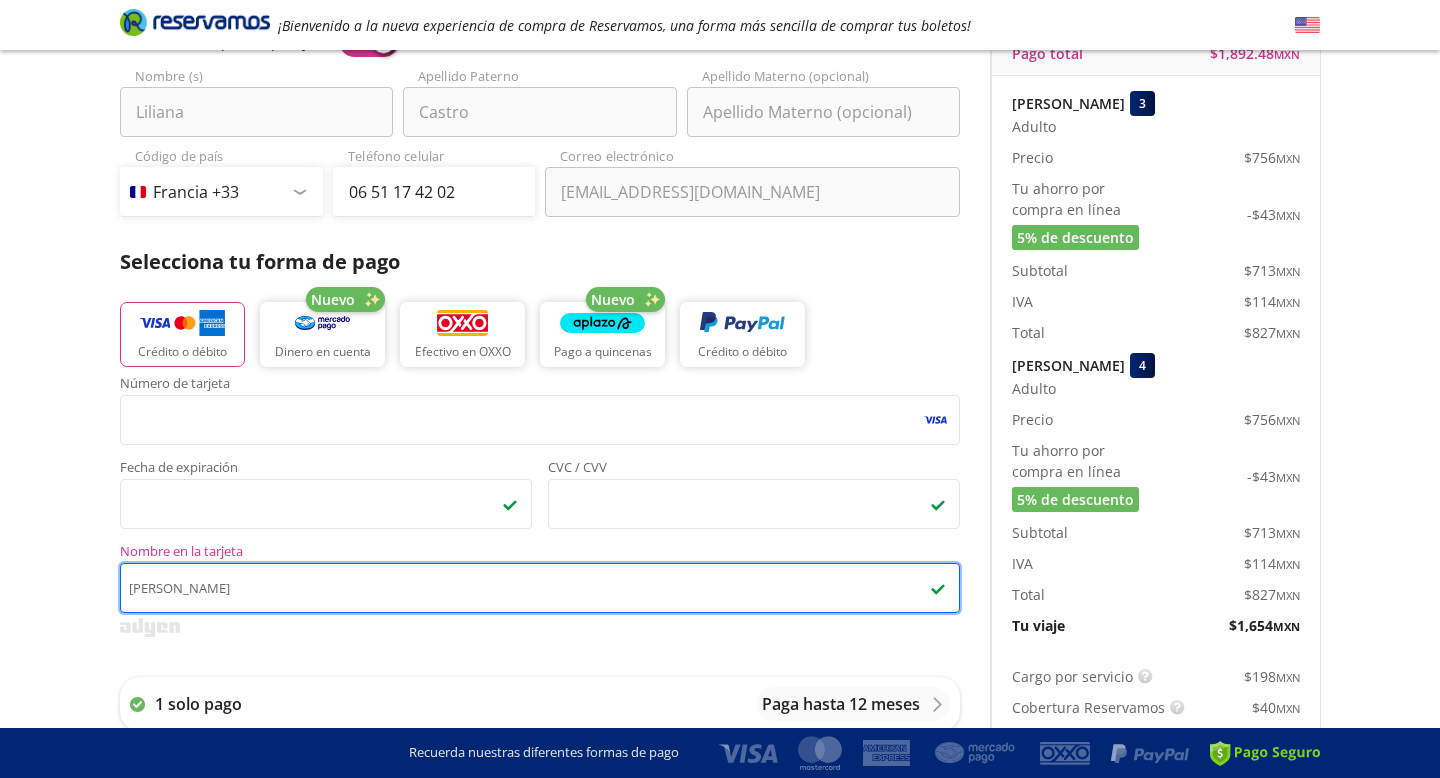 scroll, scrollTop: 180, scrollLeft: 0, axis: vertical 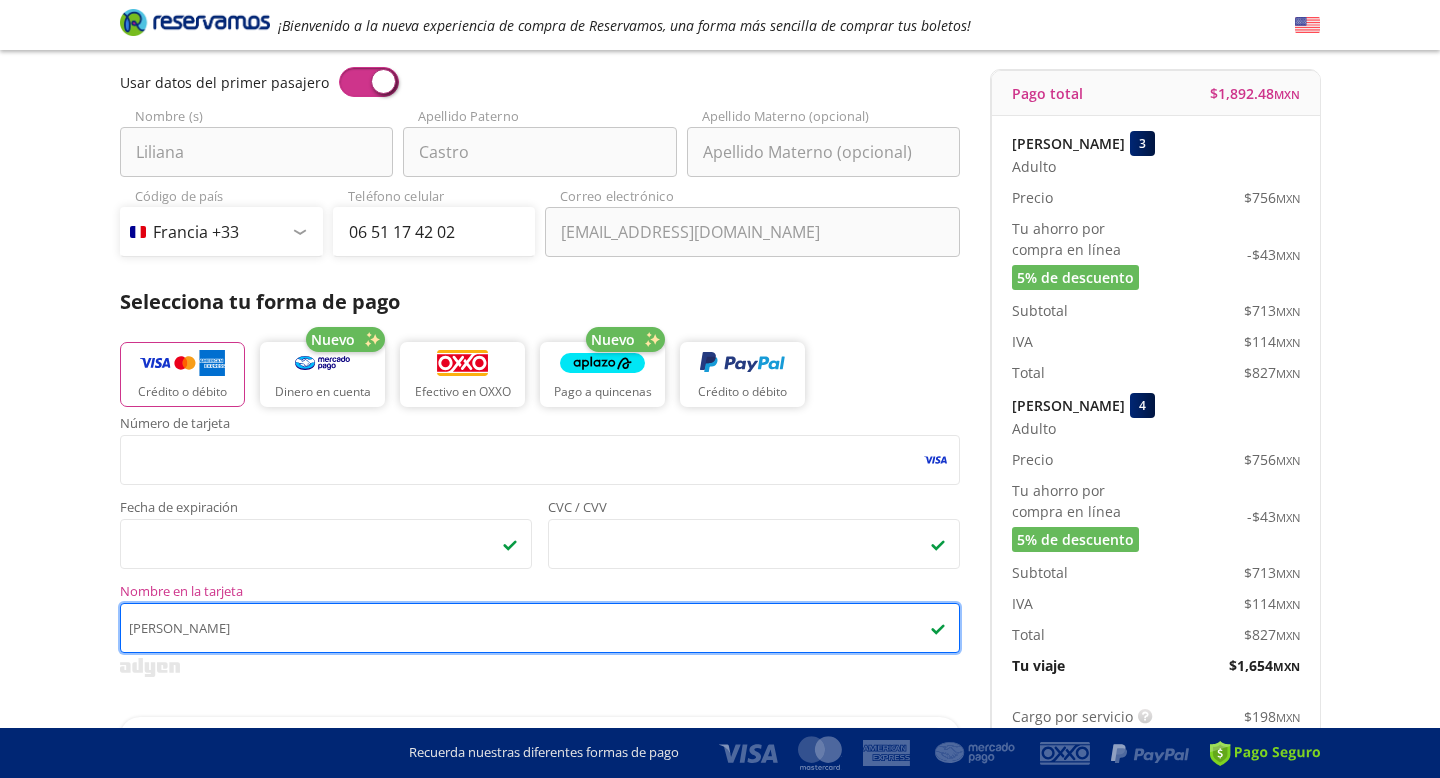 type on "[PERSON_NAME]" 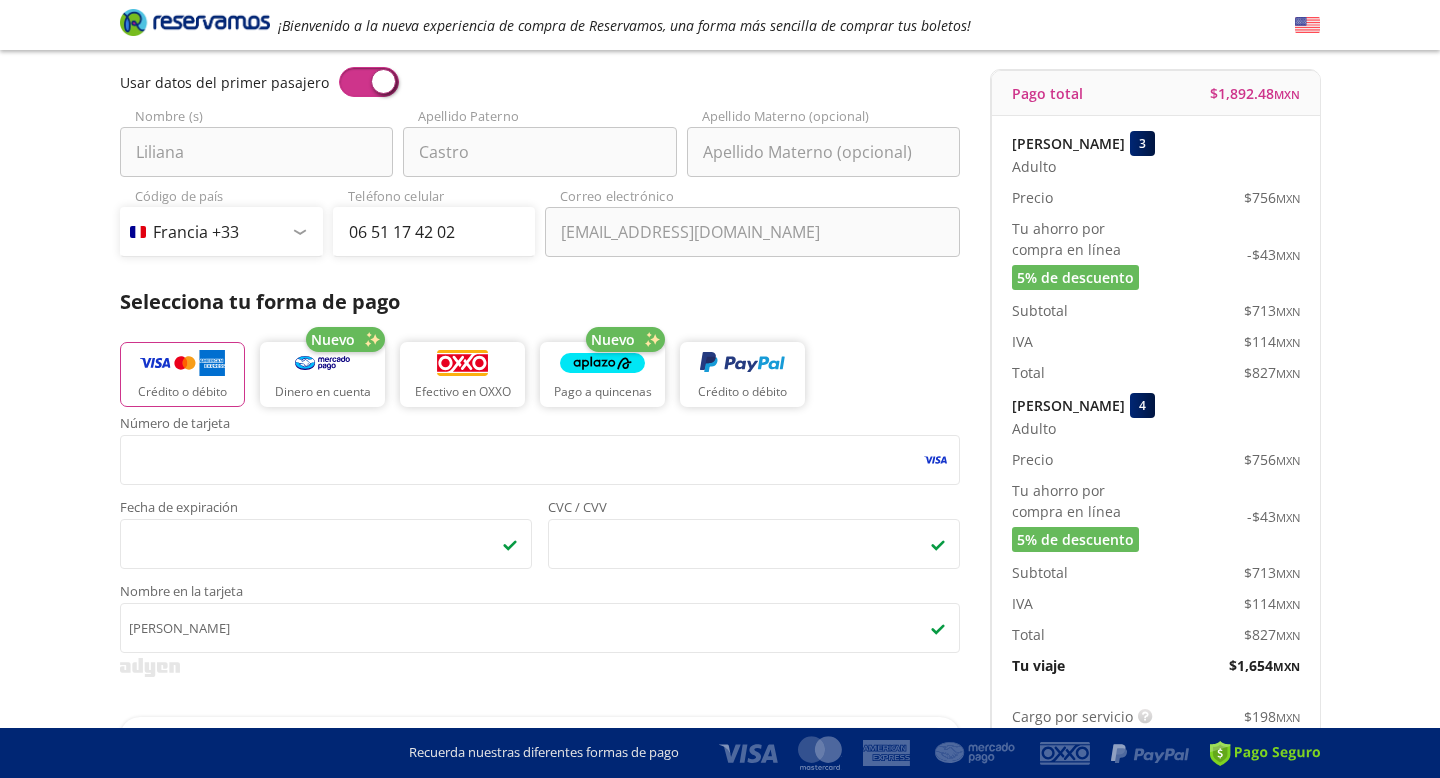drag, startPoint x: 1203, startPoint y: 95, endPoint x: 1304, endPoint y: 94, distance: 101.00495 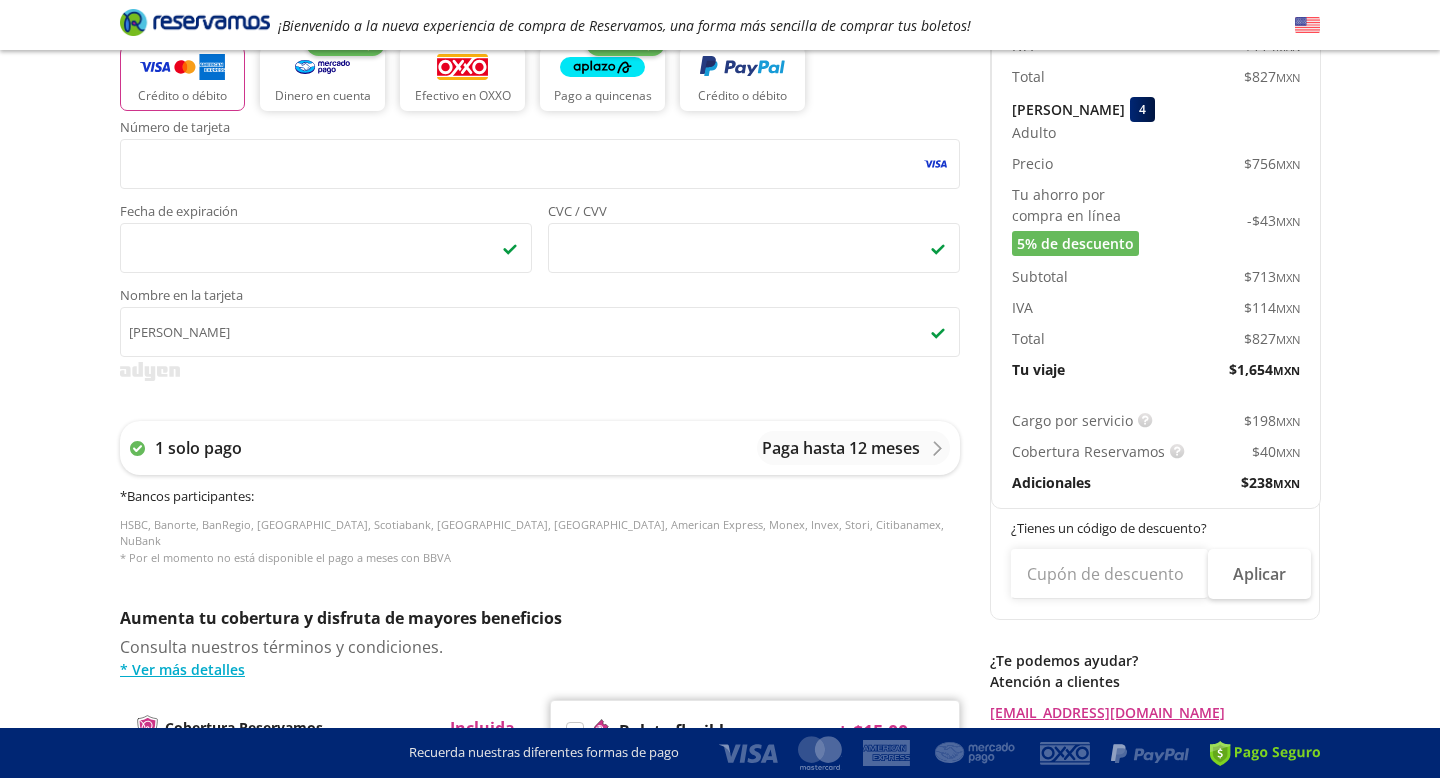 scroll, scrollTop: 823, scrollLeft: 0, axis: vertical 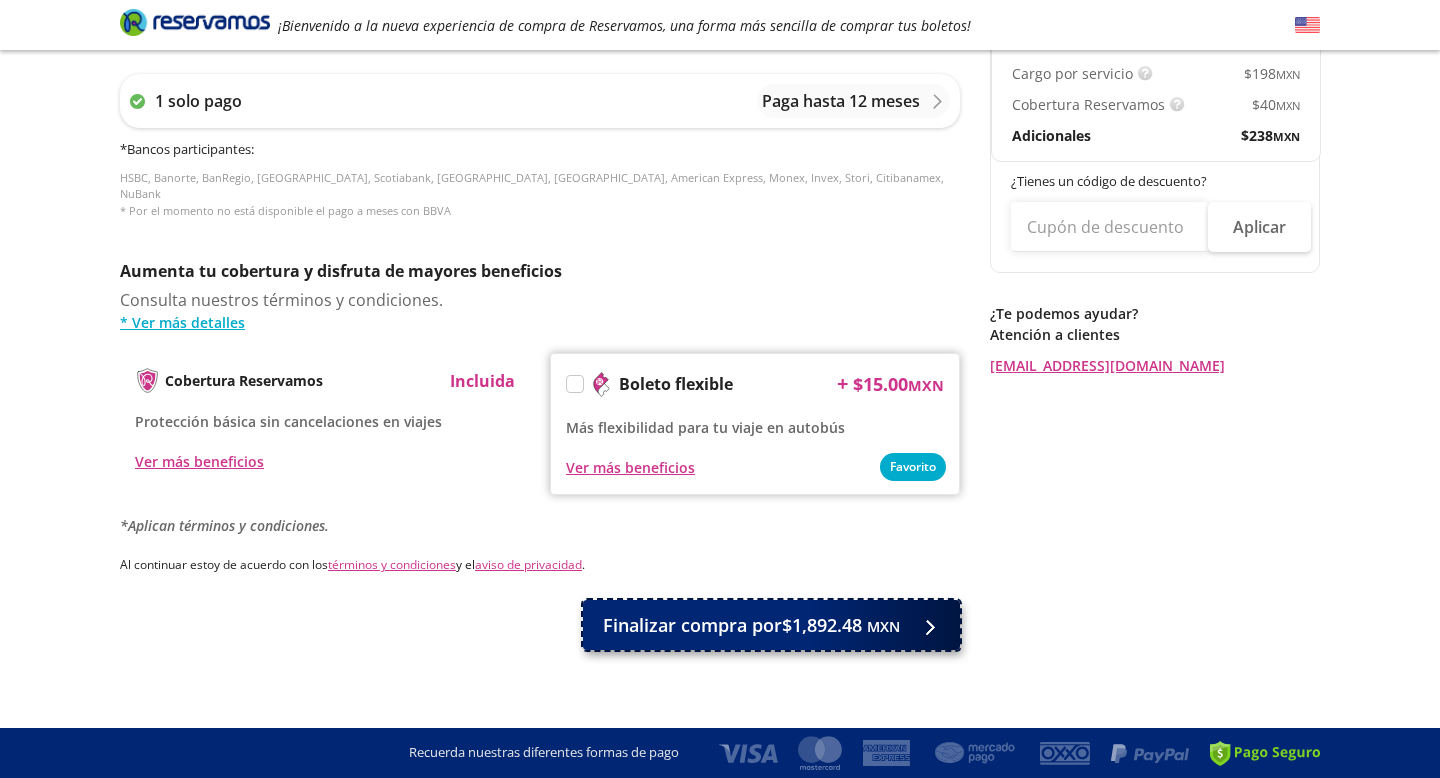 click on "Finalizar compra por  $1,892.48   MXN" at bounding box center (751, 625) 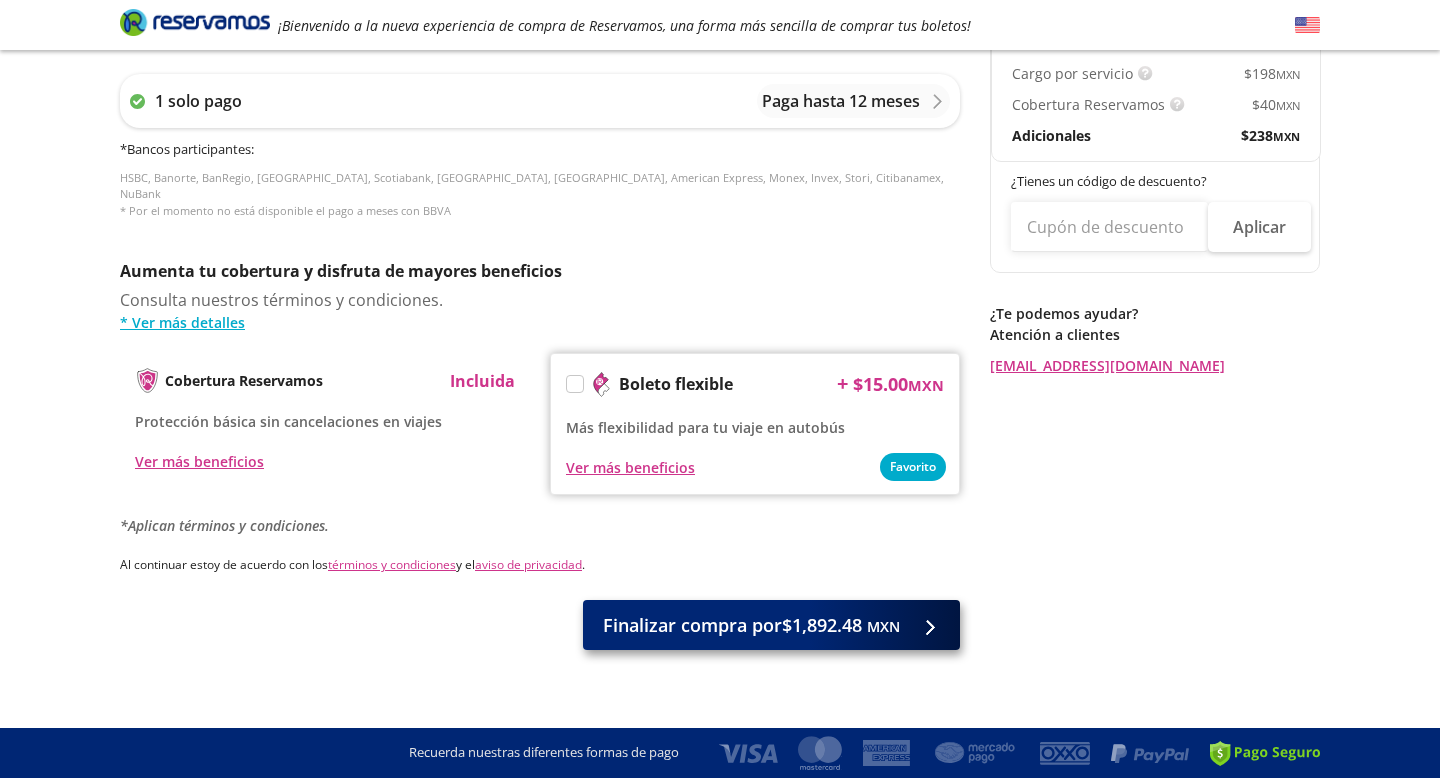 scroll, scrollTop: 0, scrollLeft: 0, axis: both 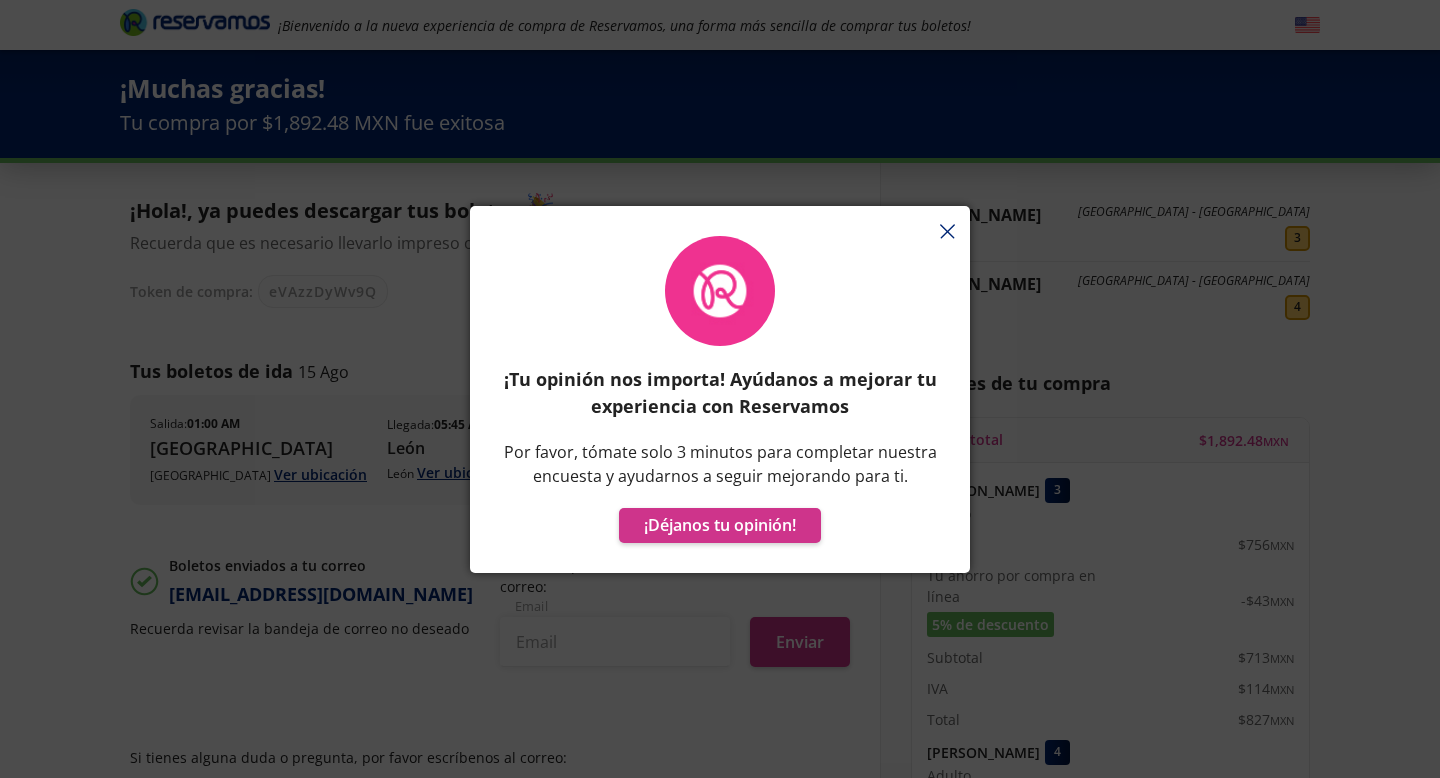click on "¡Tu opinión nos importa! Ayúdanos a mejorar tu experiencia con Reservamos Por favor, tómate solo 3 minutos para completar nuestra encuesta y ayudarnos a seguir mejorando para ti. ¡Déjanos tu opinión!" at bounding box center (720, 399) 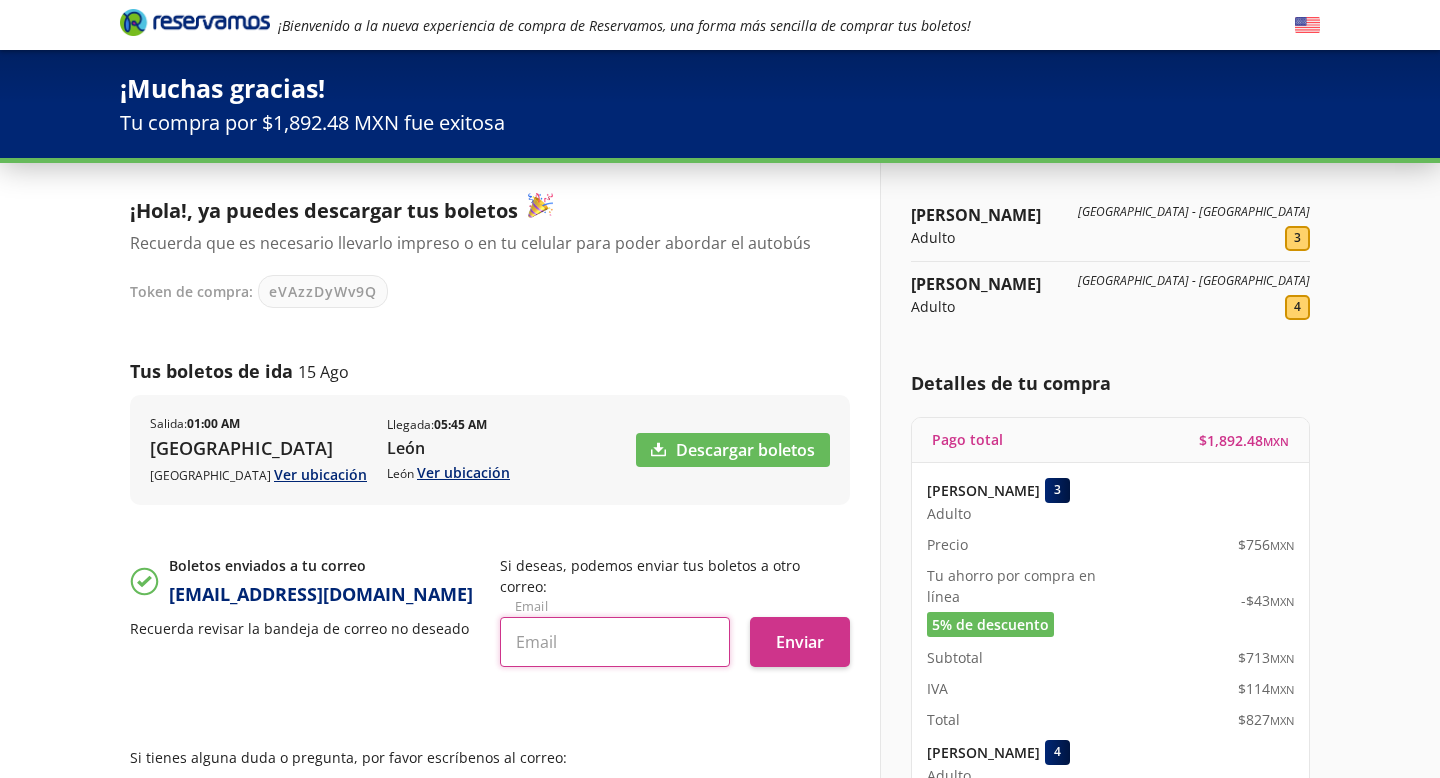 click at bounding box center [615, 642] 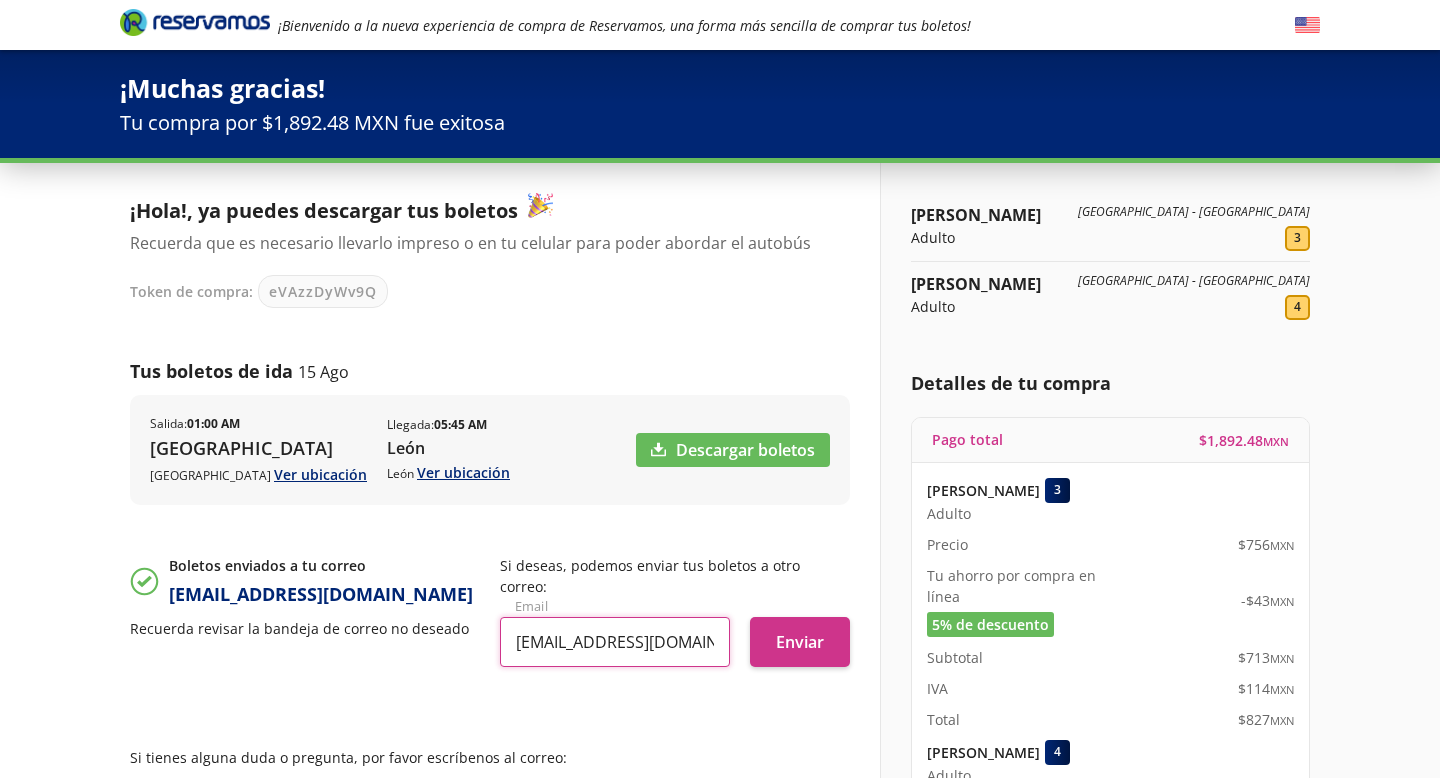 scroll, scrollTop: 0, scrollLeft: 10, axis: horizontal 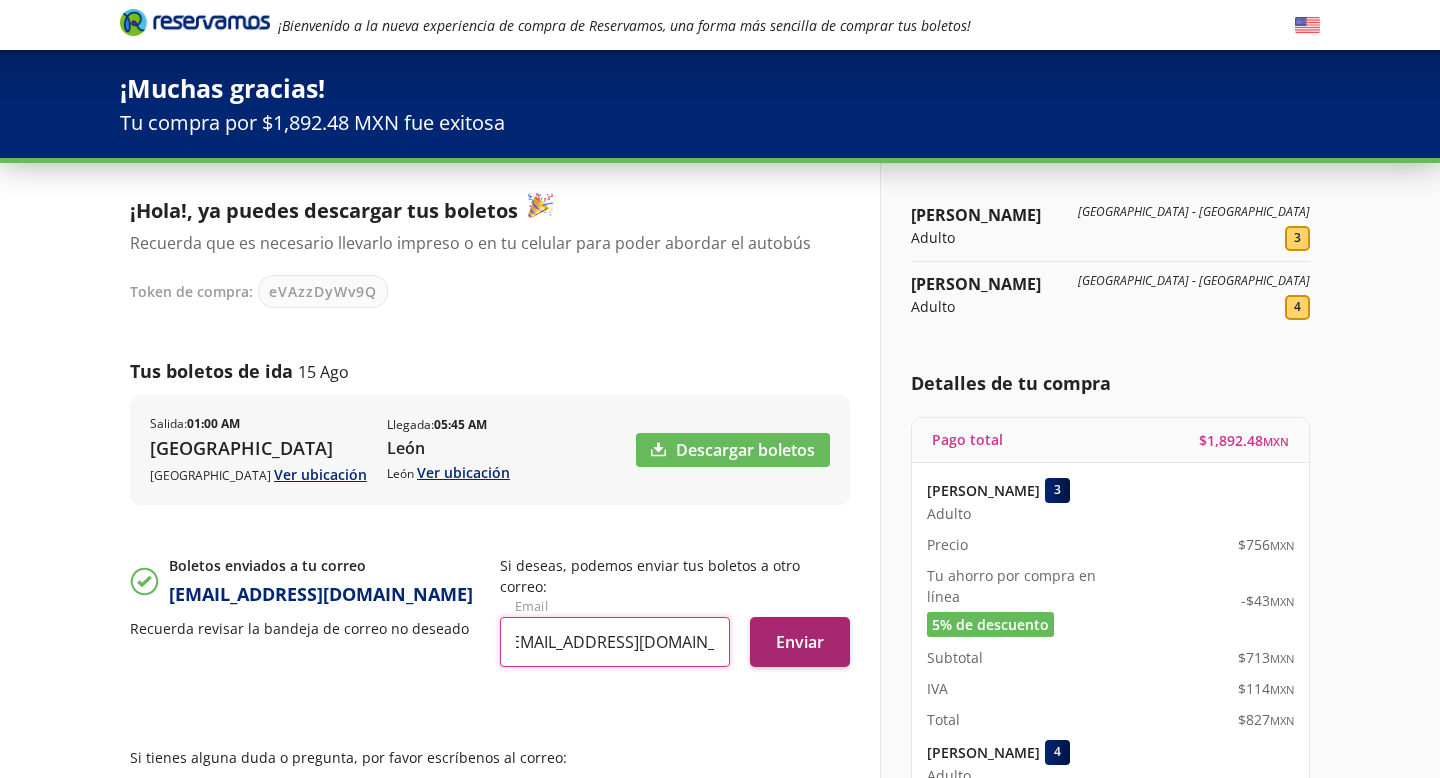 type on "[EMAIL_ADDRESS][DOMAIN_NAME]" 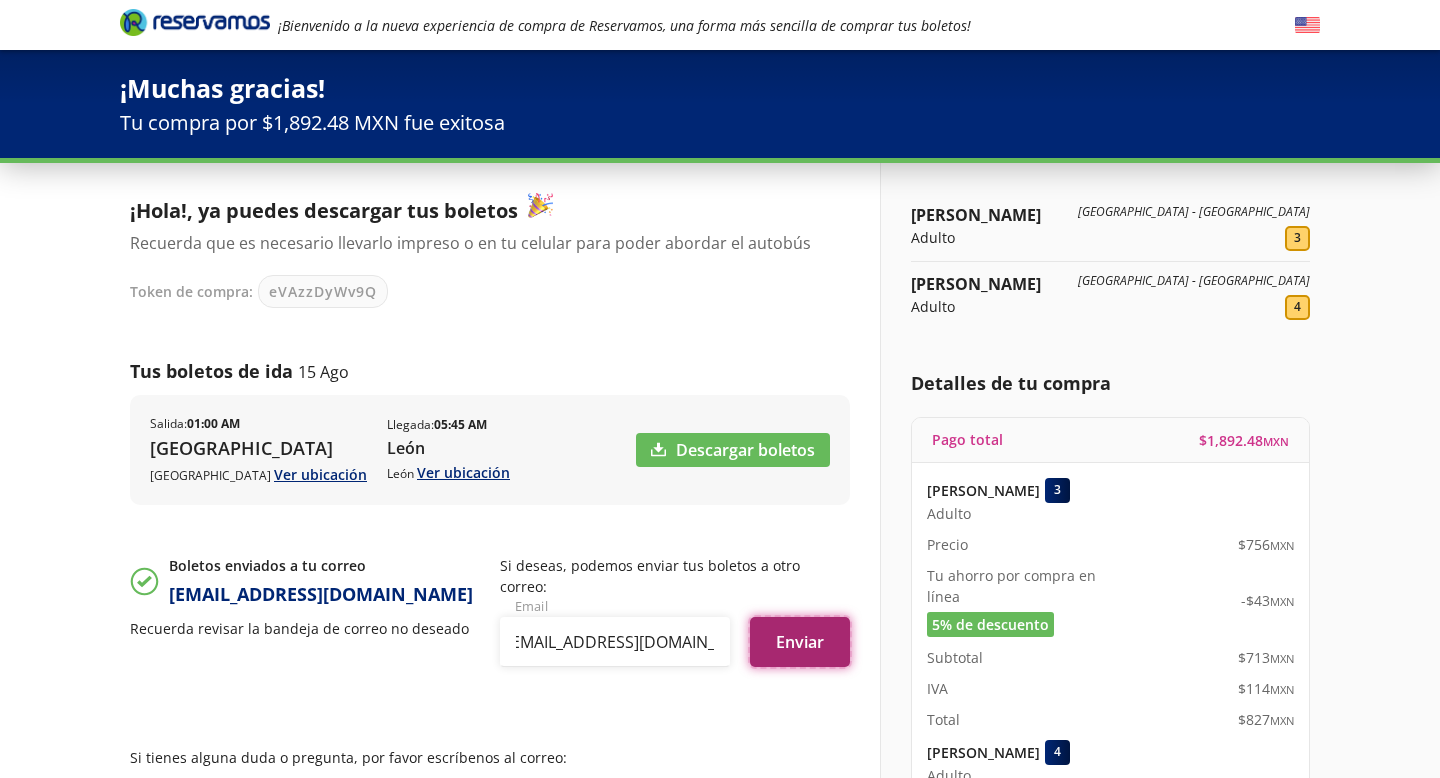 scroll, scrollTop: 0, scrollLeft: 0, axis: both 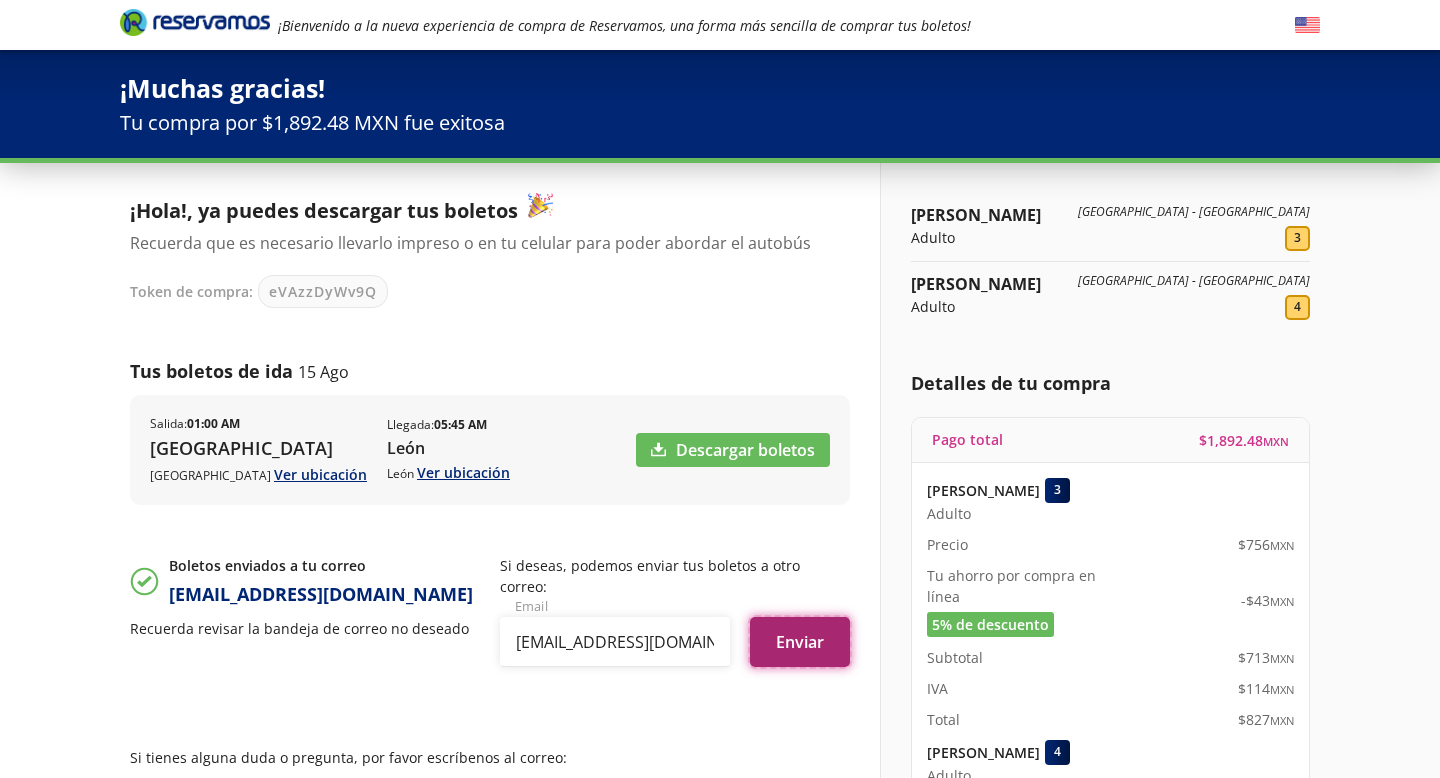 click on "Enviar" at bounding box center (800, 642) 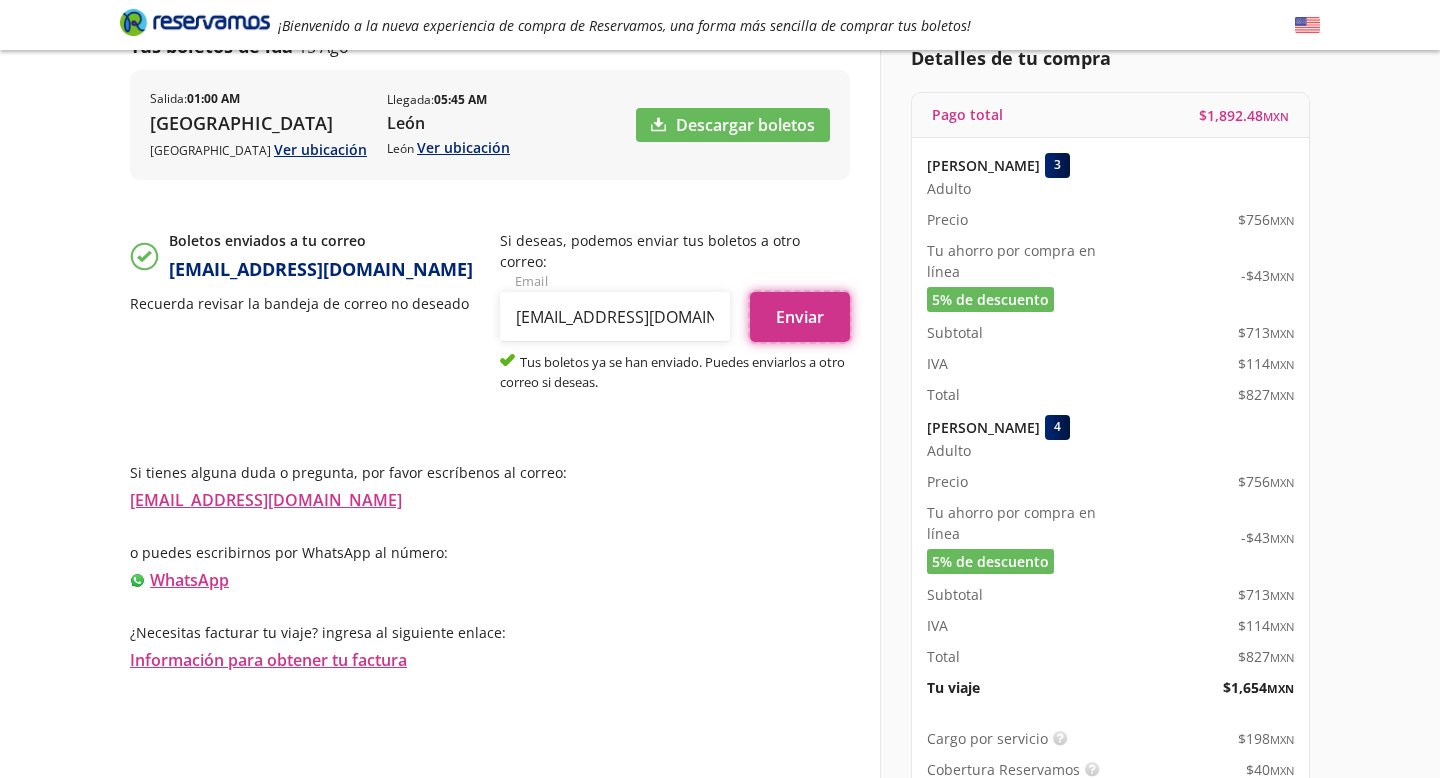 scroll, scrollTop: 355, scrollLeft: 0, axis: vertical 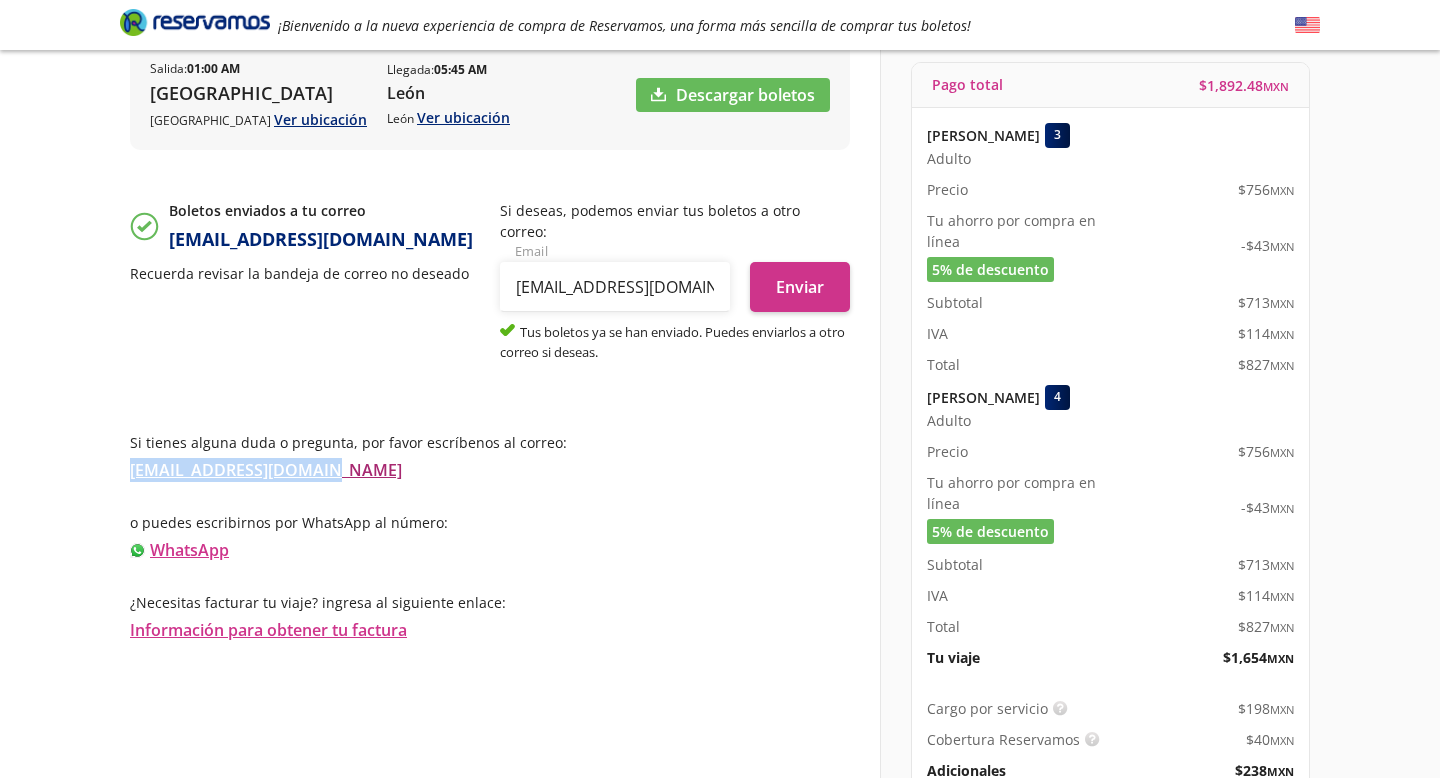 drag, startPoint x: 340, startPoint y: 448, endPoint x: 130, endPoint y: 444, distance: 210.03809 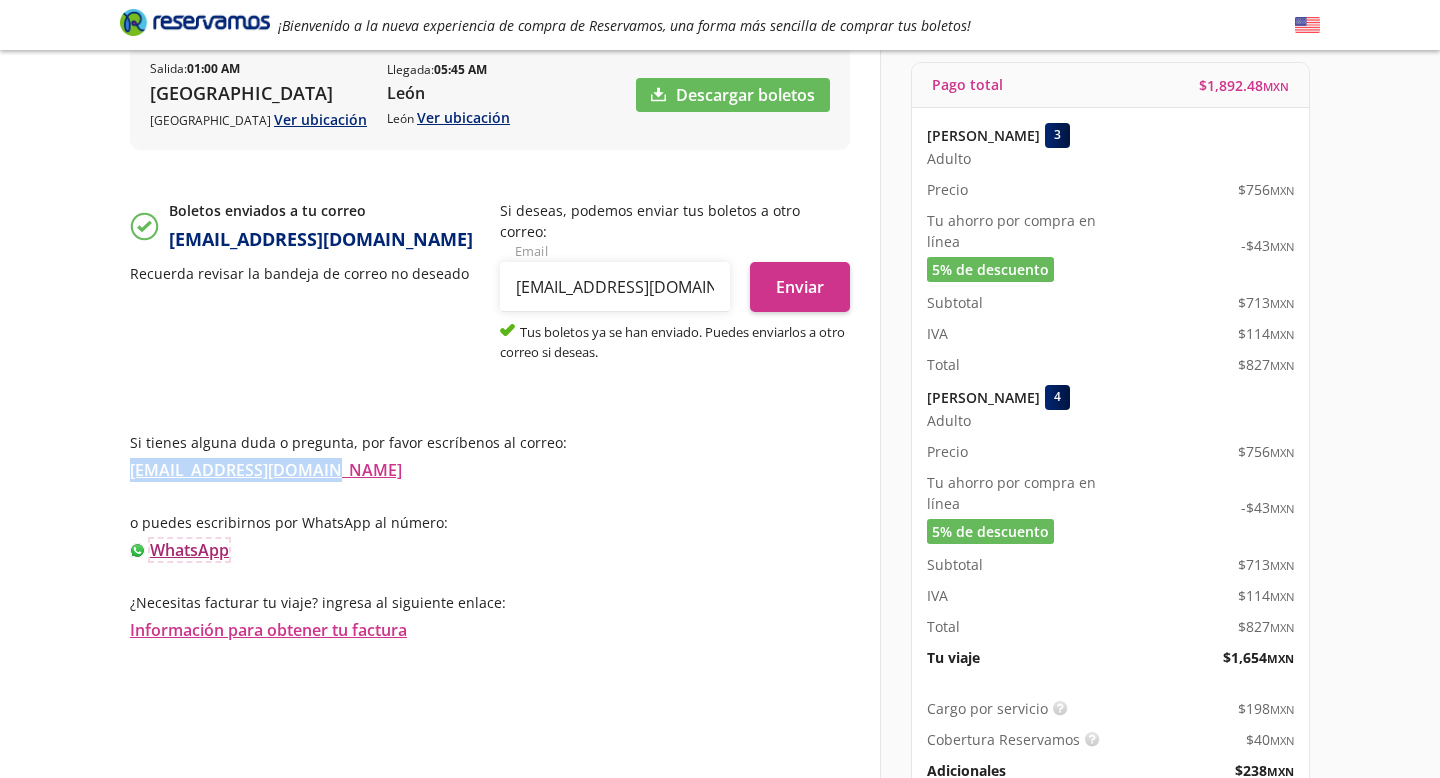 click on "WhatsApp" at bounding box center [189, 550] 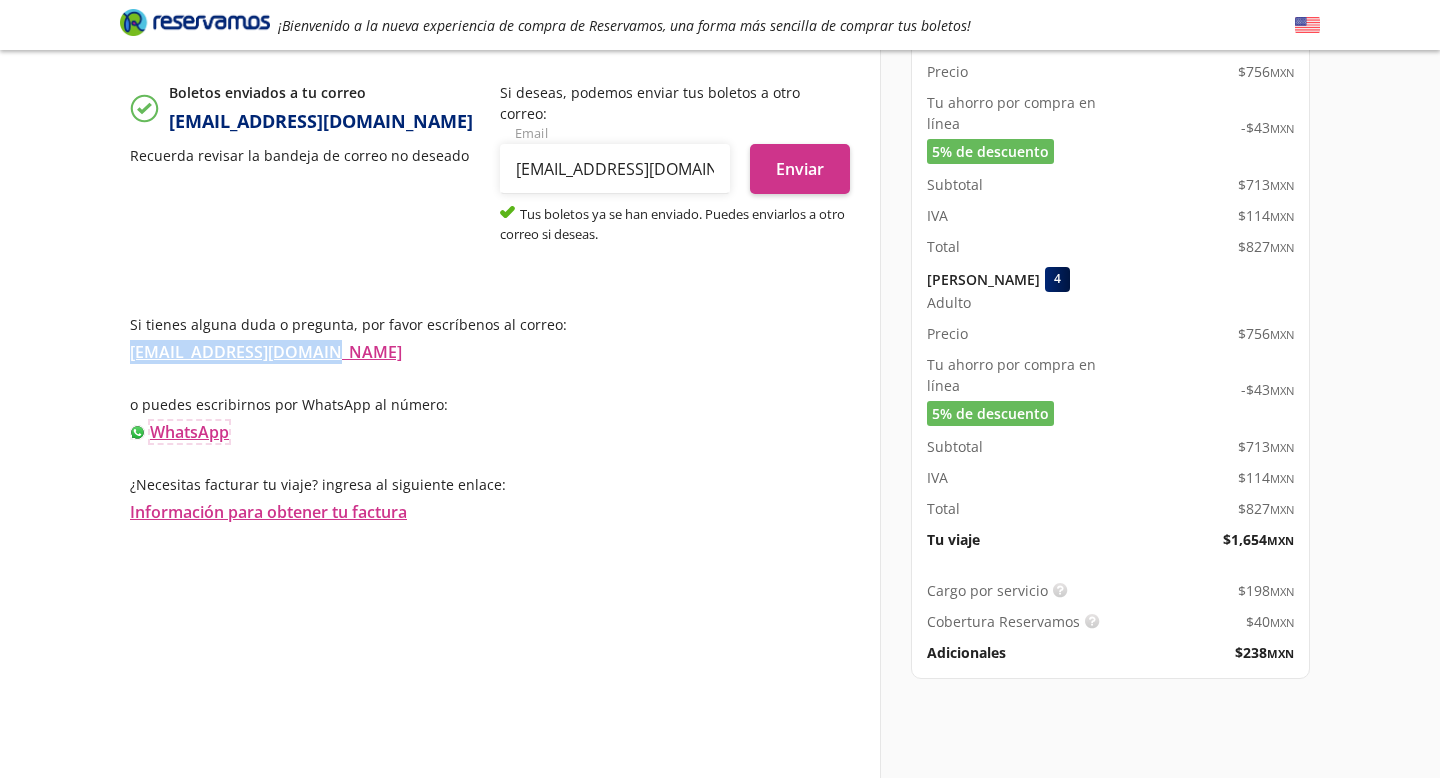 scroll, scrollTop: 0, scrollLeft: 0, axis: both 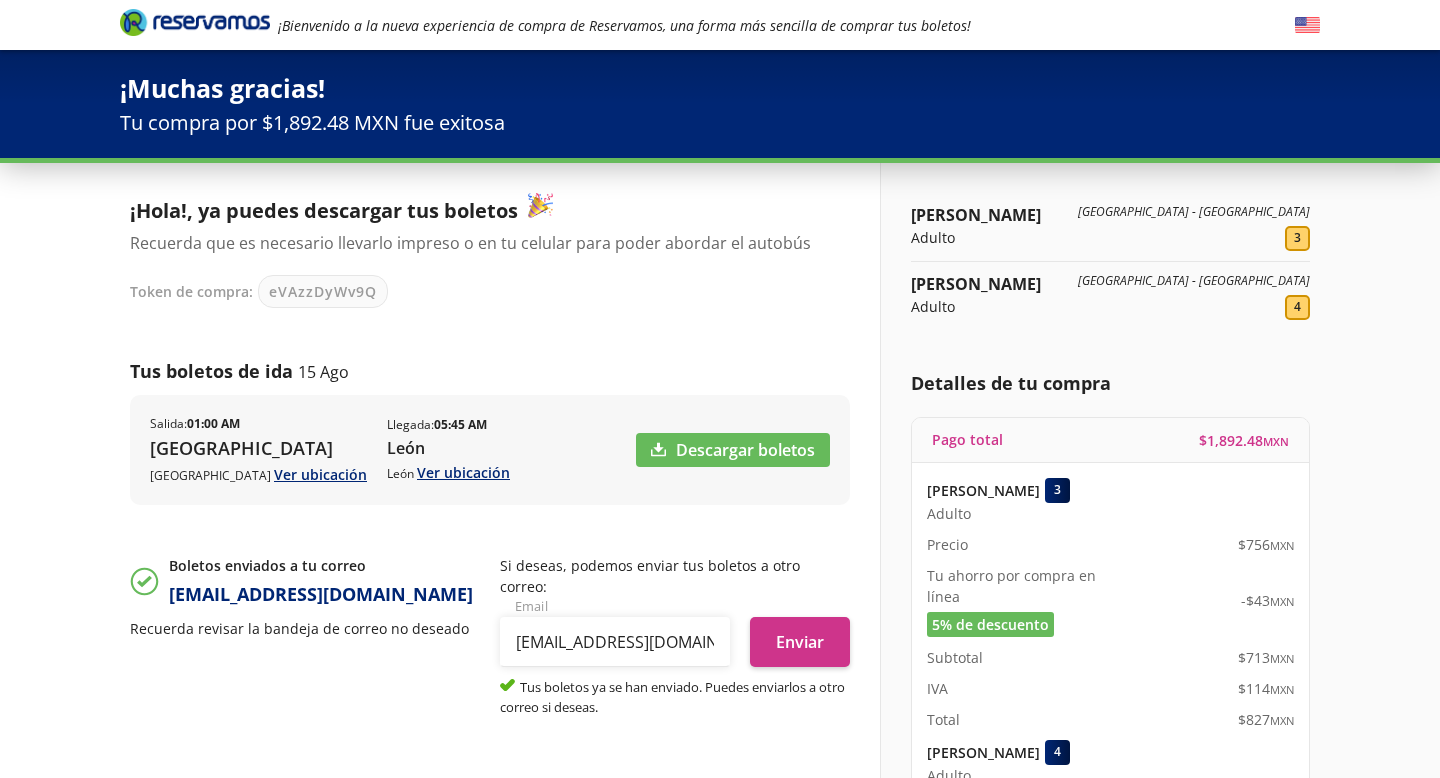 click on "eVAzzDyWv9Q" at bounding box center (323, 291) 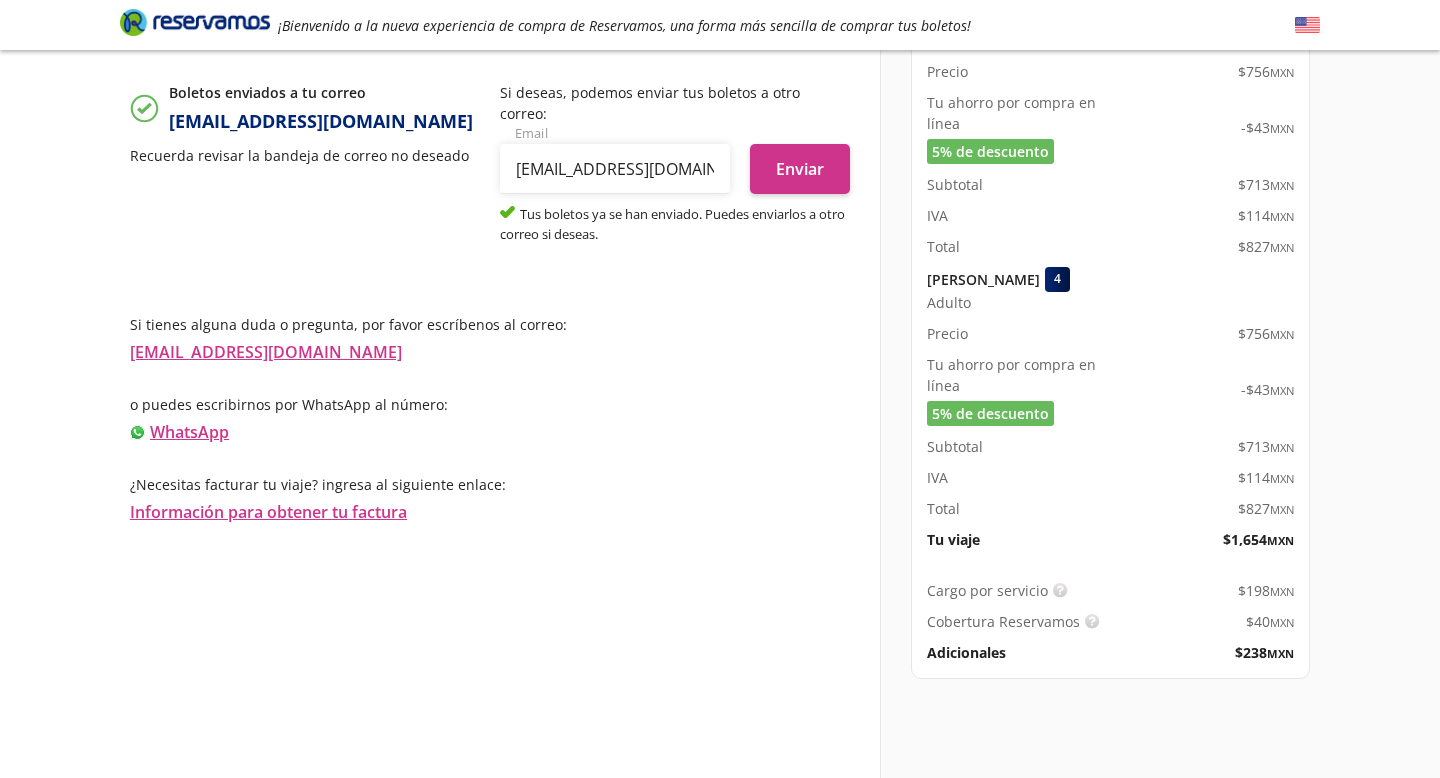 scroll, scrollTop: 459, scrollLeft: 0, axis: vertical 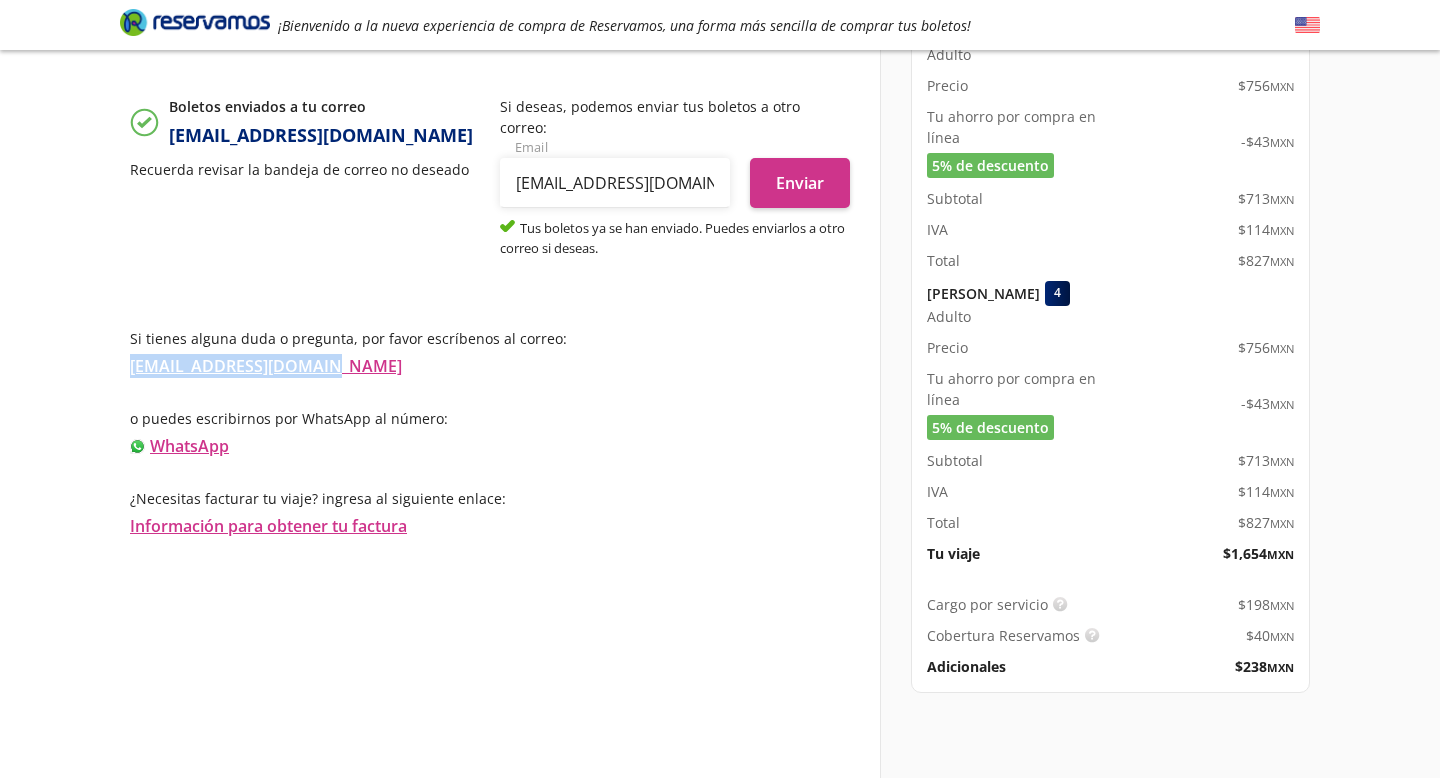drag, startPoint x: 342, startPoint y: 342, endPoint x: 122, endPoint y: 347, distance: 220.05681 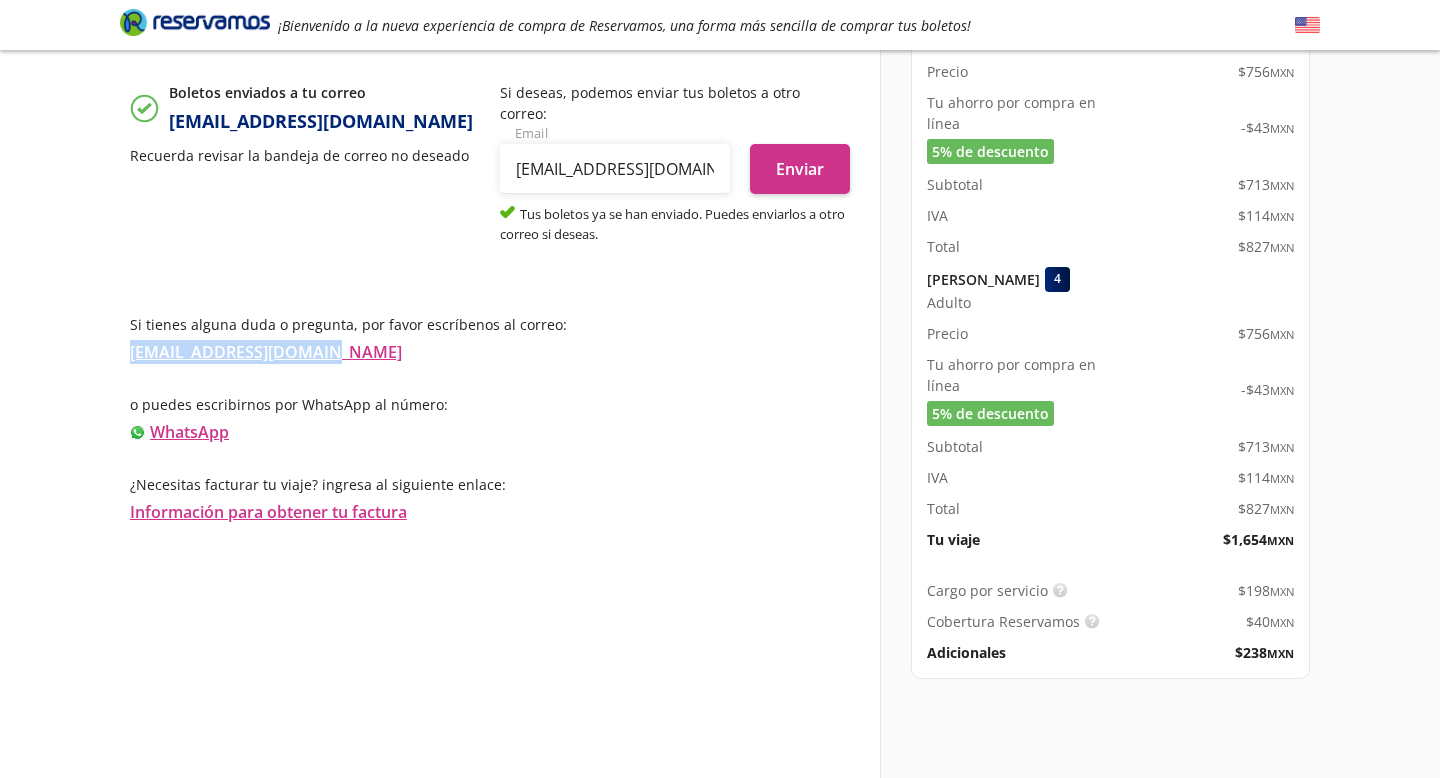 scroll, scrollTop: 0, scrollLeft: 0, axis: both 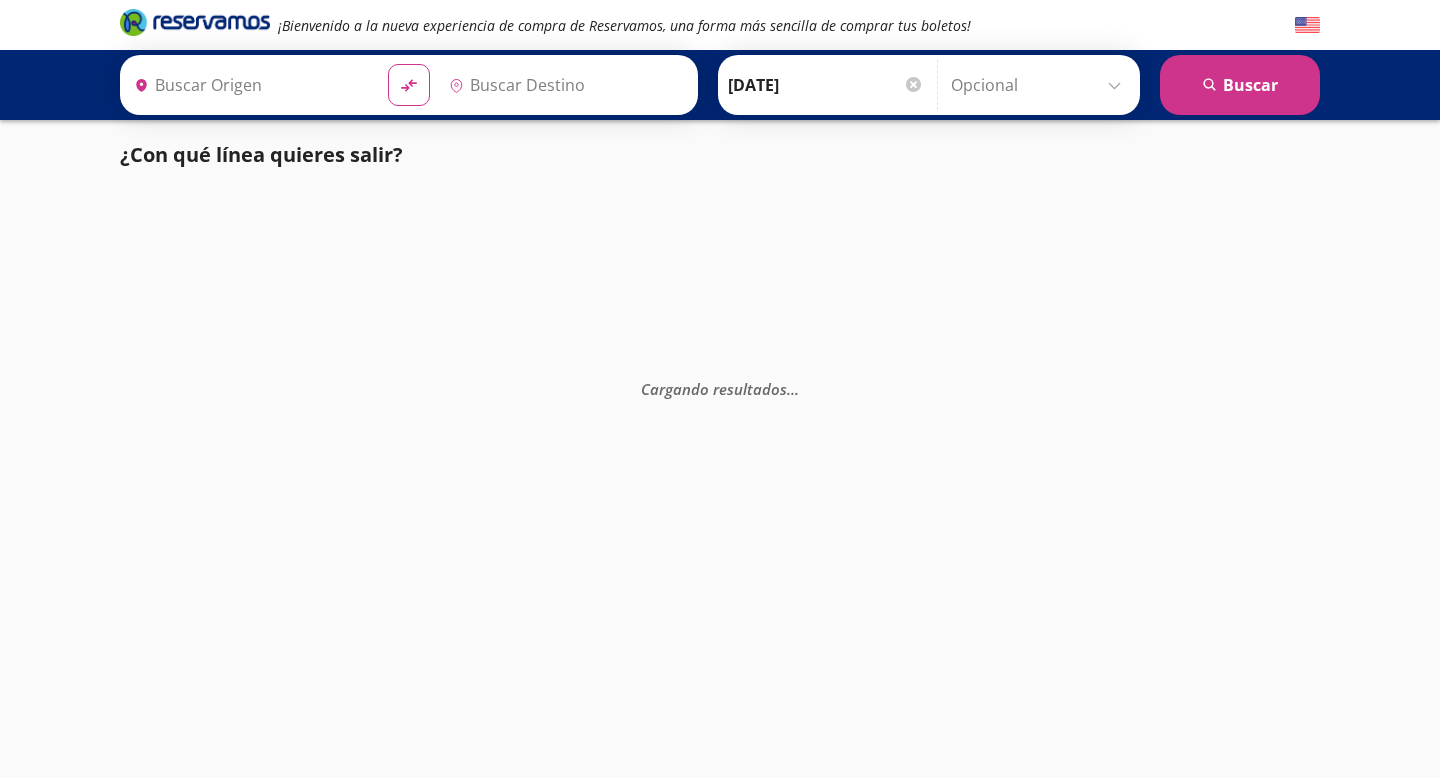 type on "[GEOGRAPHIC_DATA], [GEOGRAPHIC_DATA]" 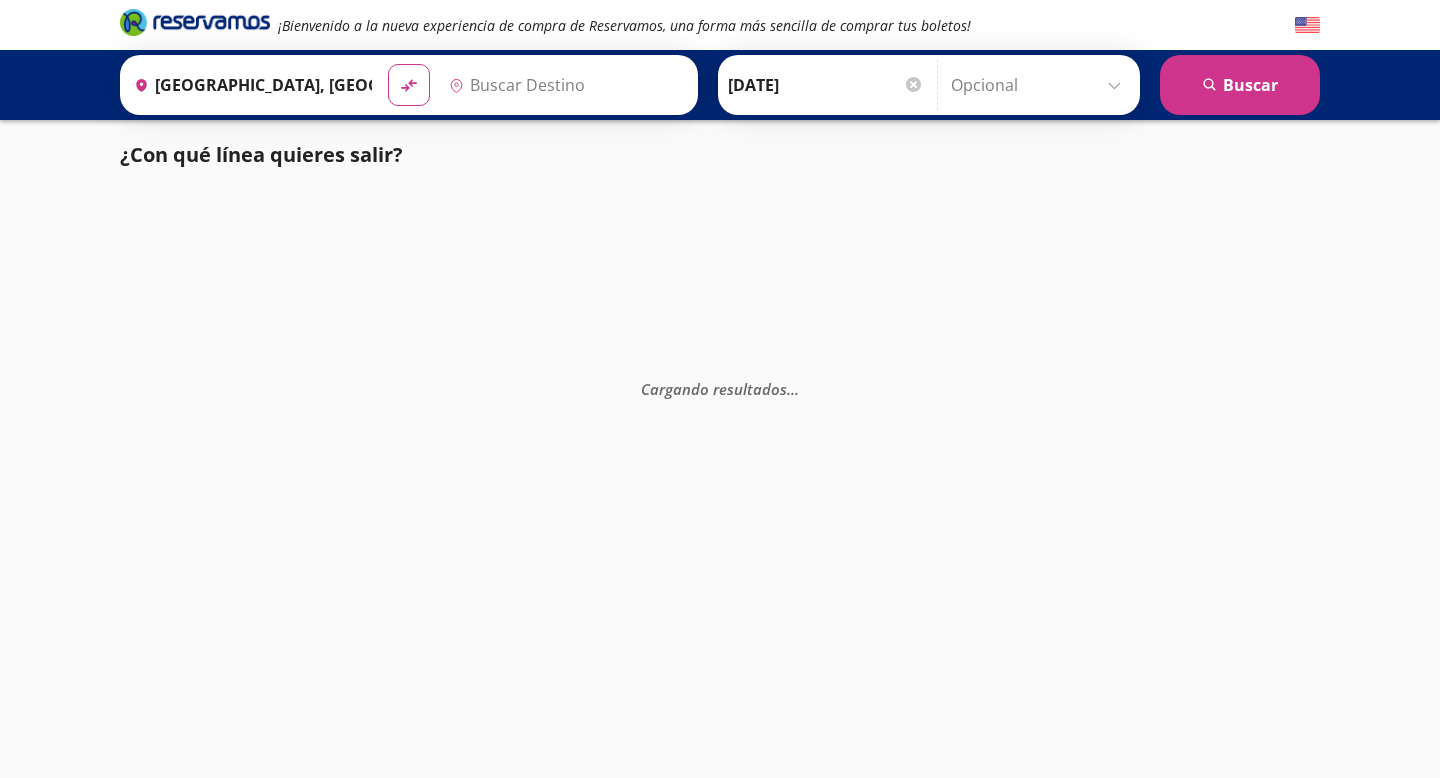 type on "[GEOGRAPHIC_DATA], [GEOGRAPHIC_DATA]" 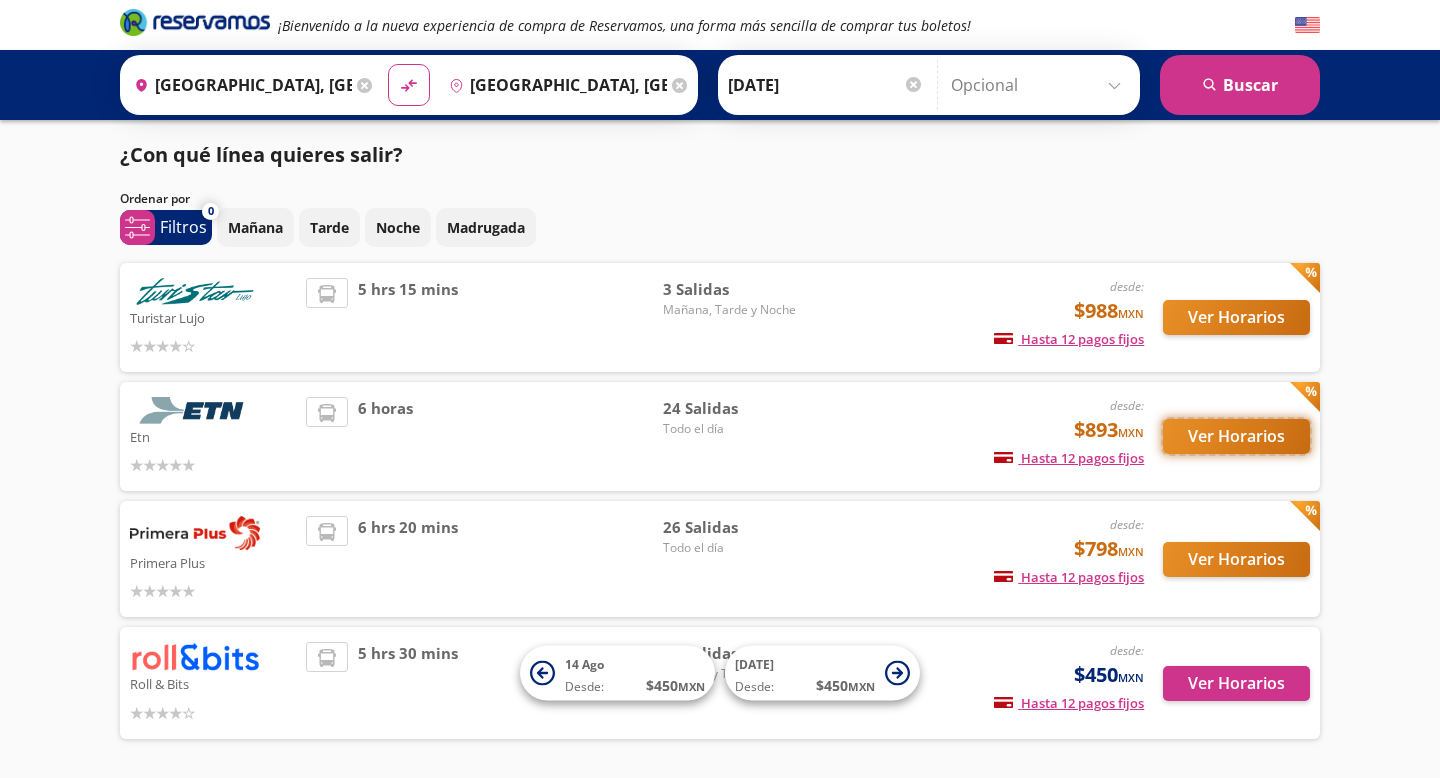 click on "Ver Horarios" at bounding box center (1236, 436) 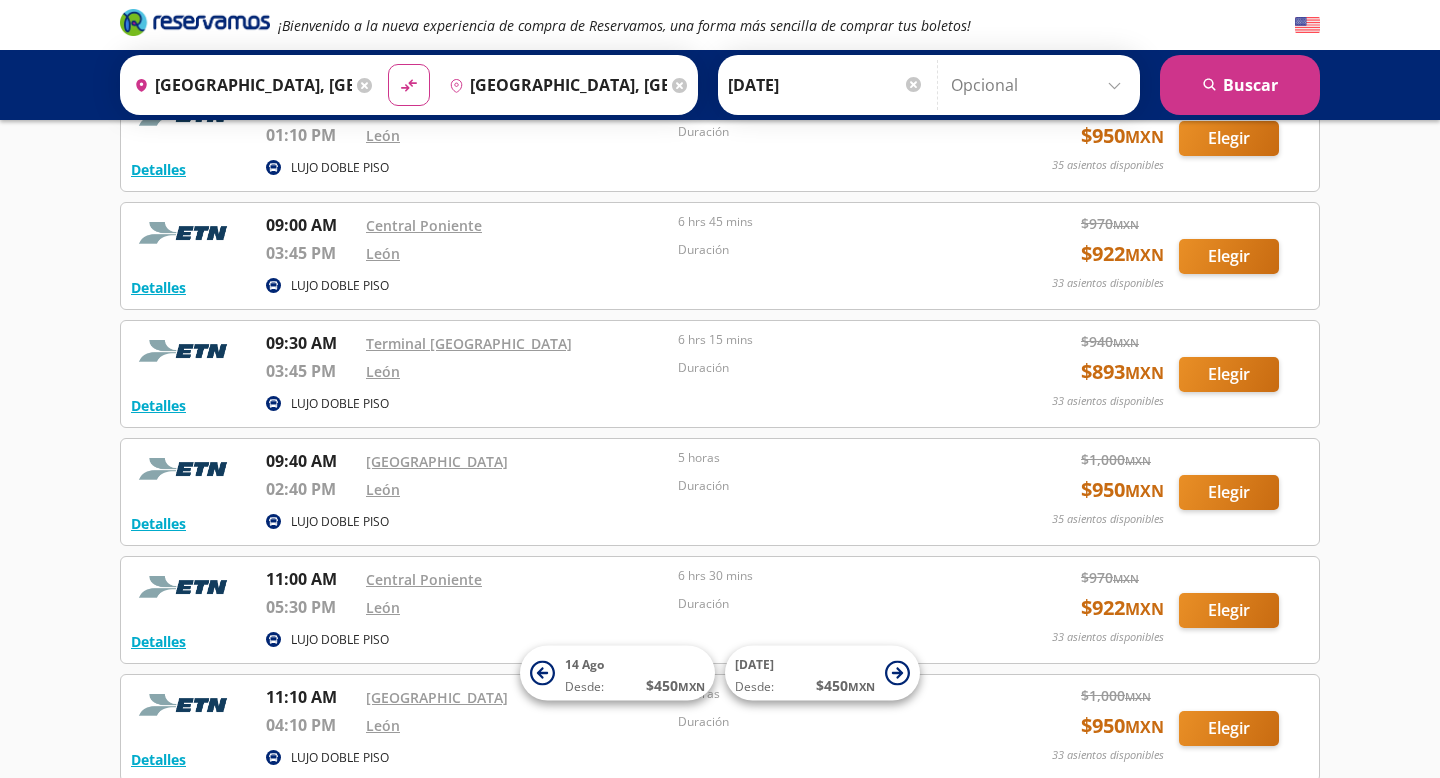 scroll, scrollTop: 0, scrollLeft: 0, axis: both 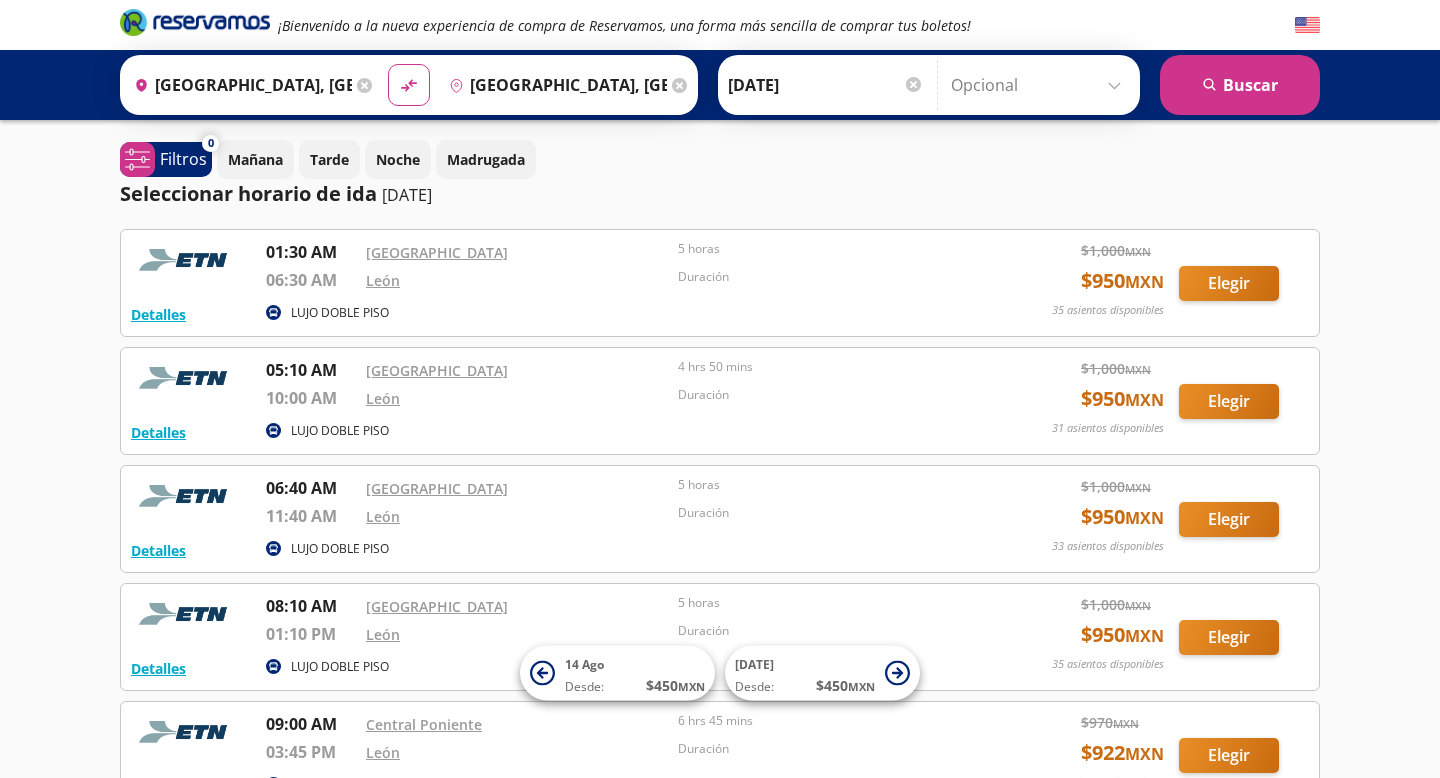 click on "Origen
heroicons:map-pin-20-solid
Ciudad de México, Distrito Federal" at bounding box center [251, 85] 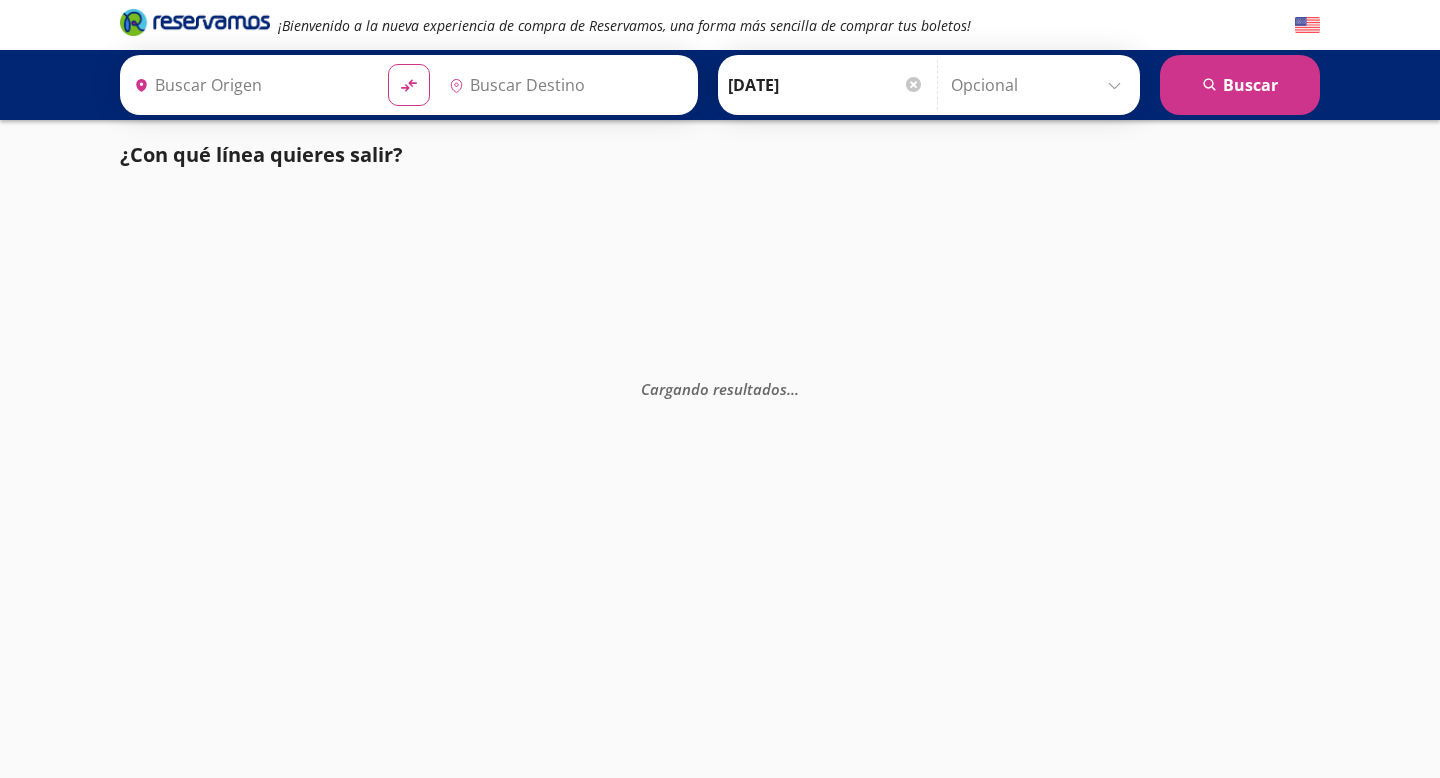 type on "[GEOGRAPHIC_DATA], [GEOGRAPHIC_DATA]" 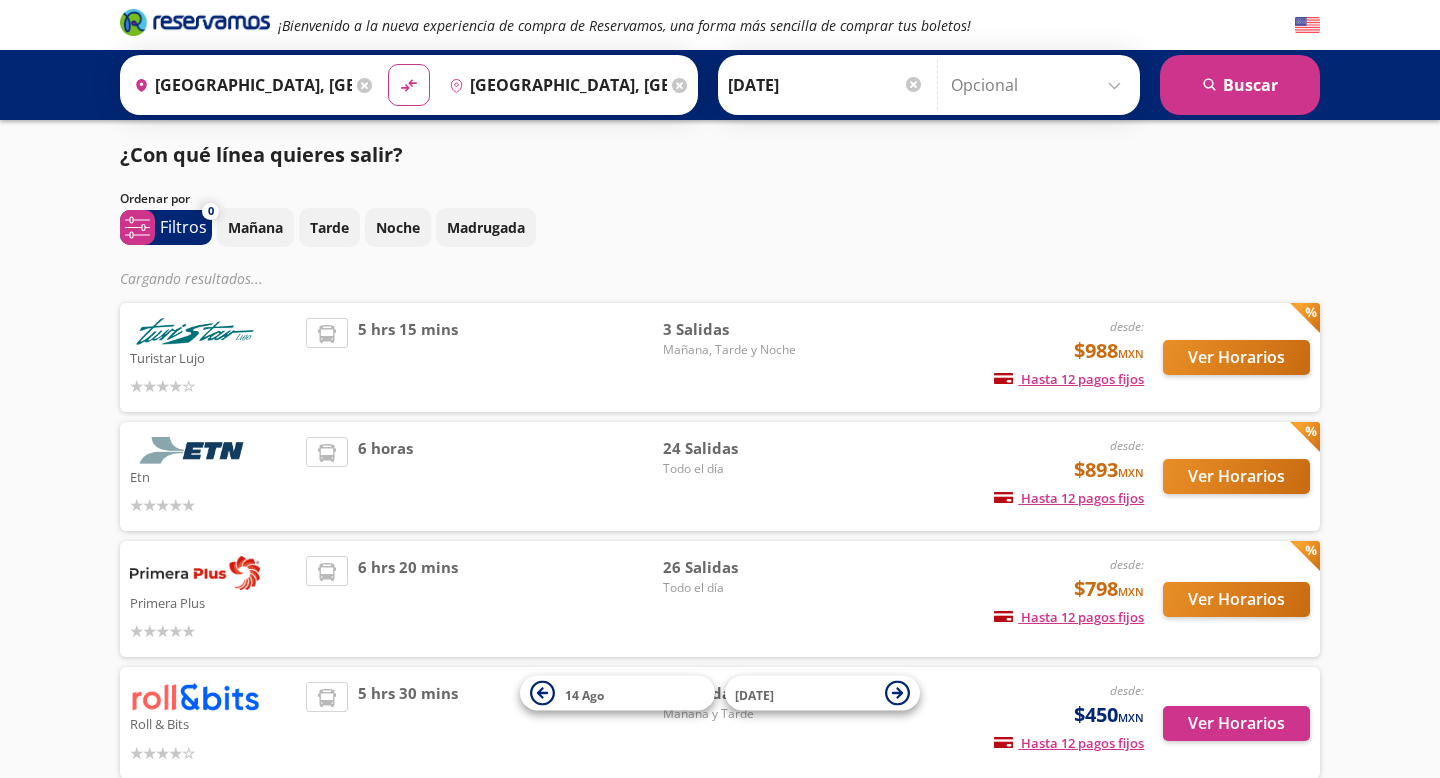 scroll, scrollTop: 0, scrollLeft: 0, axis: both 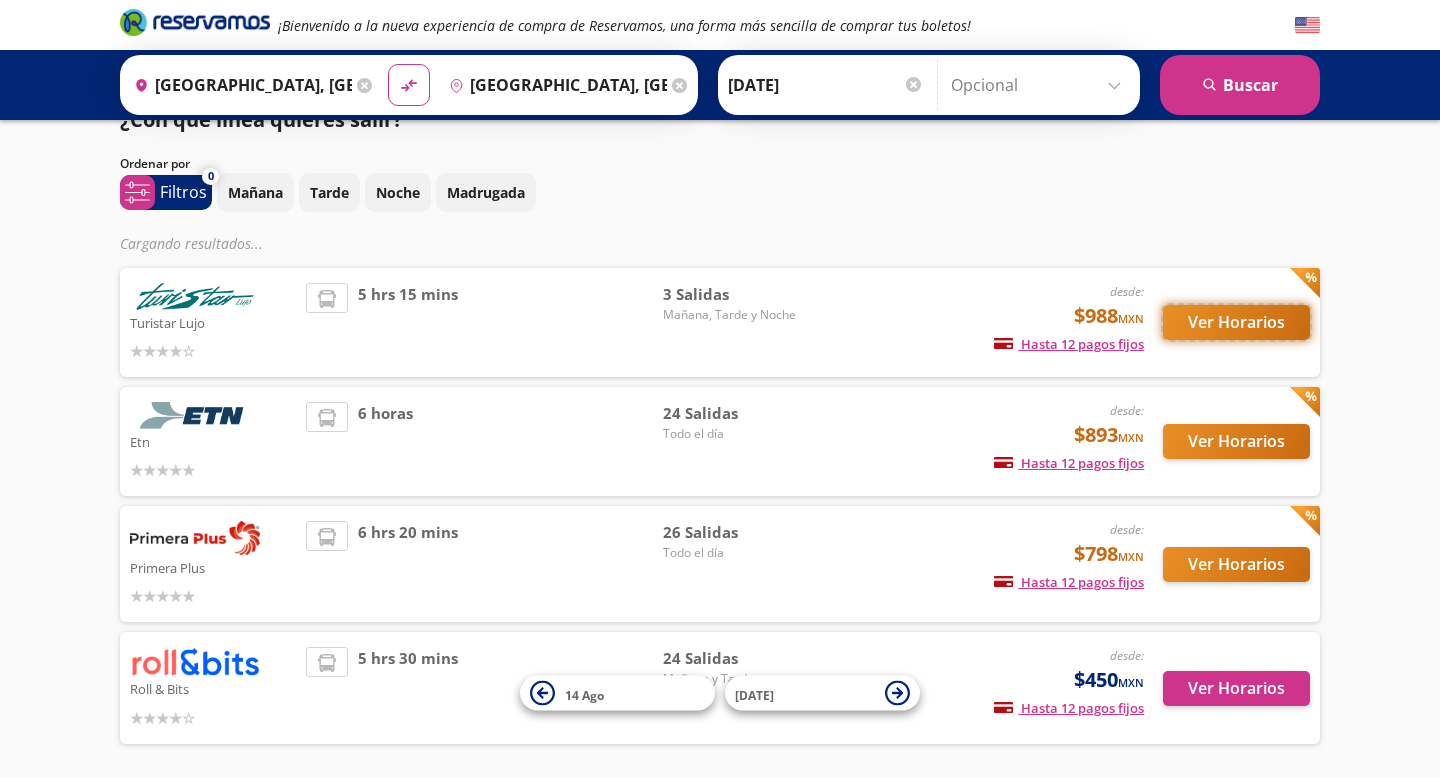 click on "Ver Horarios" at bounding box center [1236, 322] 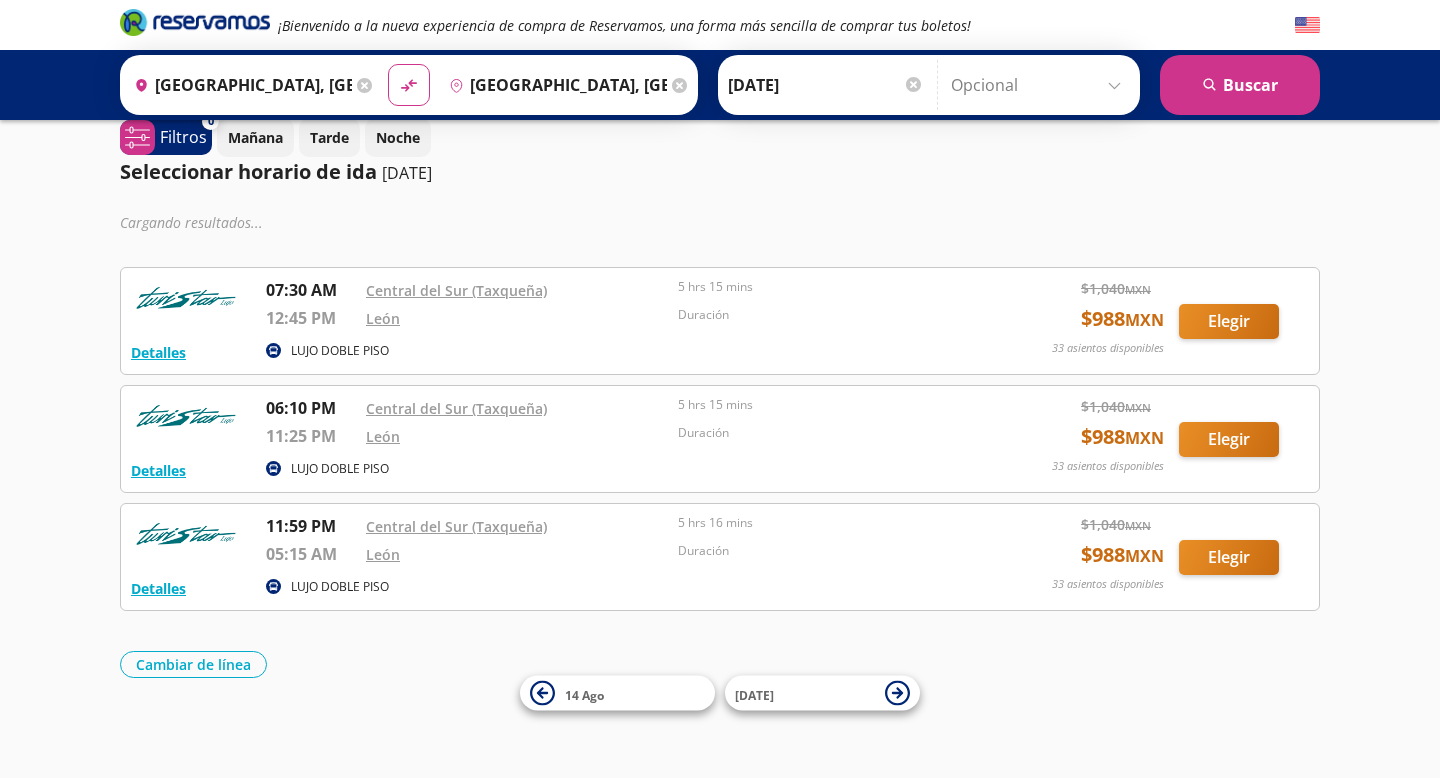 scroll, scrollTop: 0, scrollLeft: 0, axis: both 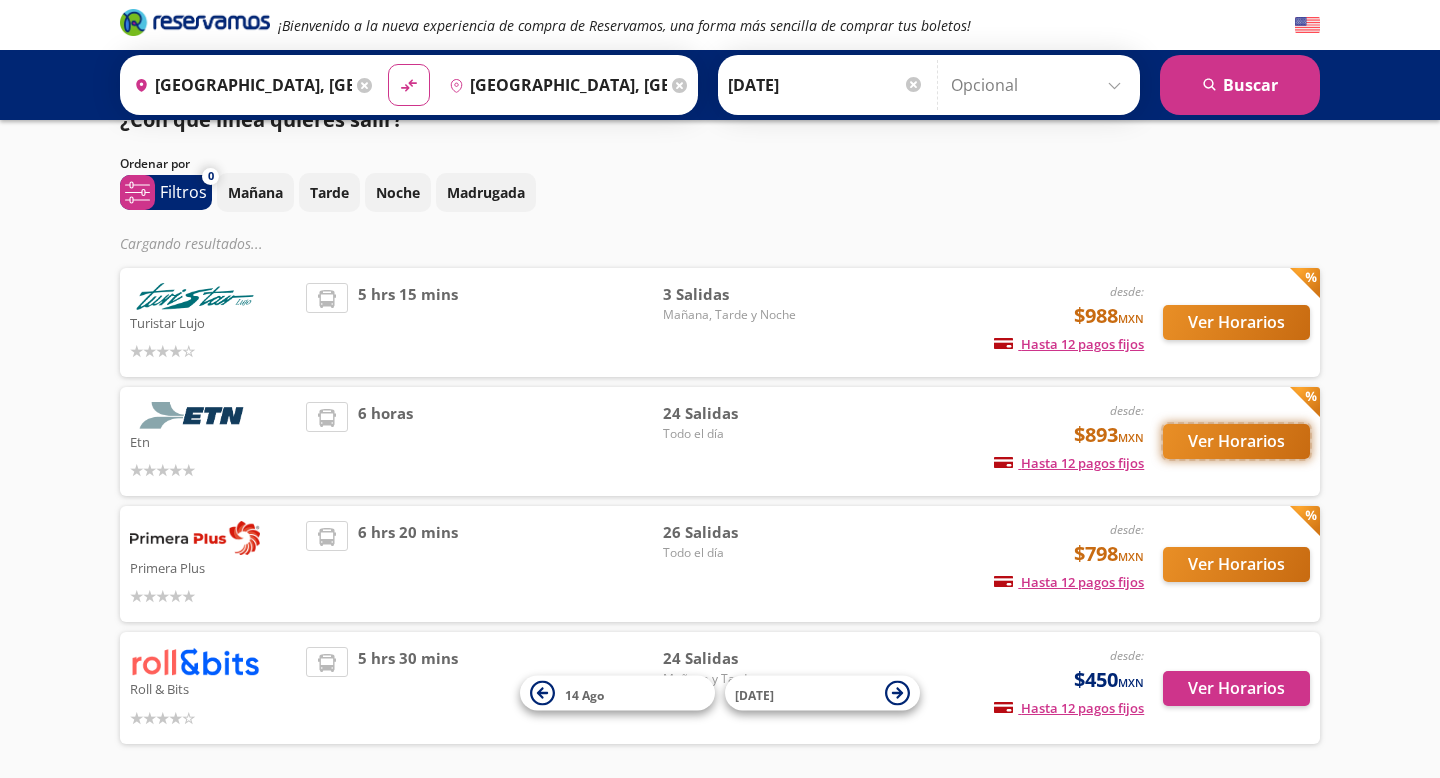click on "Ver Horarios" at bounding box center [1236, 441] 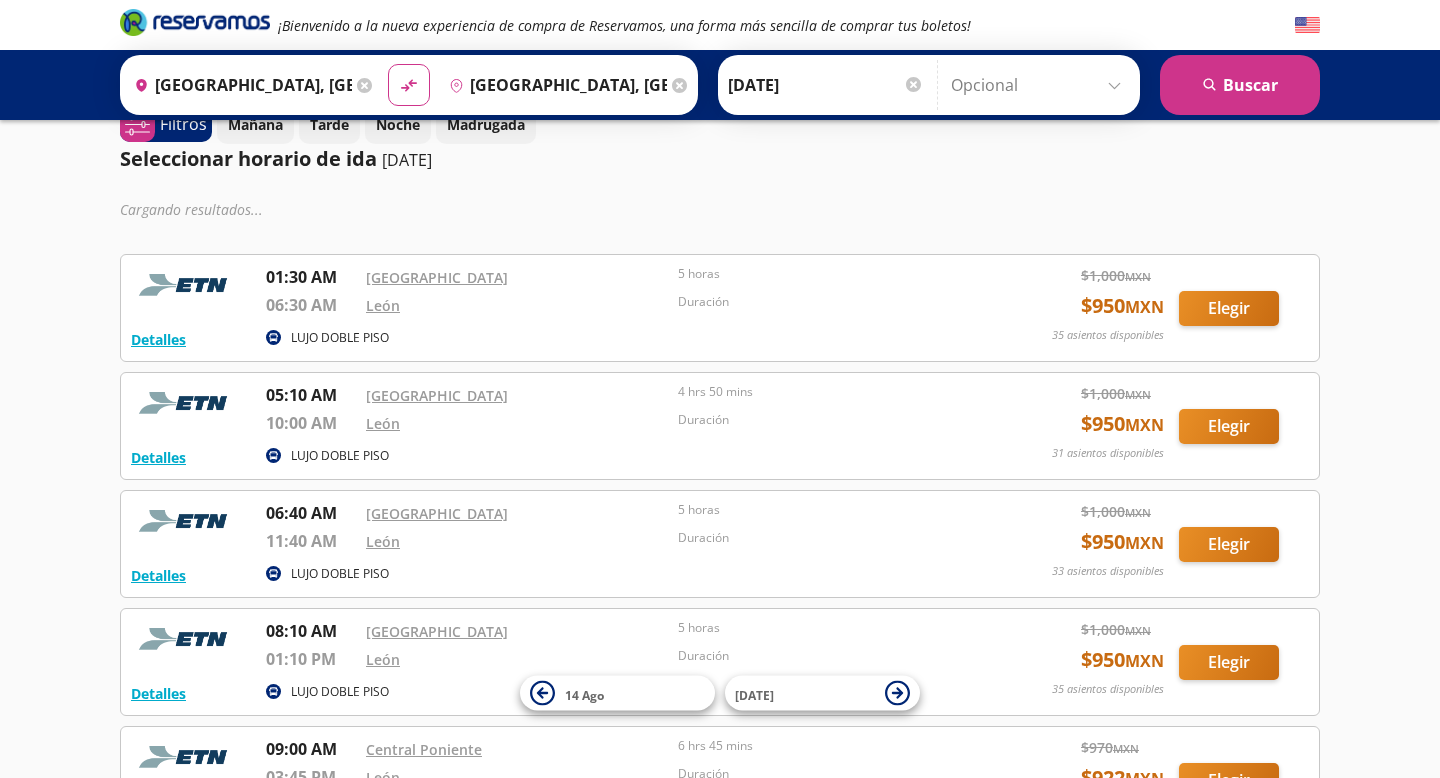 scroll, scrollTop: 0, scrollLeft: 0, axis: both 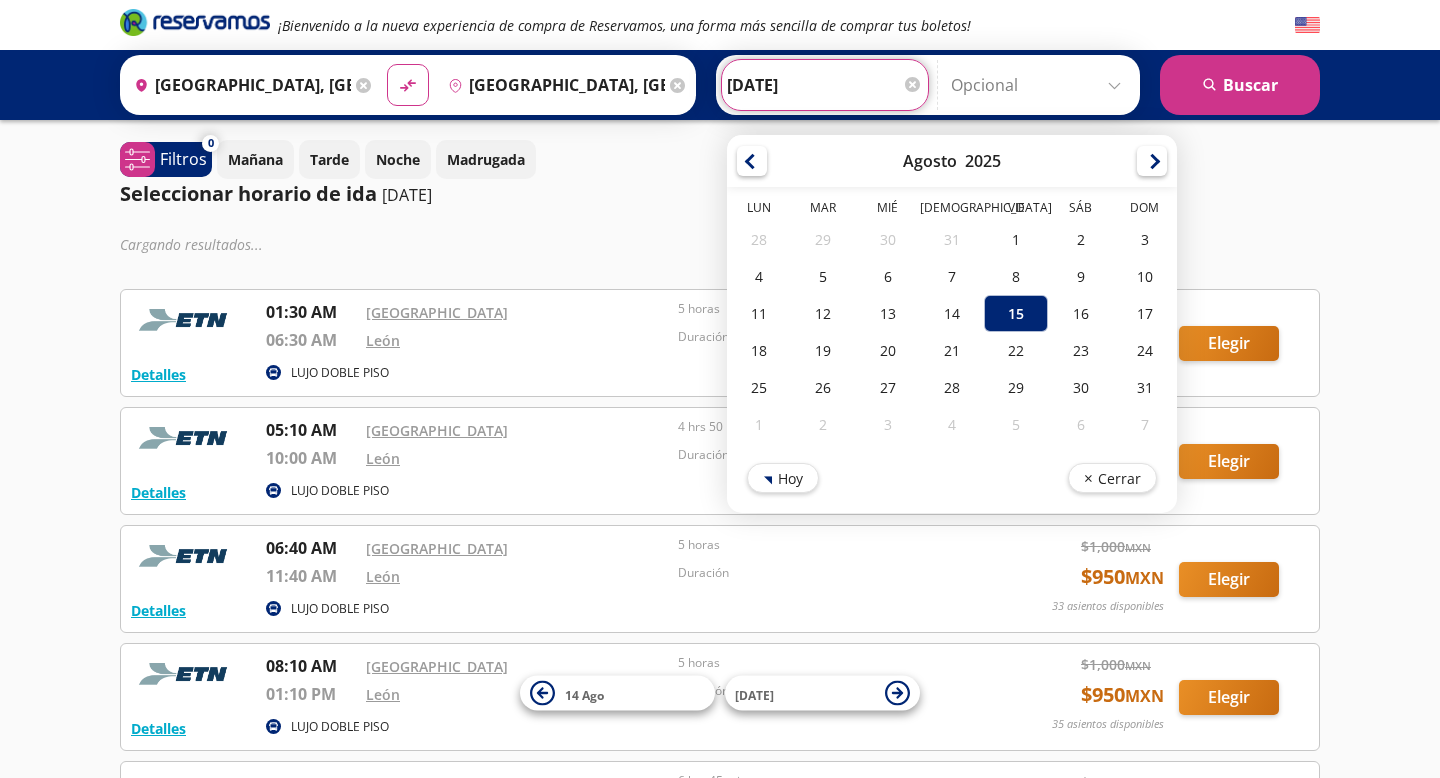 click on "[DATE]" at bounding box center [825, 85] 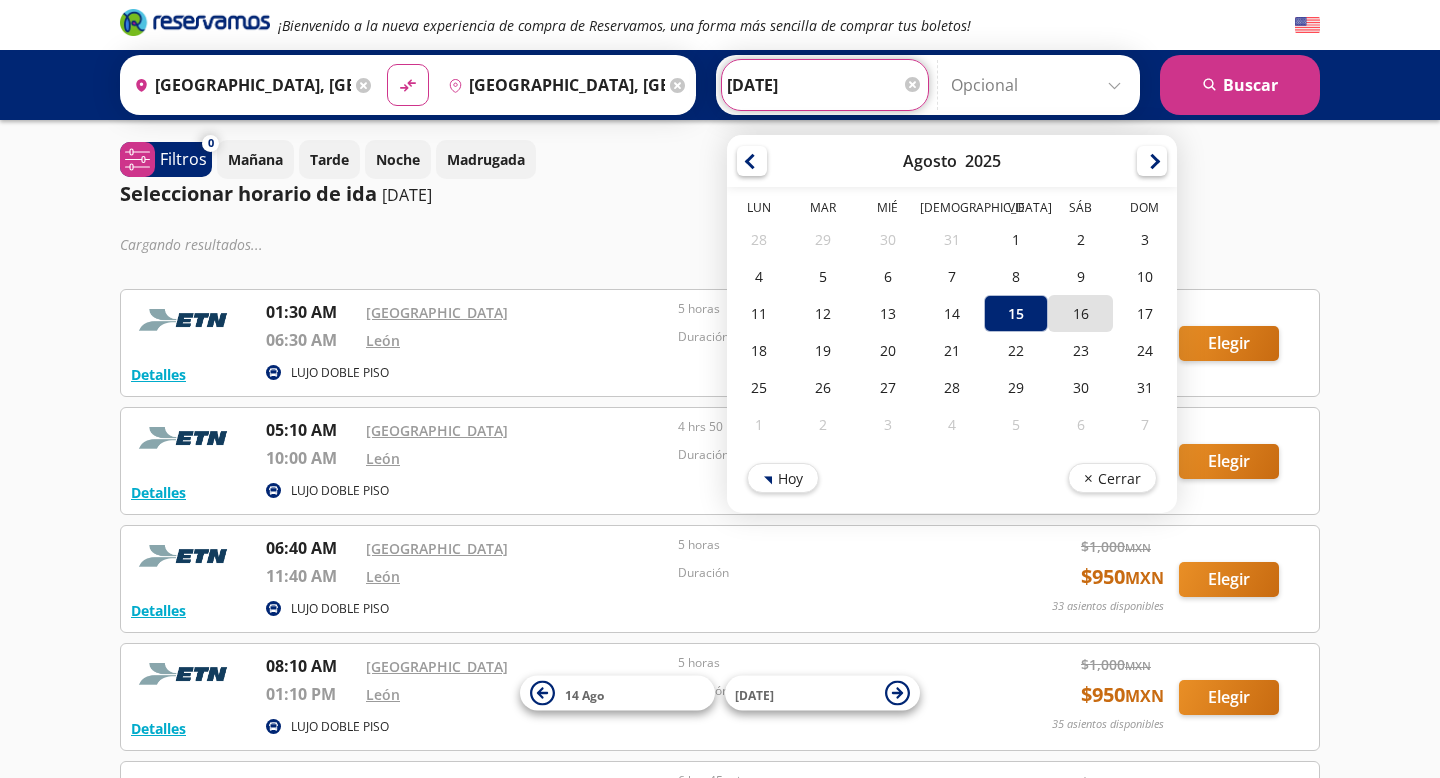 click on "16" at bounding box center (1080, 313) 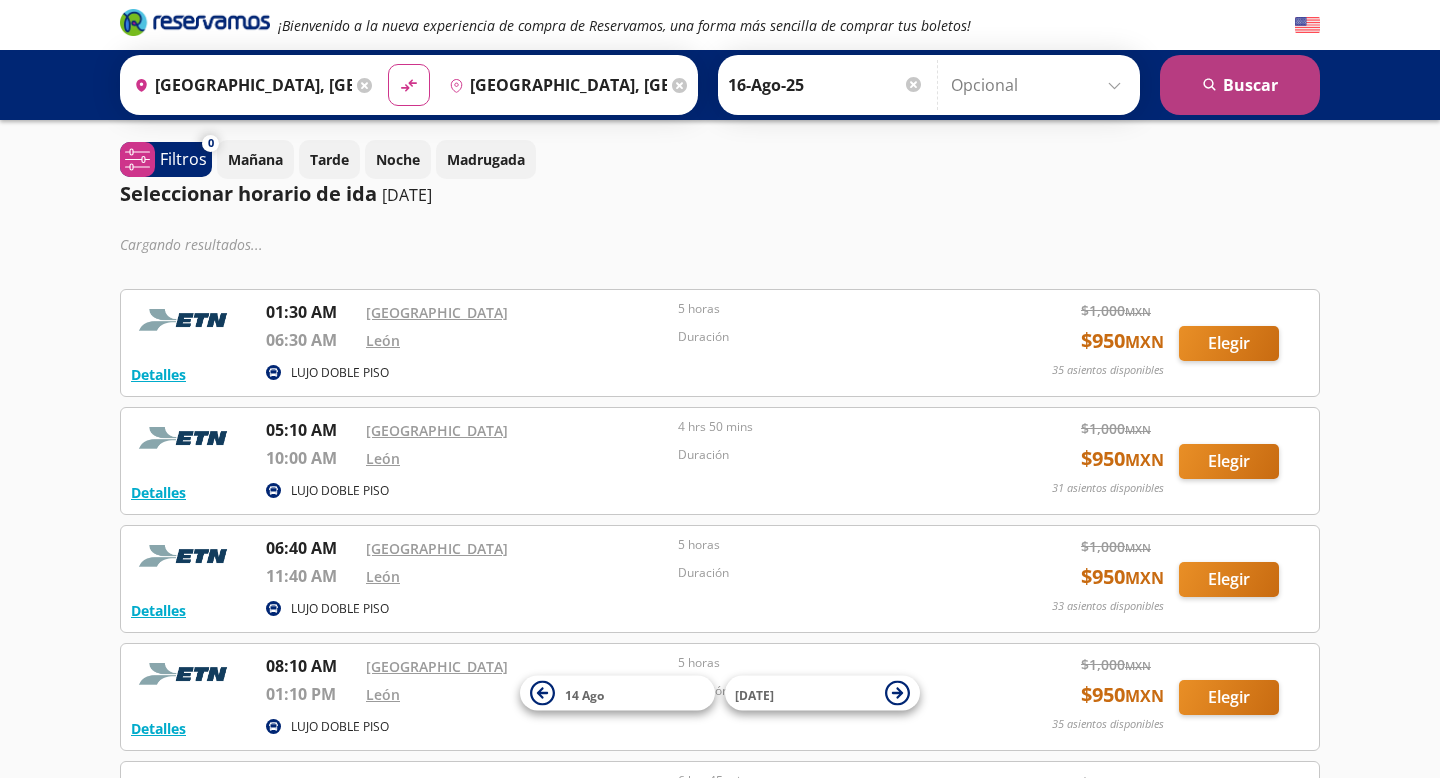 click on "search
Buscar" at bounding box center [1240, 85] 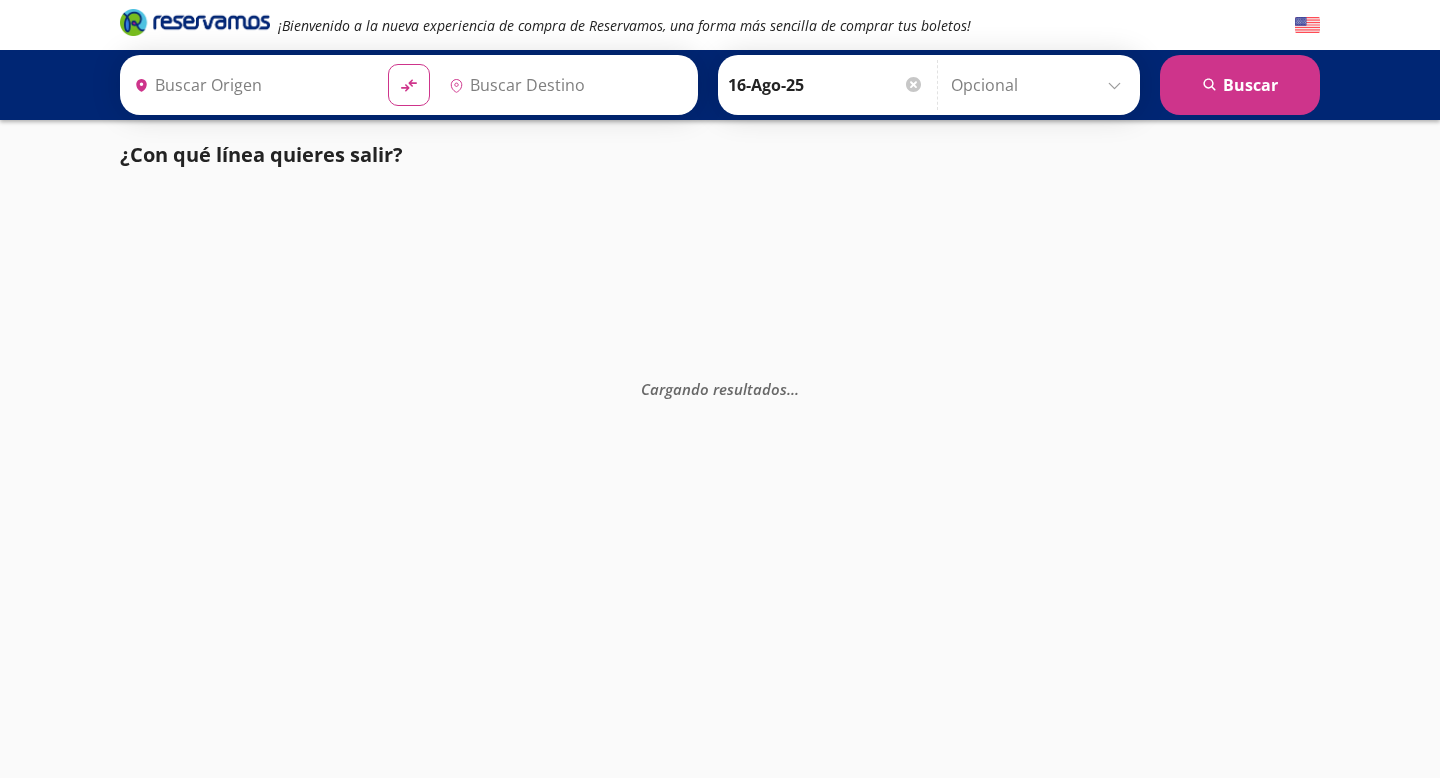 type on "[GEOGRAPHIC_DATA], [GEOGRAPHIC_DATA]" 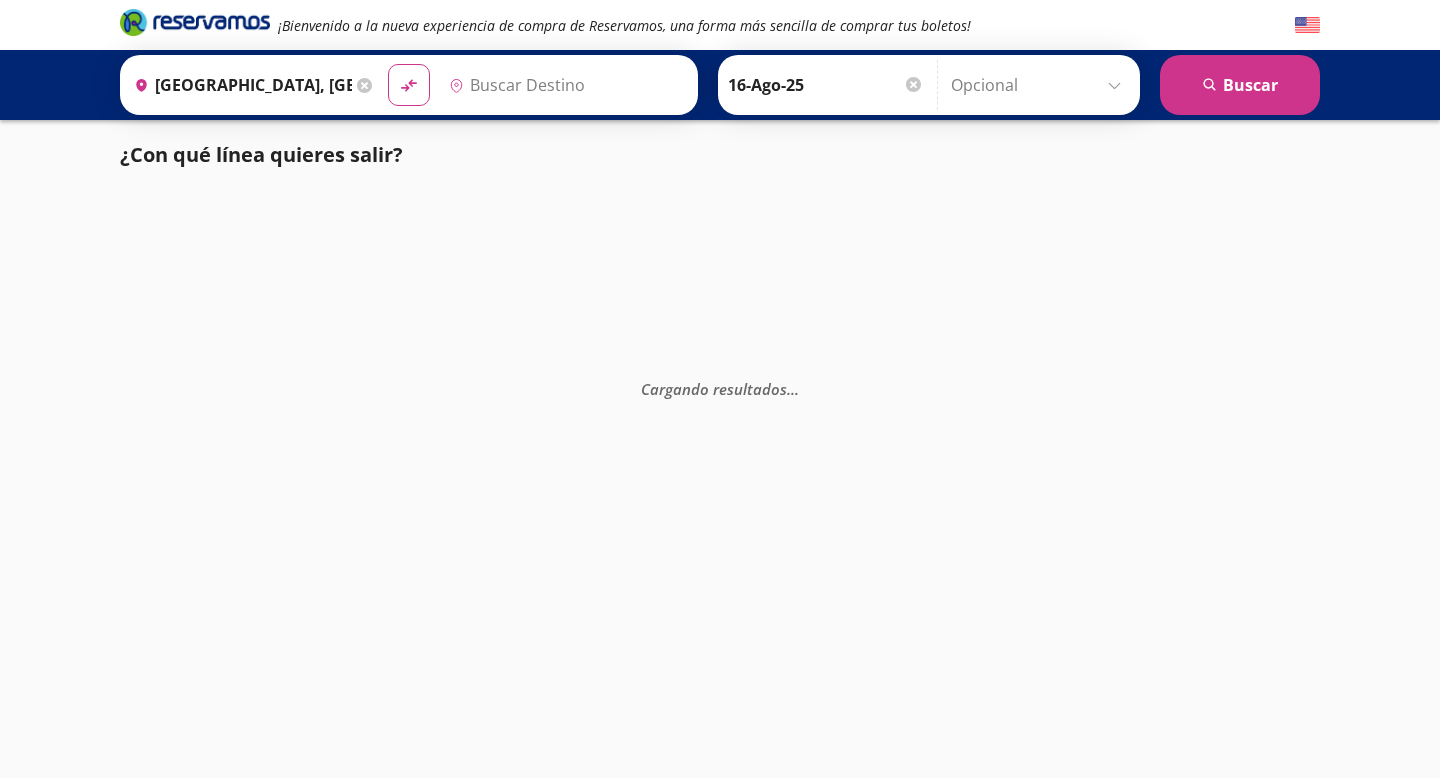type on "[GEOGRAPHIC_DATA], [GEOGRAPHIC_DATA]" 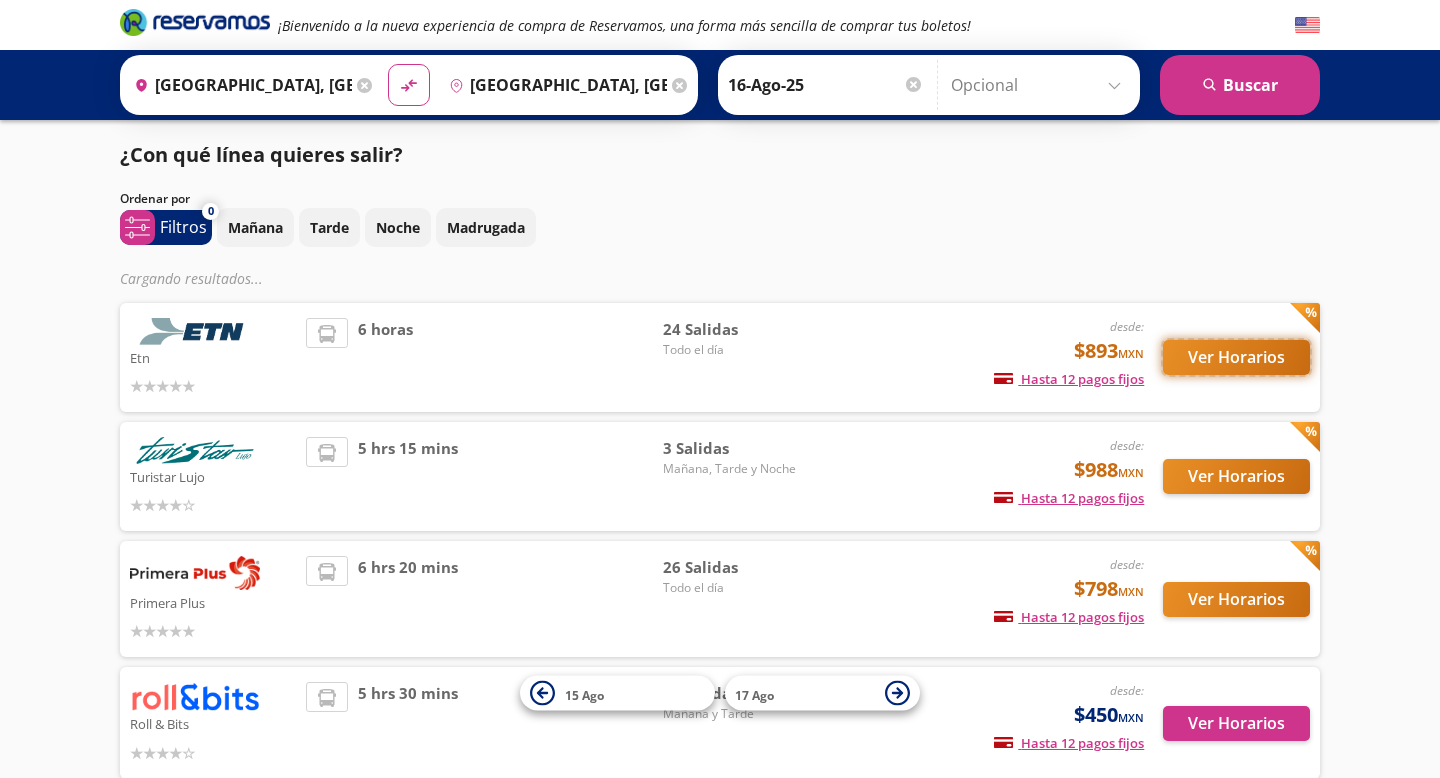 click on "Ver Horarios" at bounding box center (1236, 357) 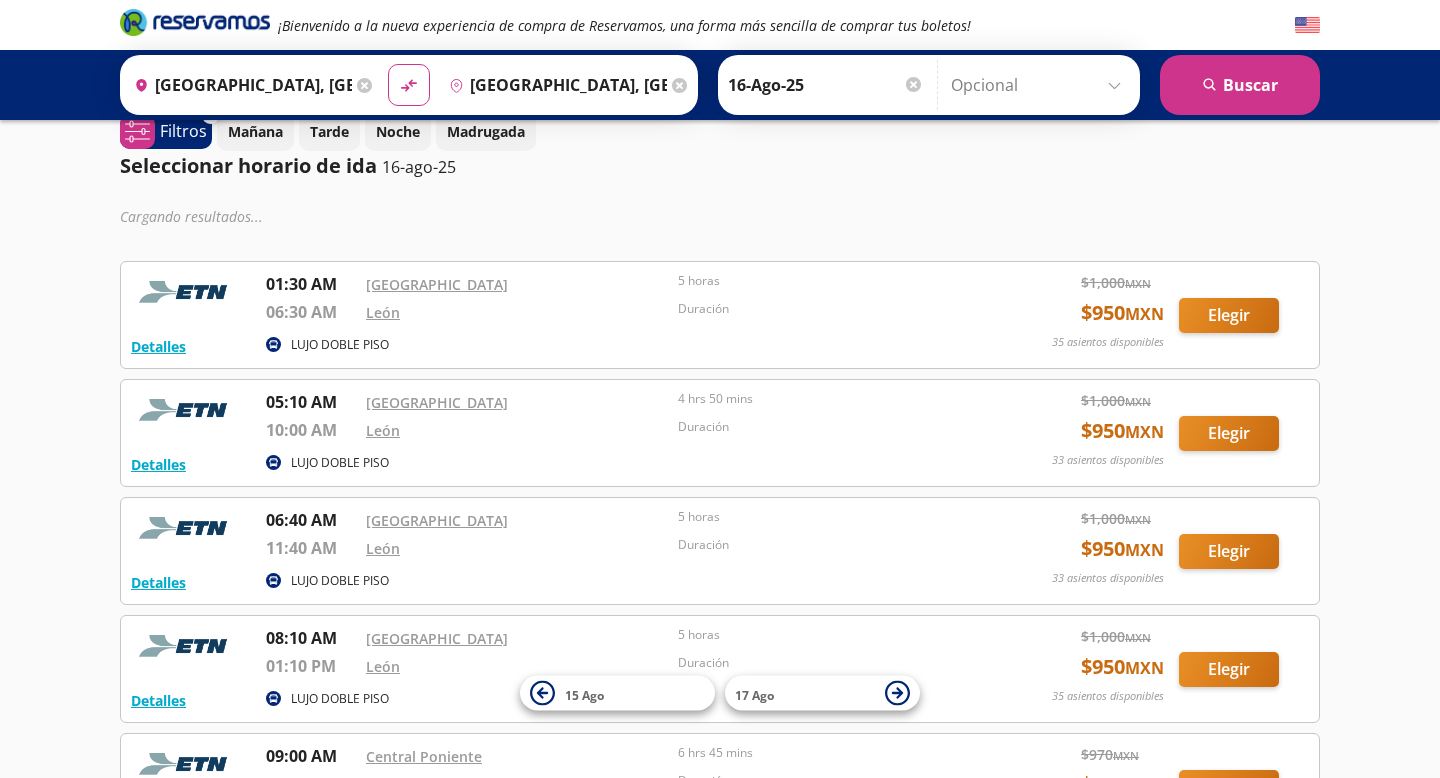 scroll, scrollTop: 0, scrollLeft: 0, axis: both 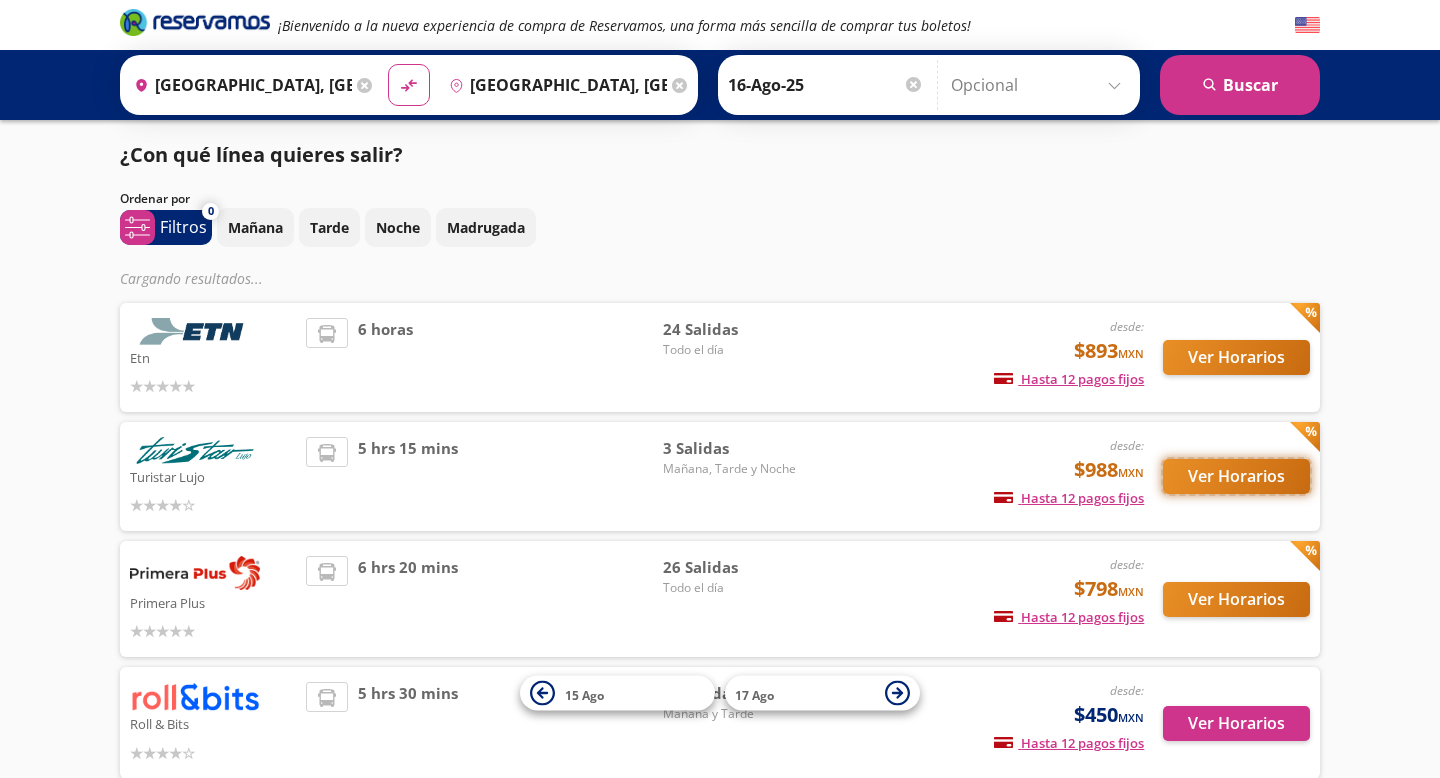 click on "Ver Horarios" at bounding box center (1236, 476) 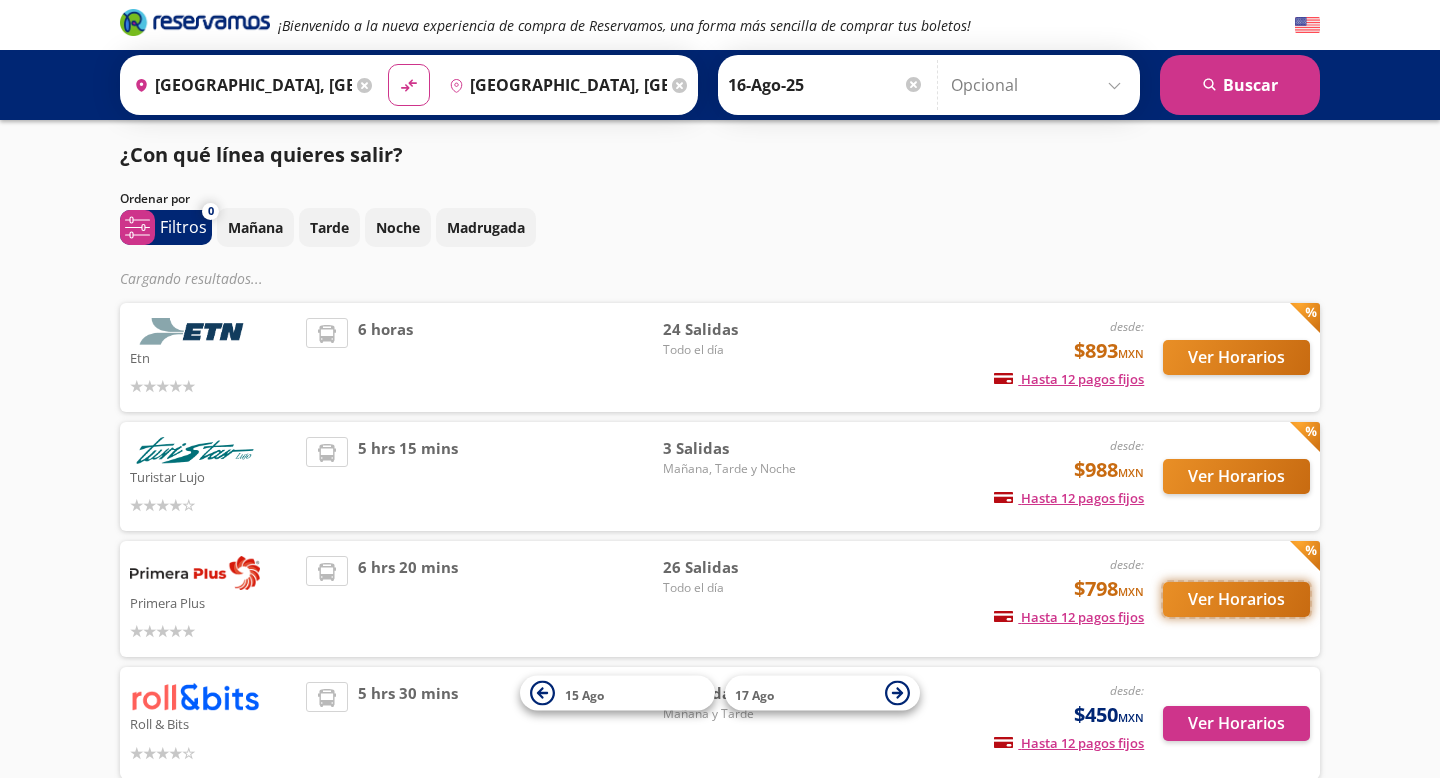 click on "Ver Horarios" at bounding box center [1236, 599] 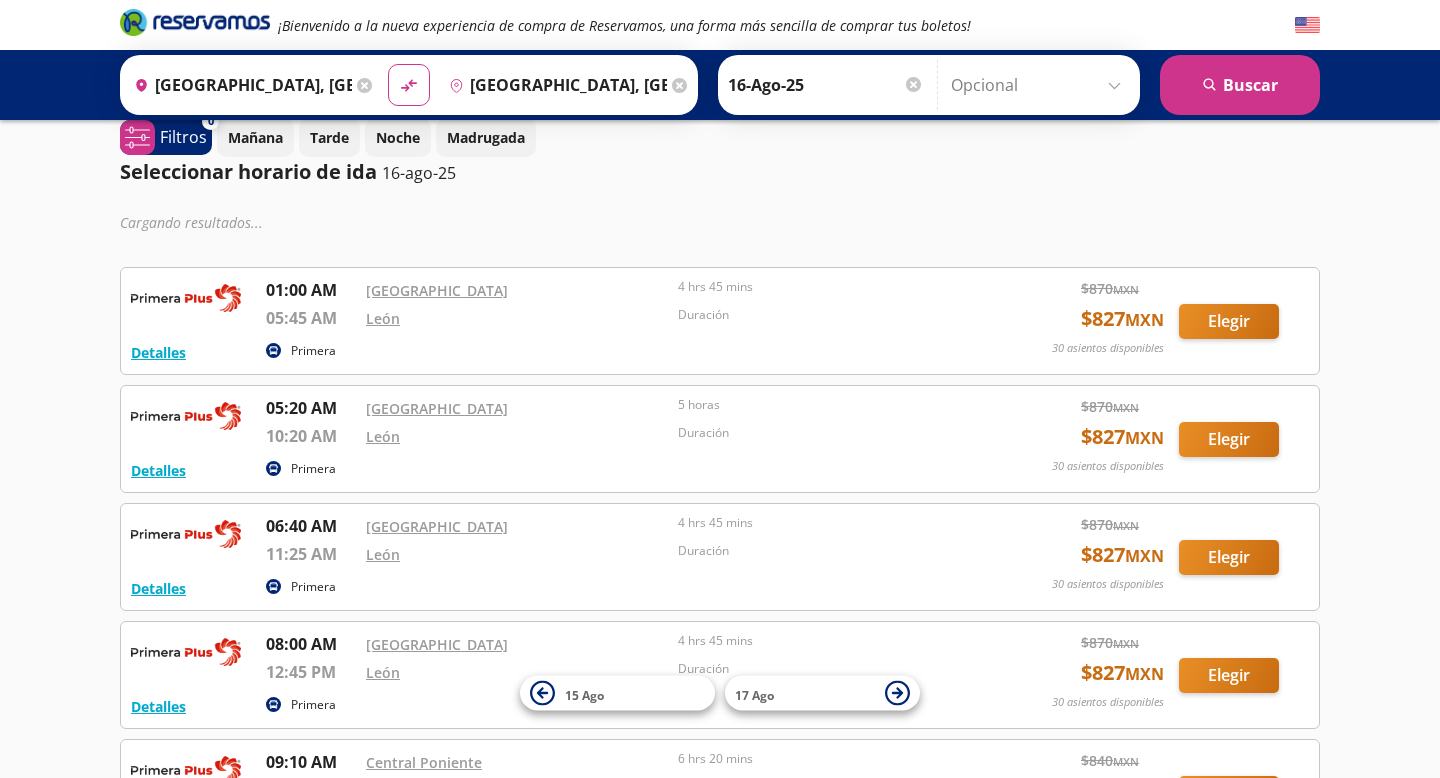 scroll, scrollTop: 0, scrollLeft: 0, axis: both 